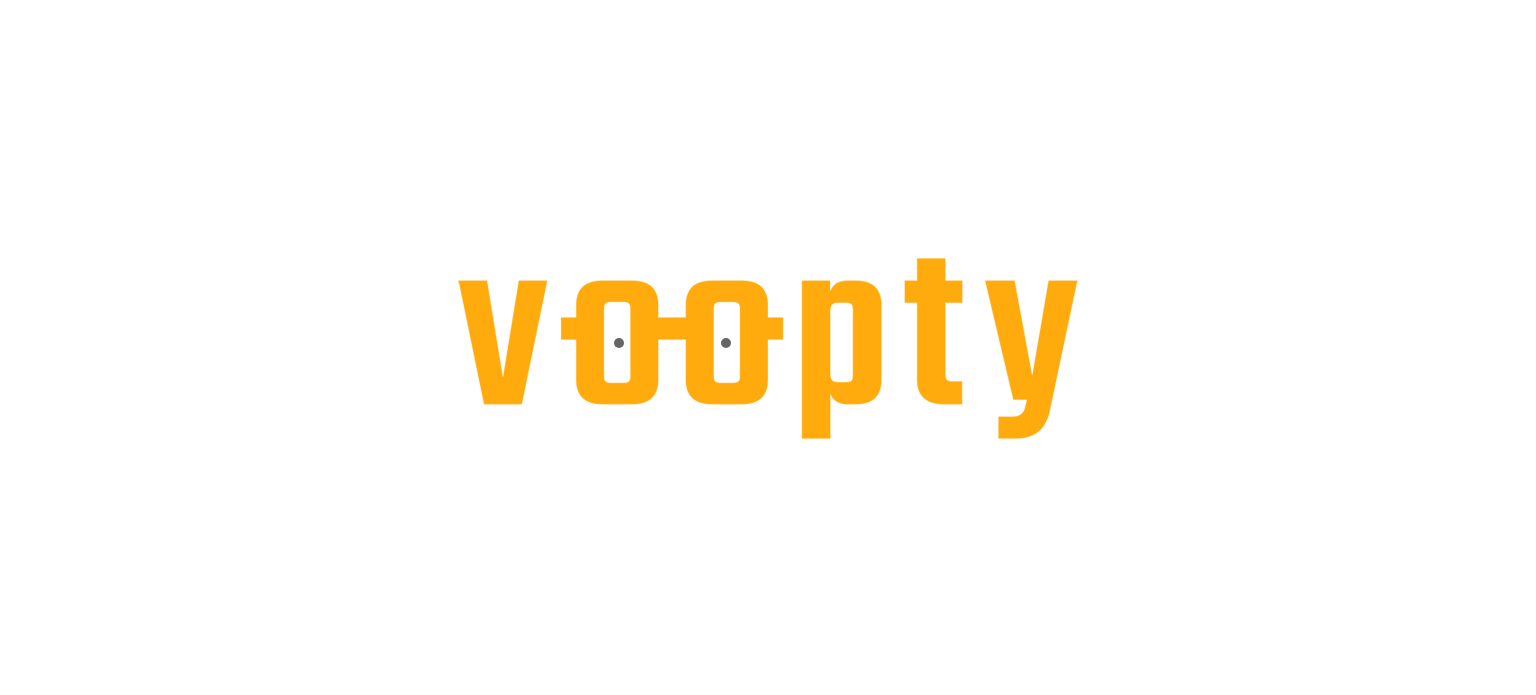 scroll, scrollTop: 0, scrollLeft: 0, axis: both 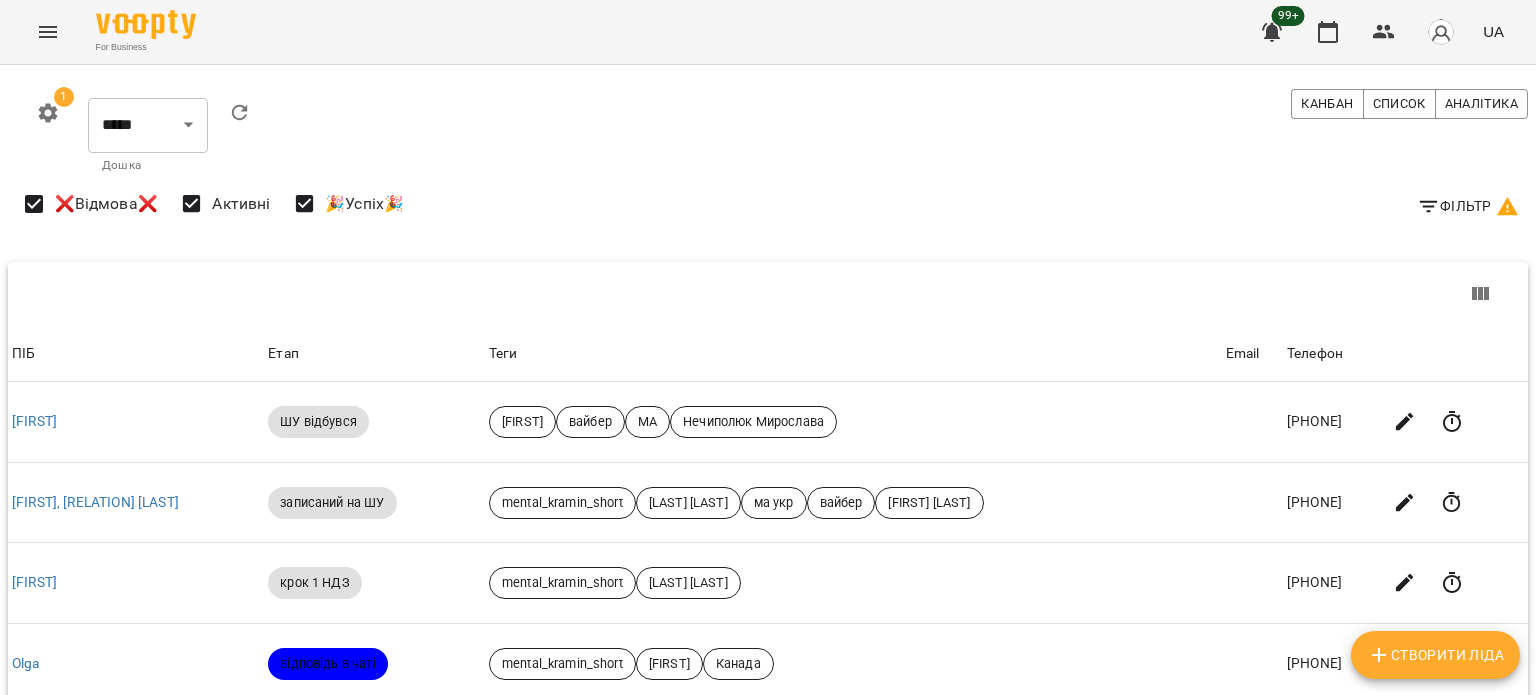 click on "Фільтр" at bounding box center [1468, 206] 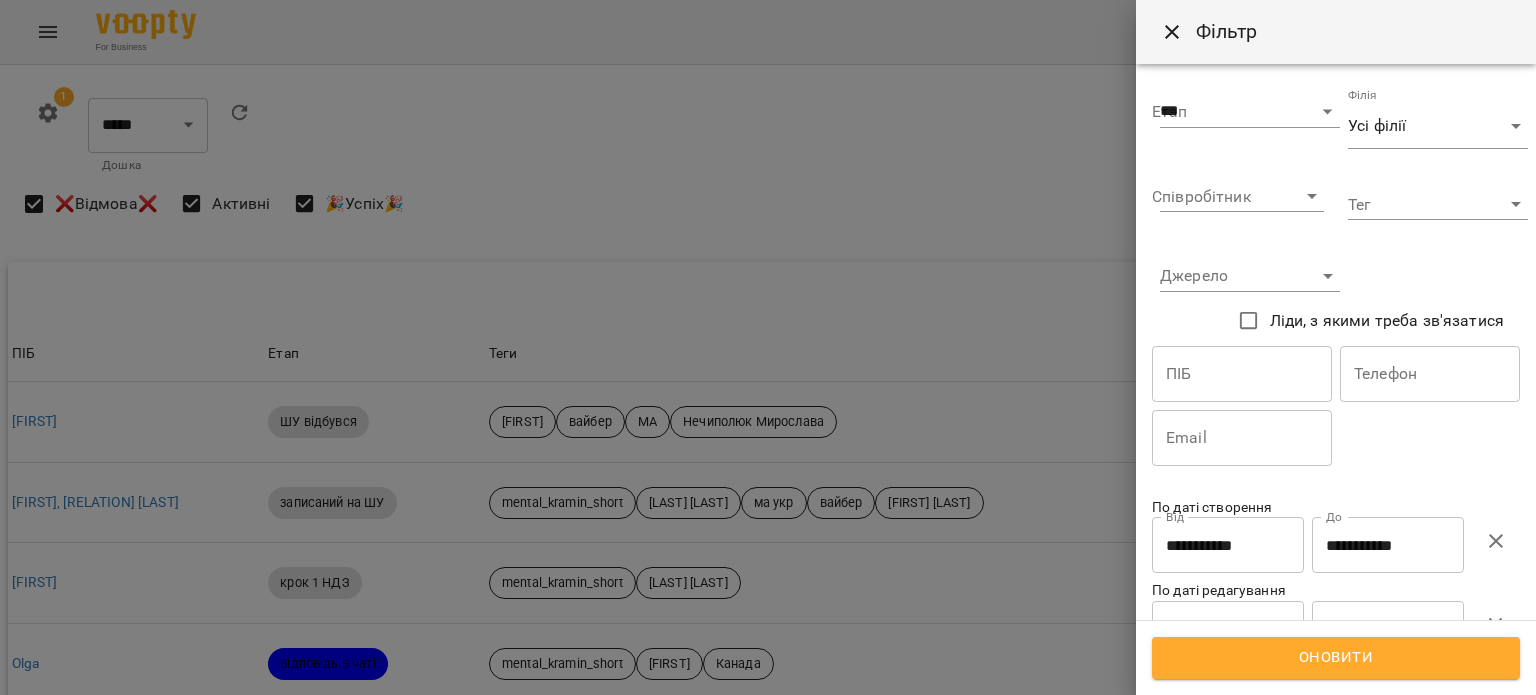 click on "**********" at bounding box center (1388, 545) 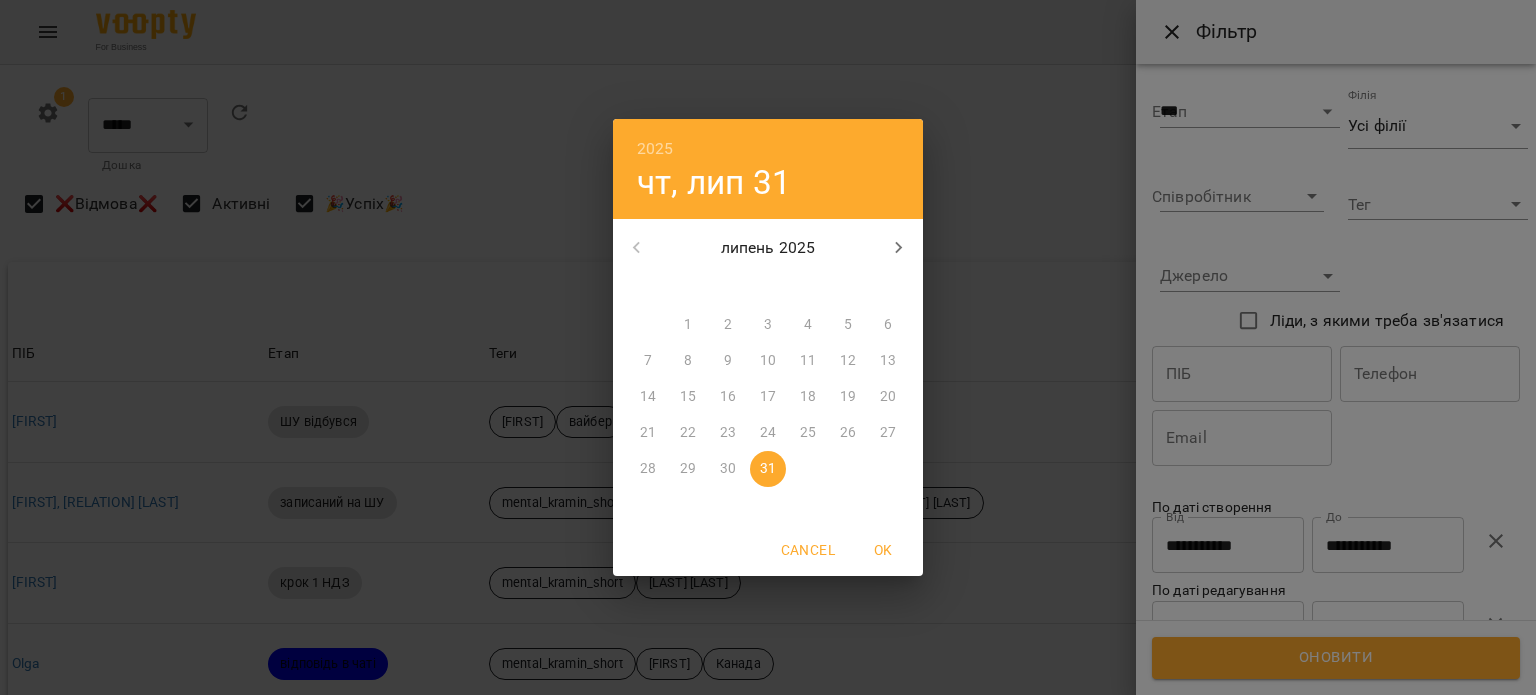 click 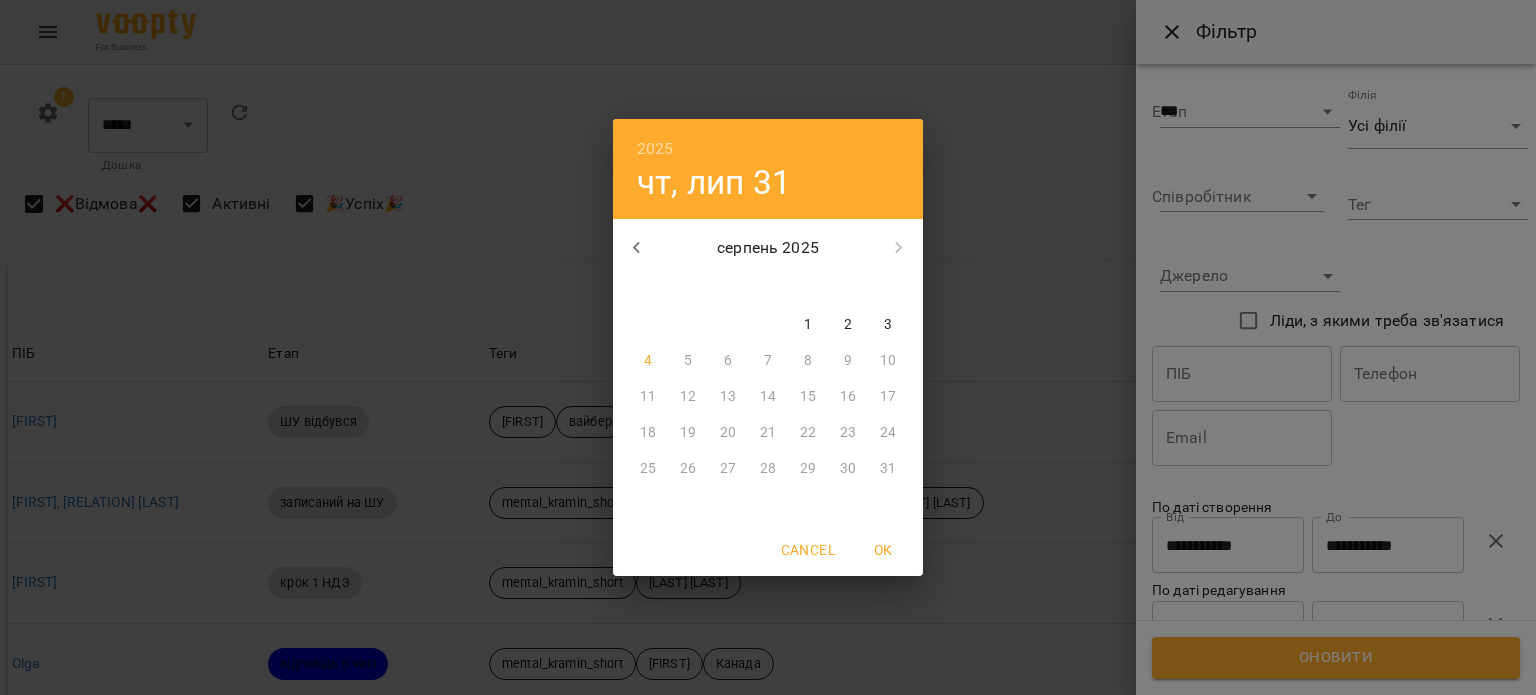 click on "1" at bounding box center (808, 325) 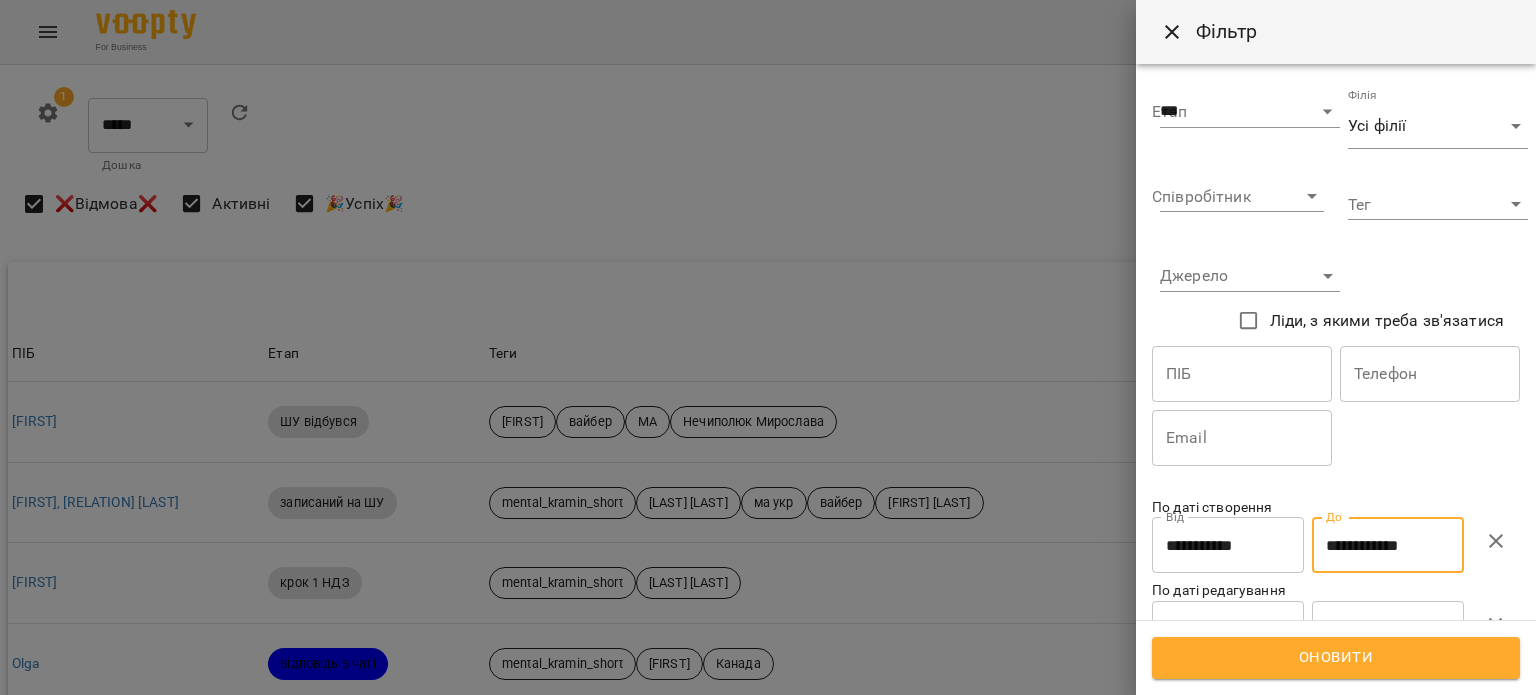click on "**********" at bounding box center (1228, 545) 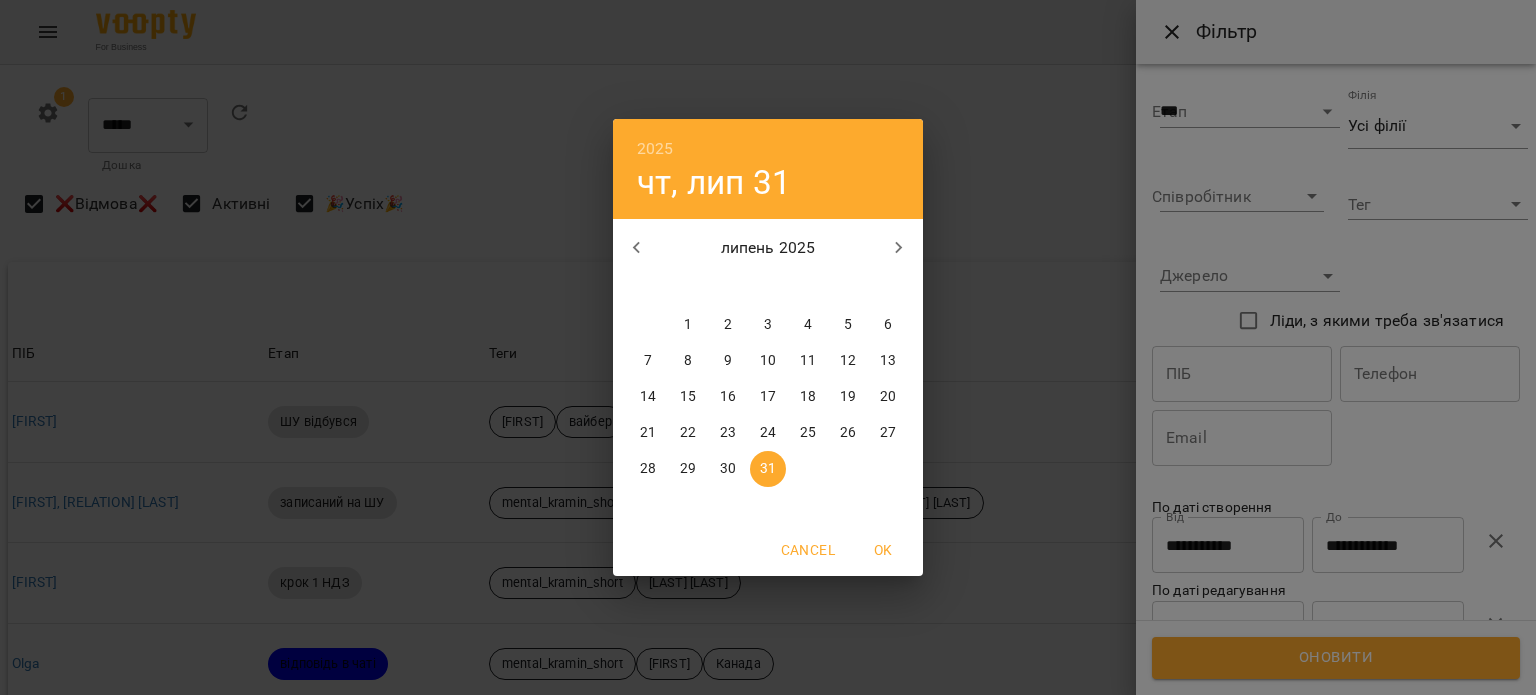 click 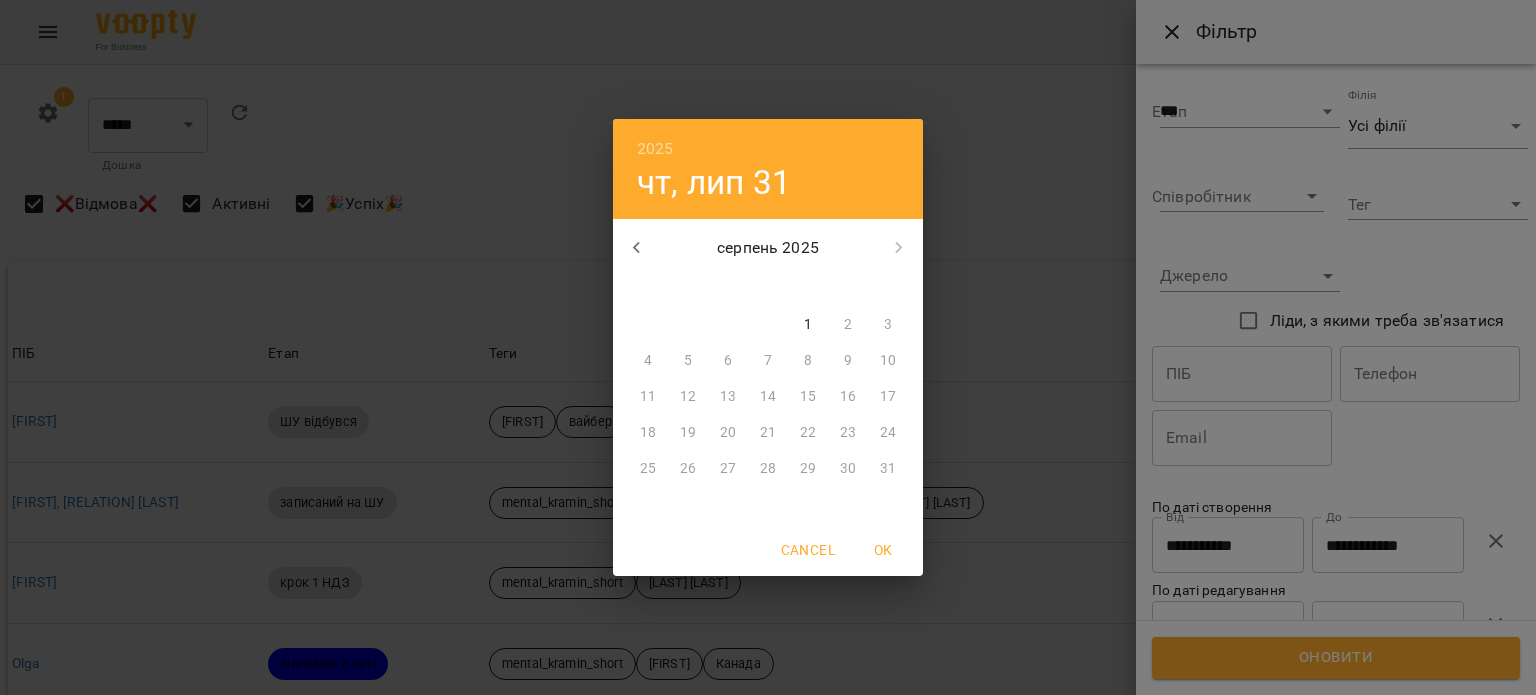 click on "1" at bounding box center (808, 325) 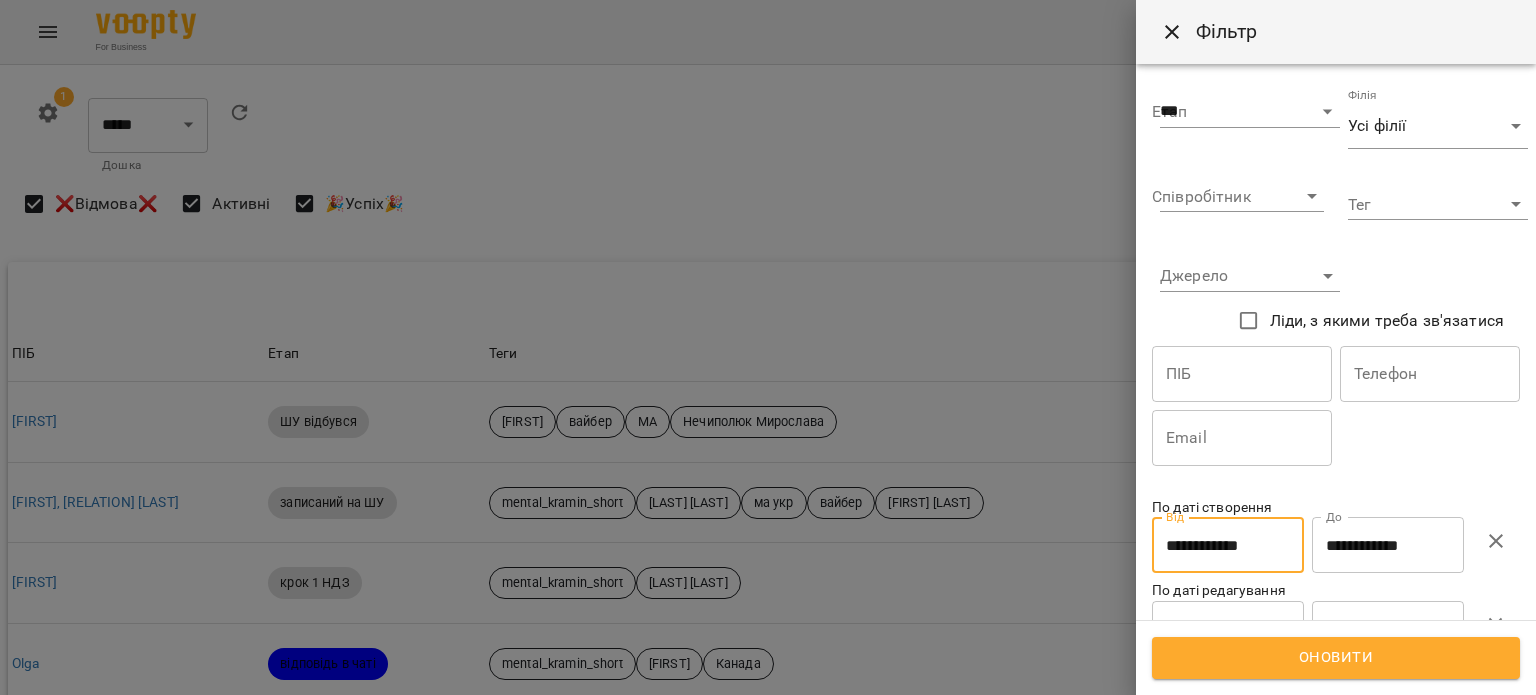 click on "Оновити" at bounding box center (1336, 658) 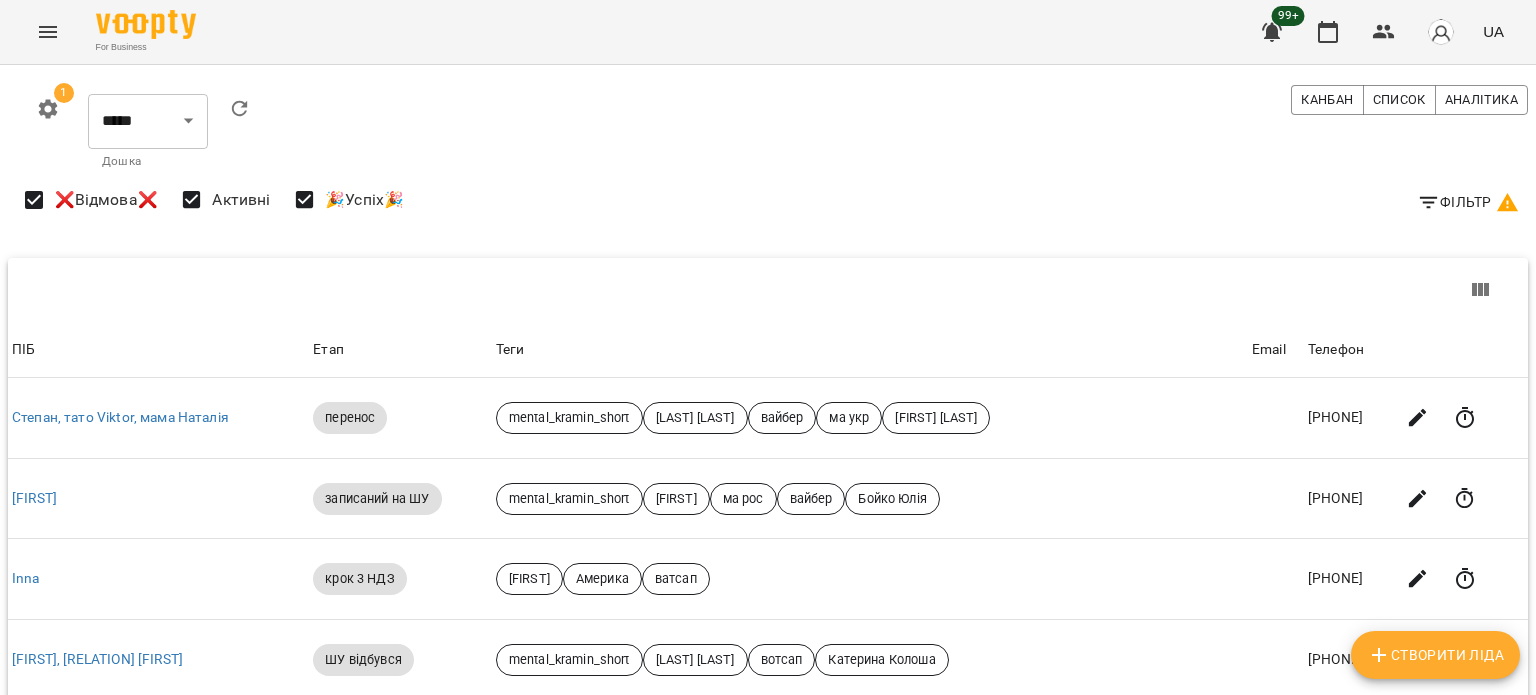 scroll, scrollTop: 690, scrollLeft: 0, axis: vertical 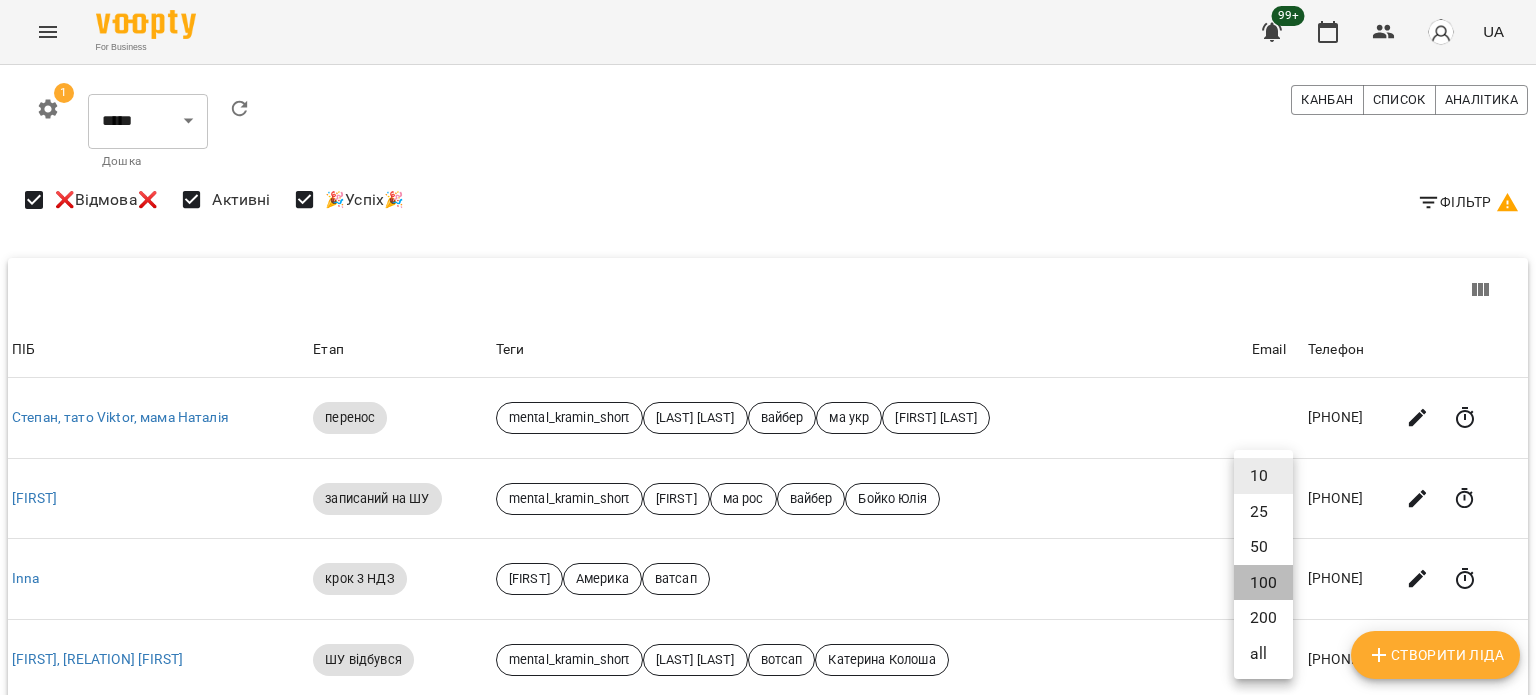 click on "100" at bounding box center (1263, 583) 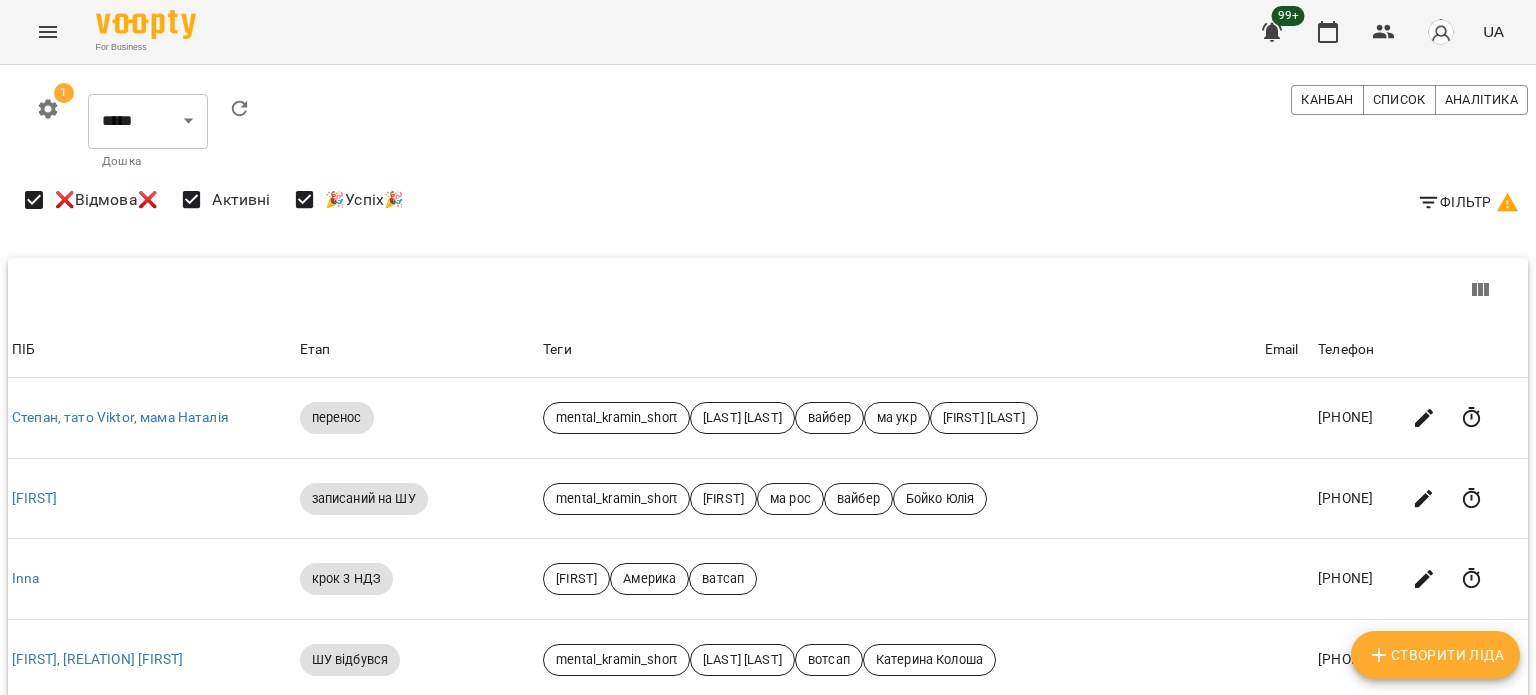 scroll, scrollTop: 0, scrollLeft: 0, axis: both 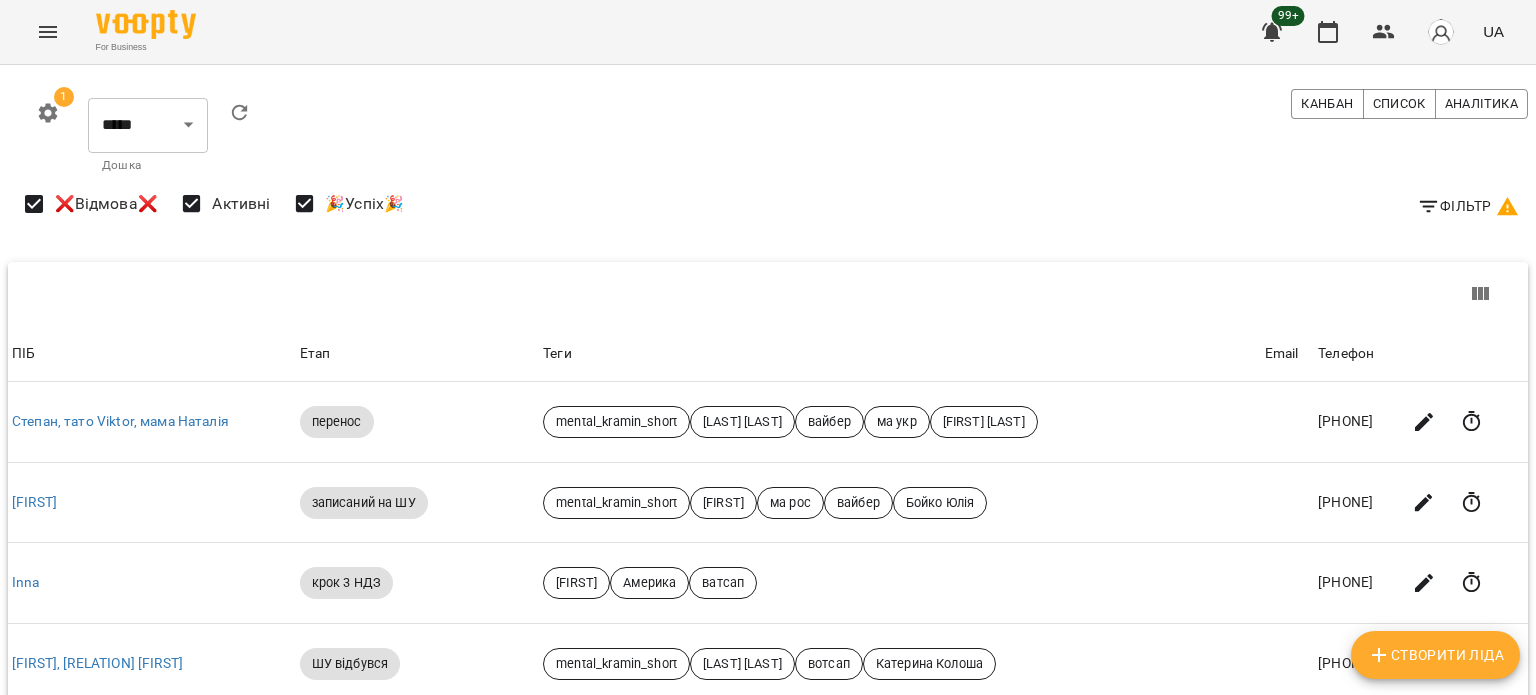click on "Фільтр" at bounding box center [1468, 206] 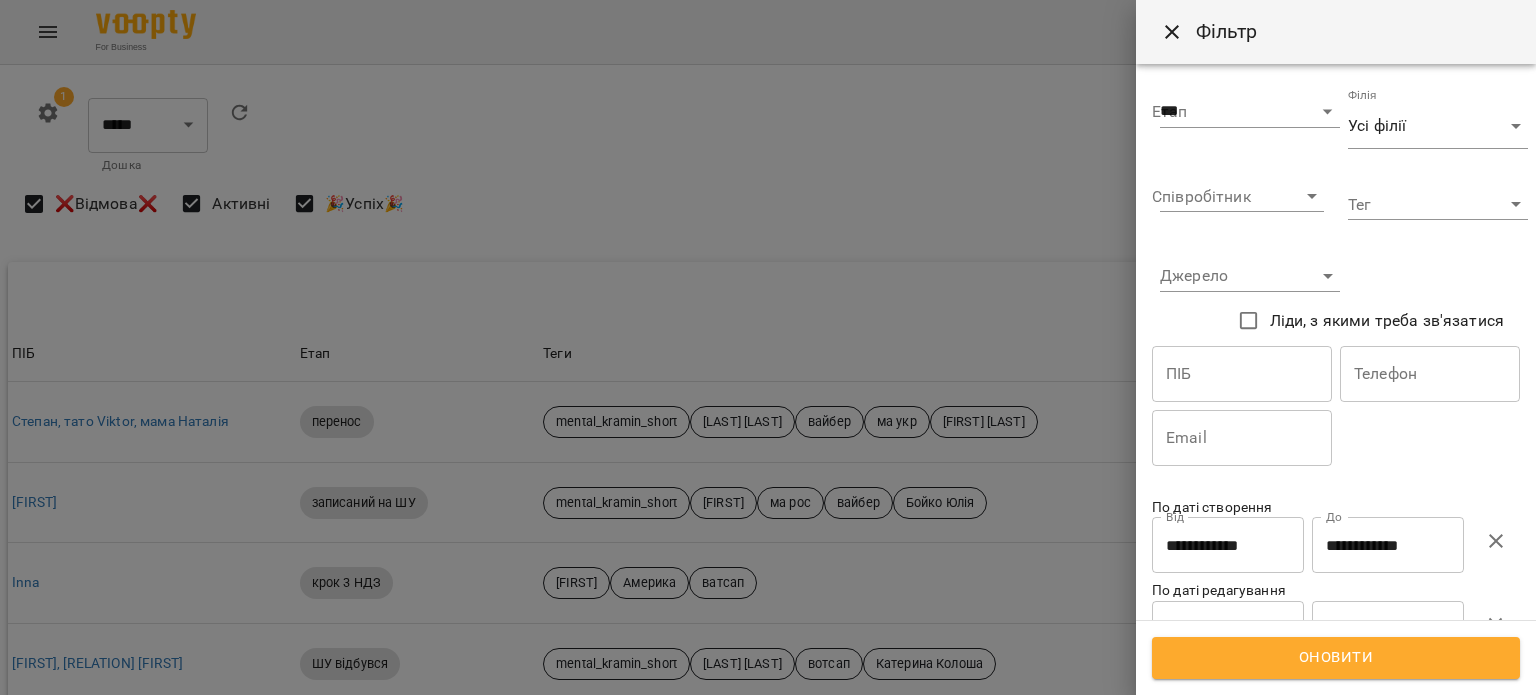 scroll, scrollTop: 179, scrollLeft: 0, axis: vertical 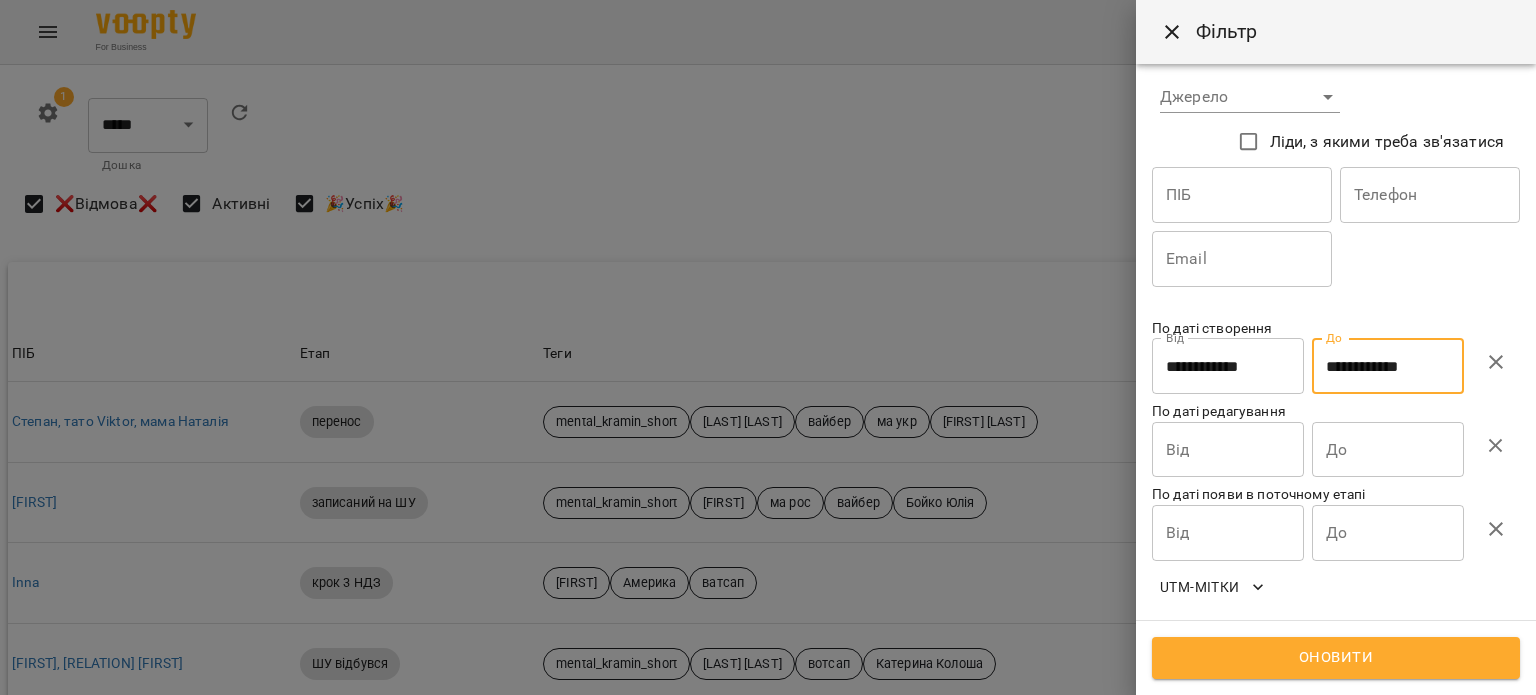 click on "**********" at bounding box center [1388, 366] 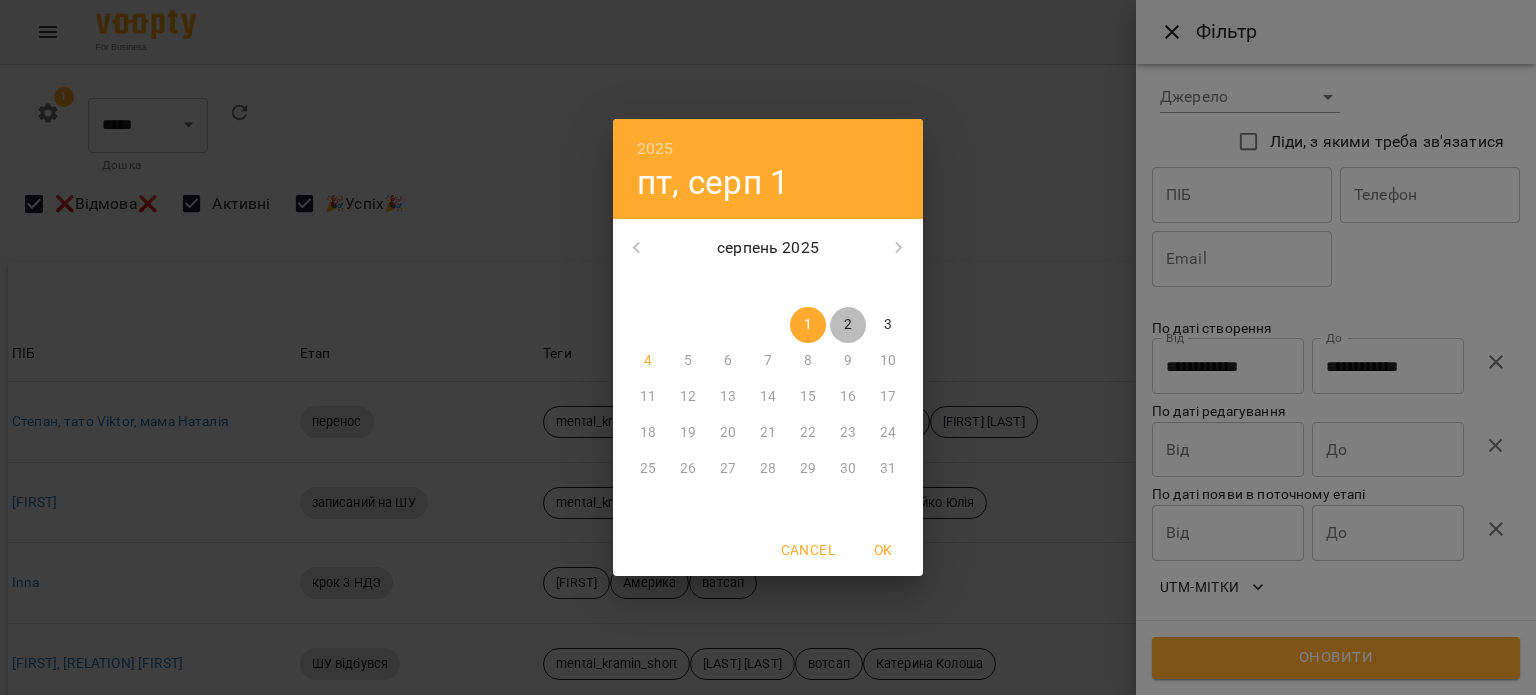 click on "2" at bounding box center (848, 325) 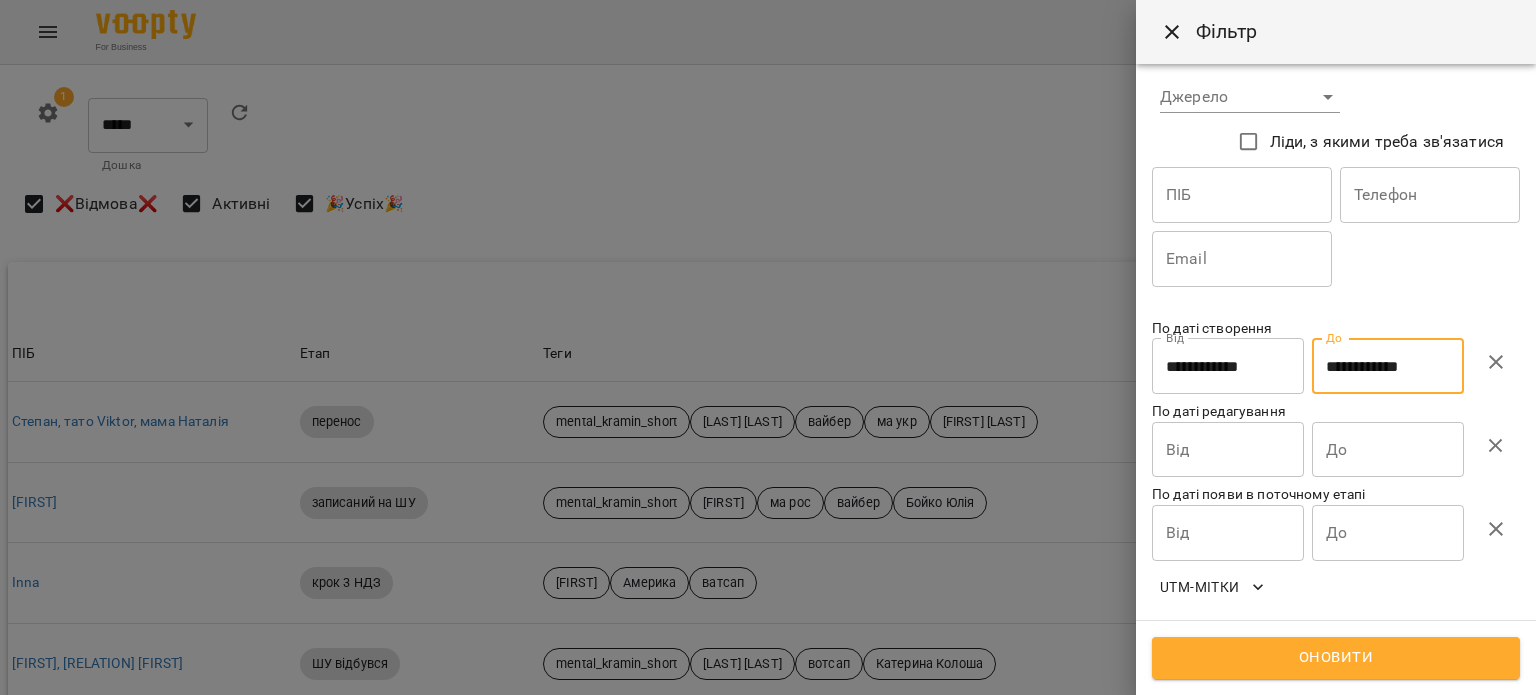 click on "**********" at bounding box center (1228, 366) 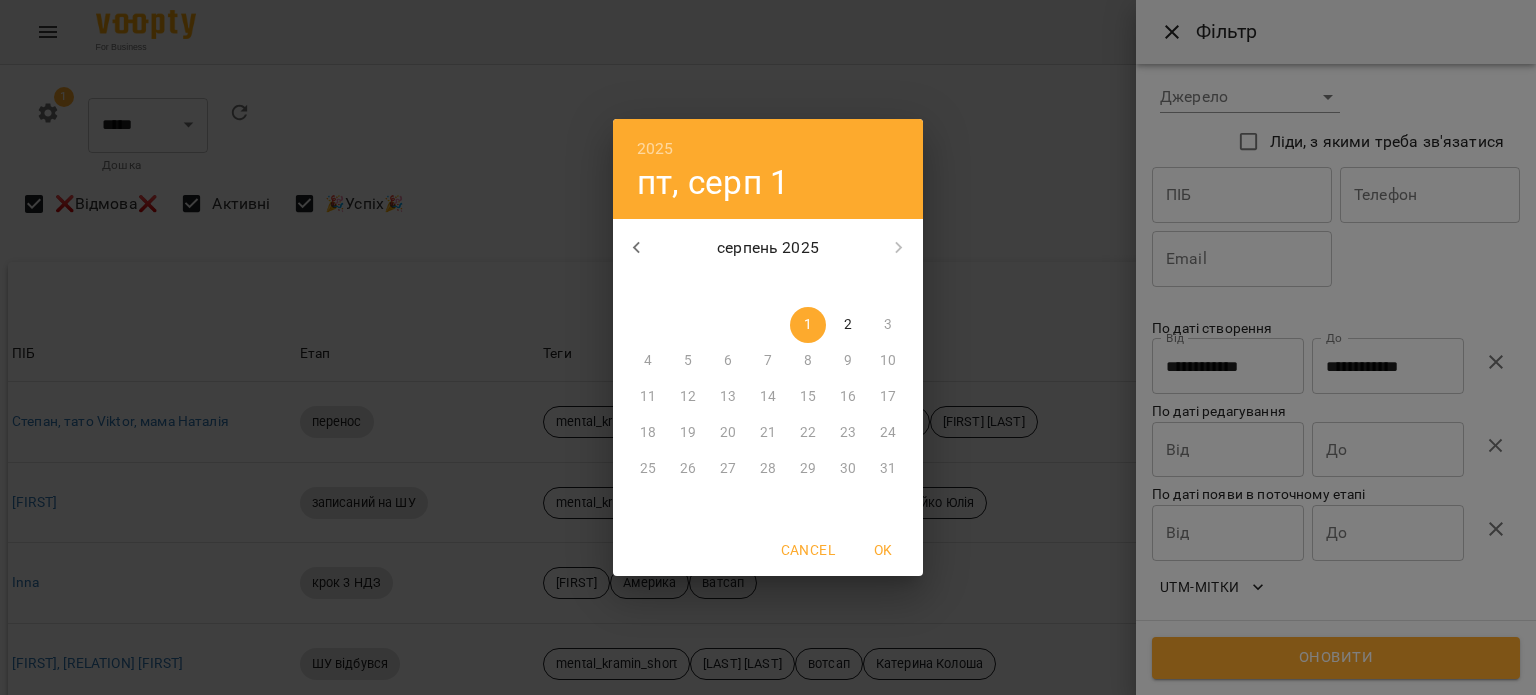 click on "2" at bounding box center [848, 325] 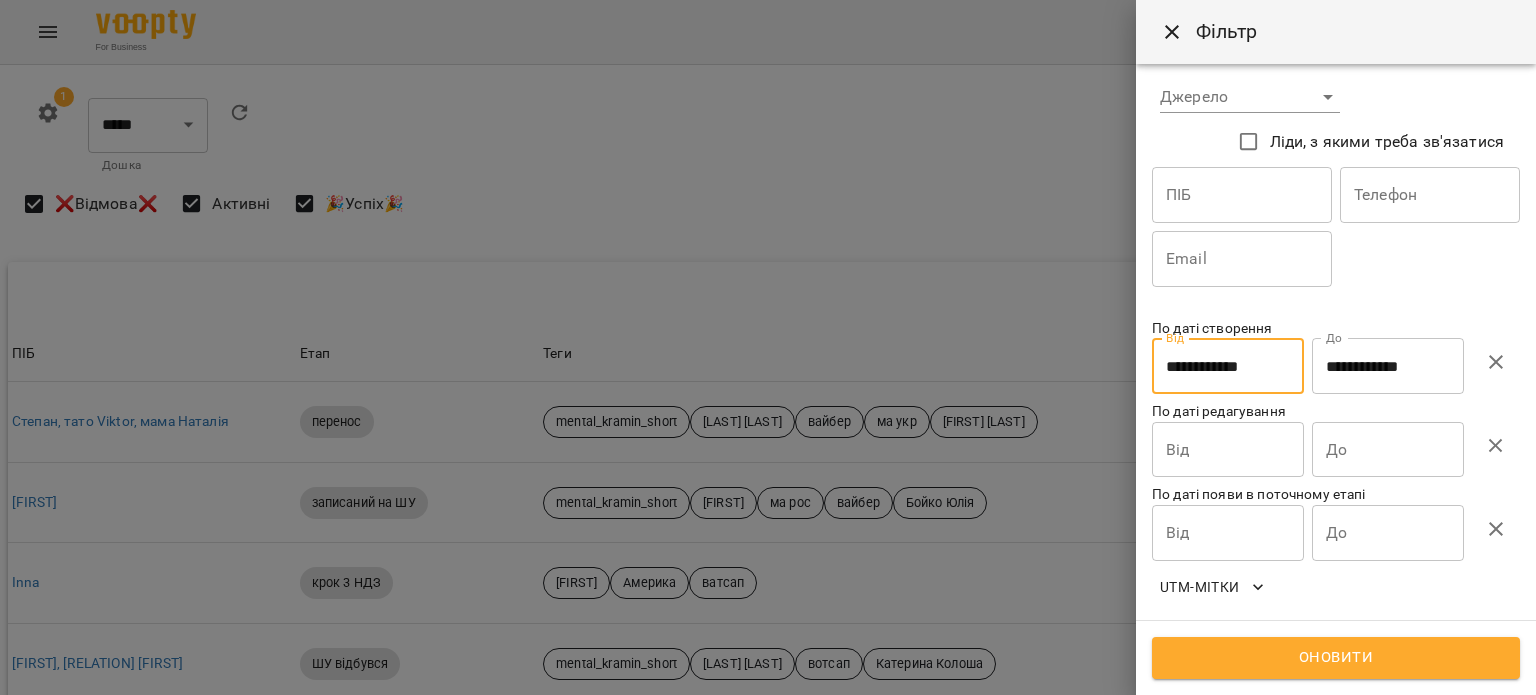 click on "Оновити" at bounding box center [1336, 658] 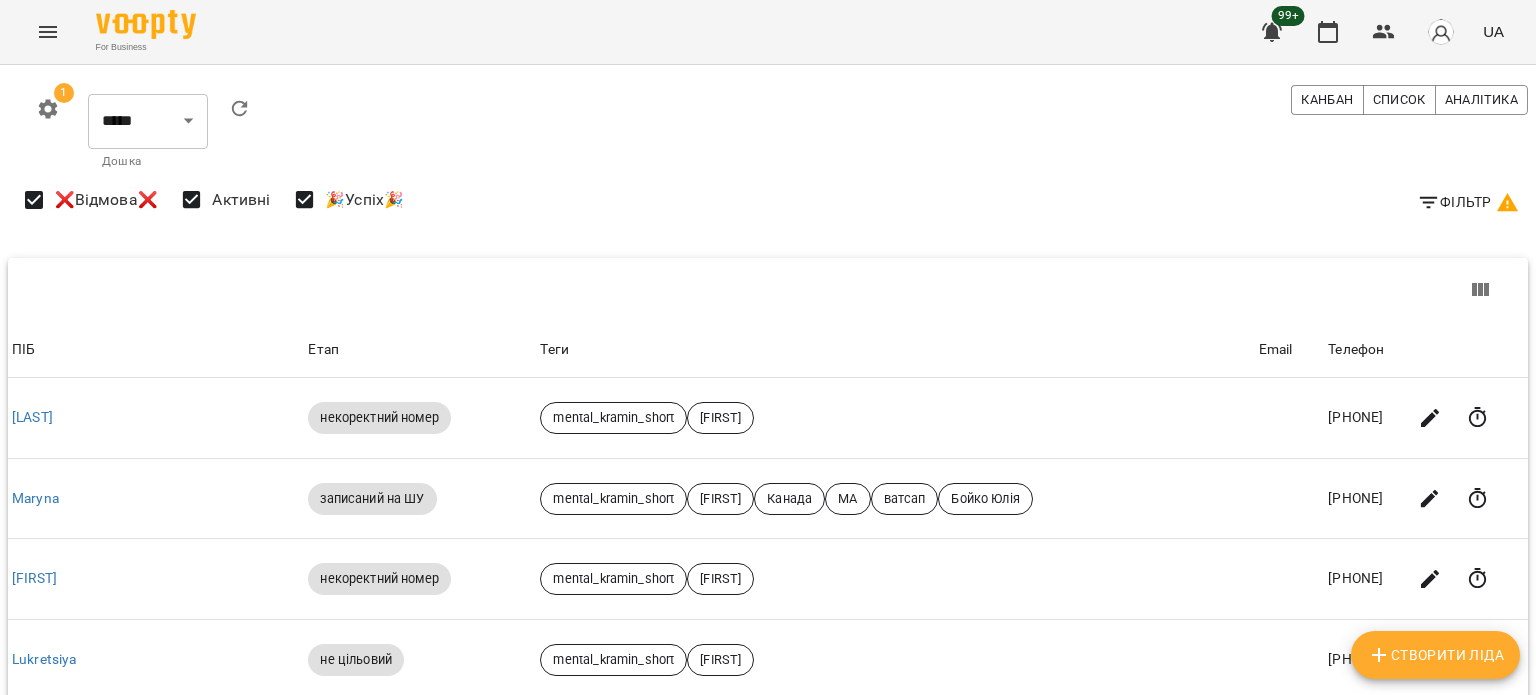 scroll, scrollTop: 0, scrollLeft: 0, axis: both 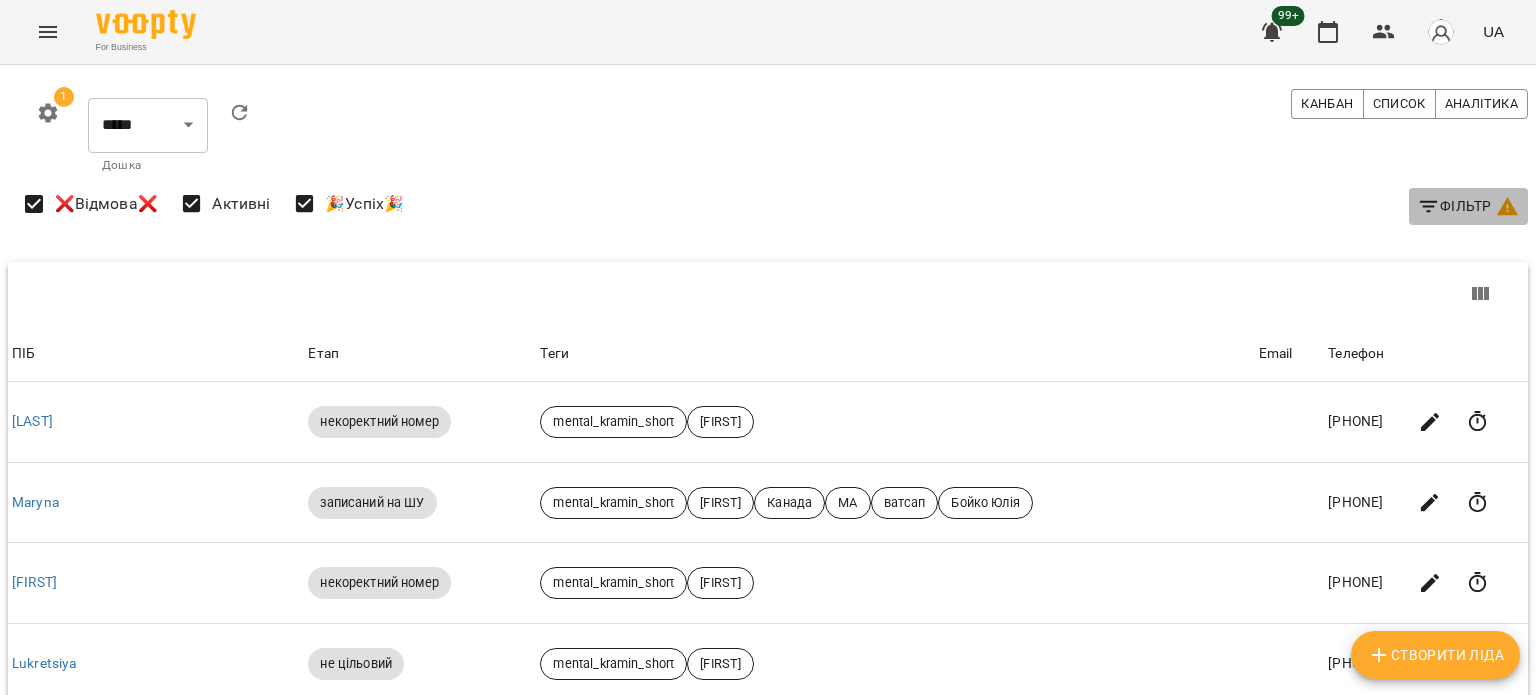 click on "Фільтр" at bounding box center (1468, 206) 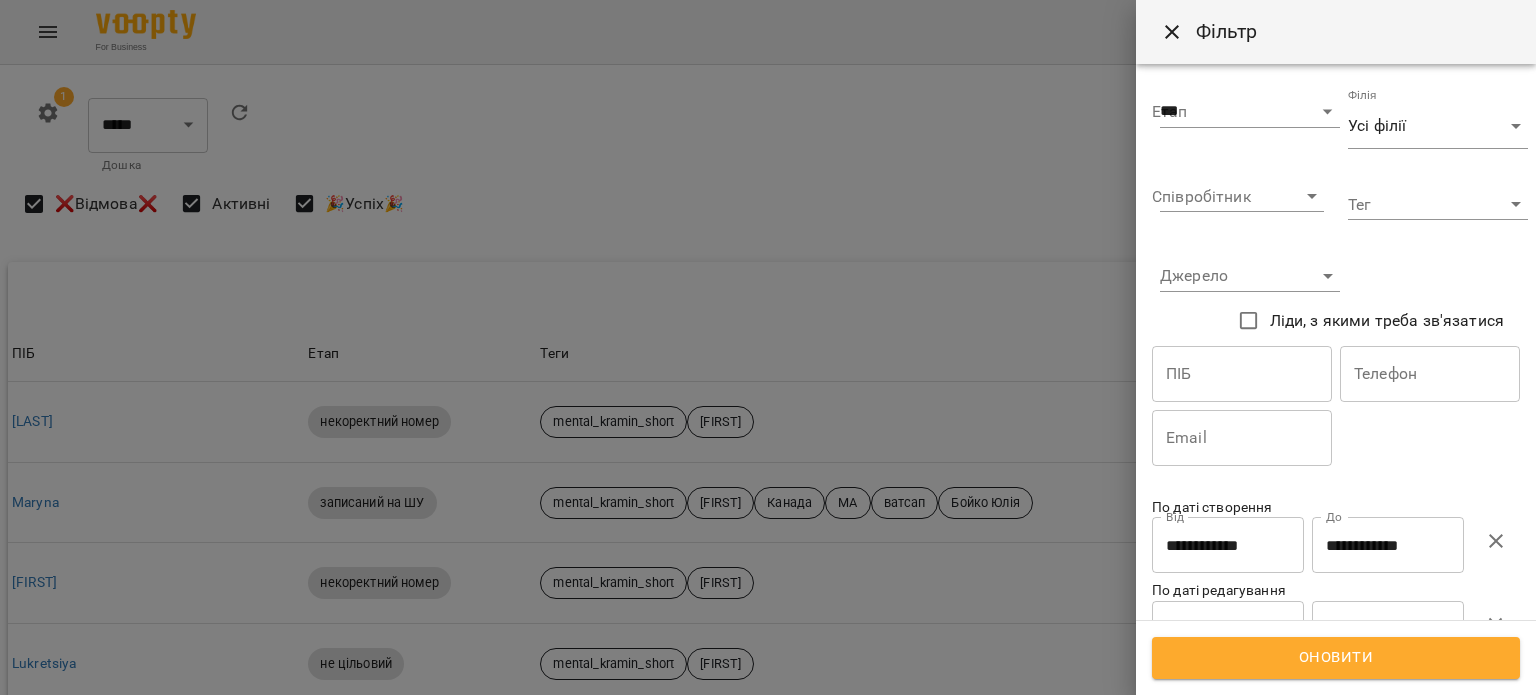 click on "**********" at bounding box center (1388, 545) 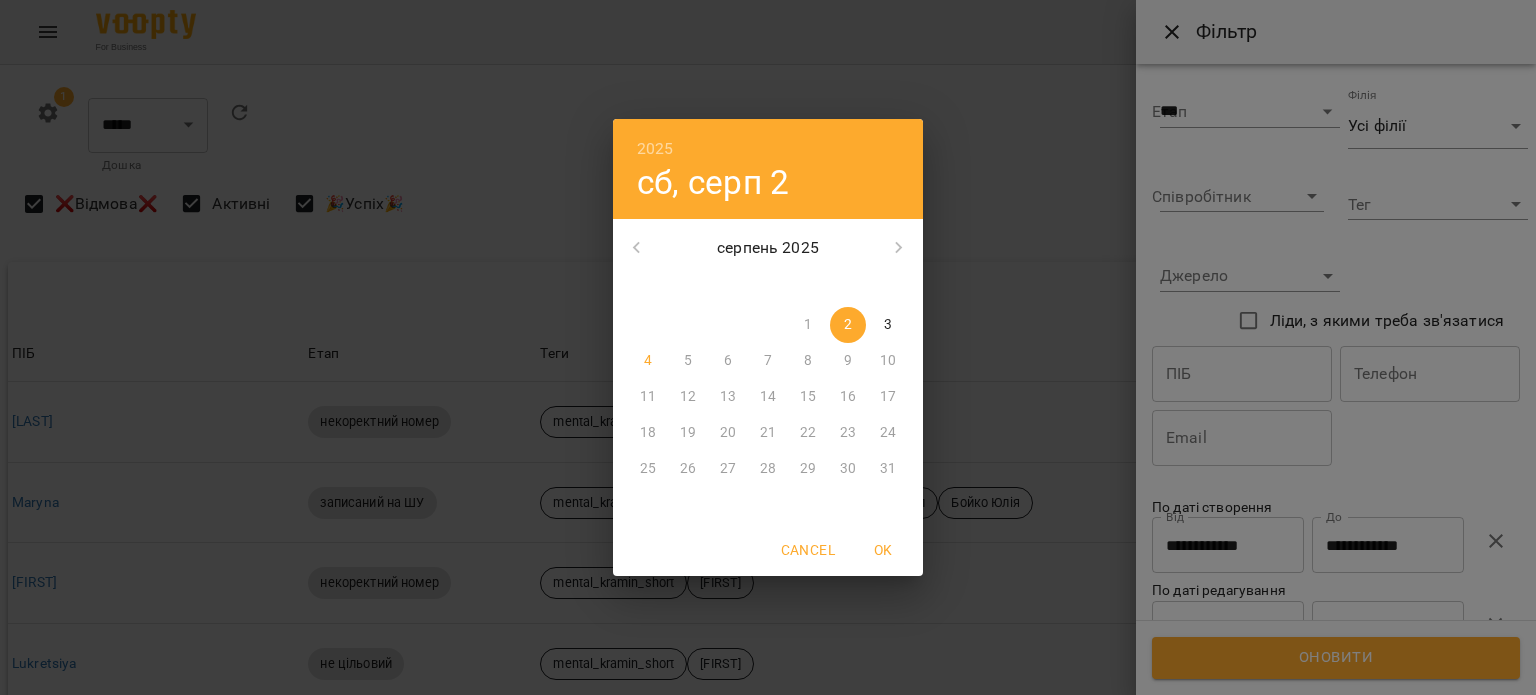 click on "2025 сб, серп 2 серпень 2025 пн вт ср чт пт сб нд 28 29 30 31 1 2 3 4 5 6 7 8 9 10 11 12 13 14 15 16 17 18 19 20 21 22 23 24 25 26 27 28 29 30 31 Cancel OK" at bounding box center (768, 347) 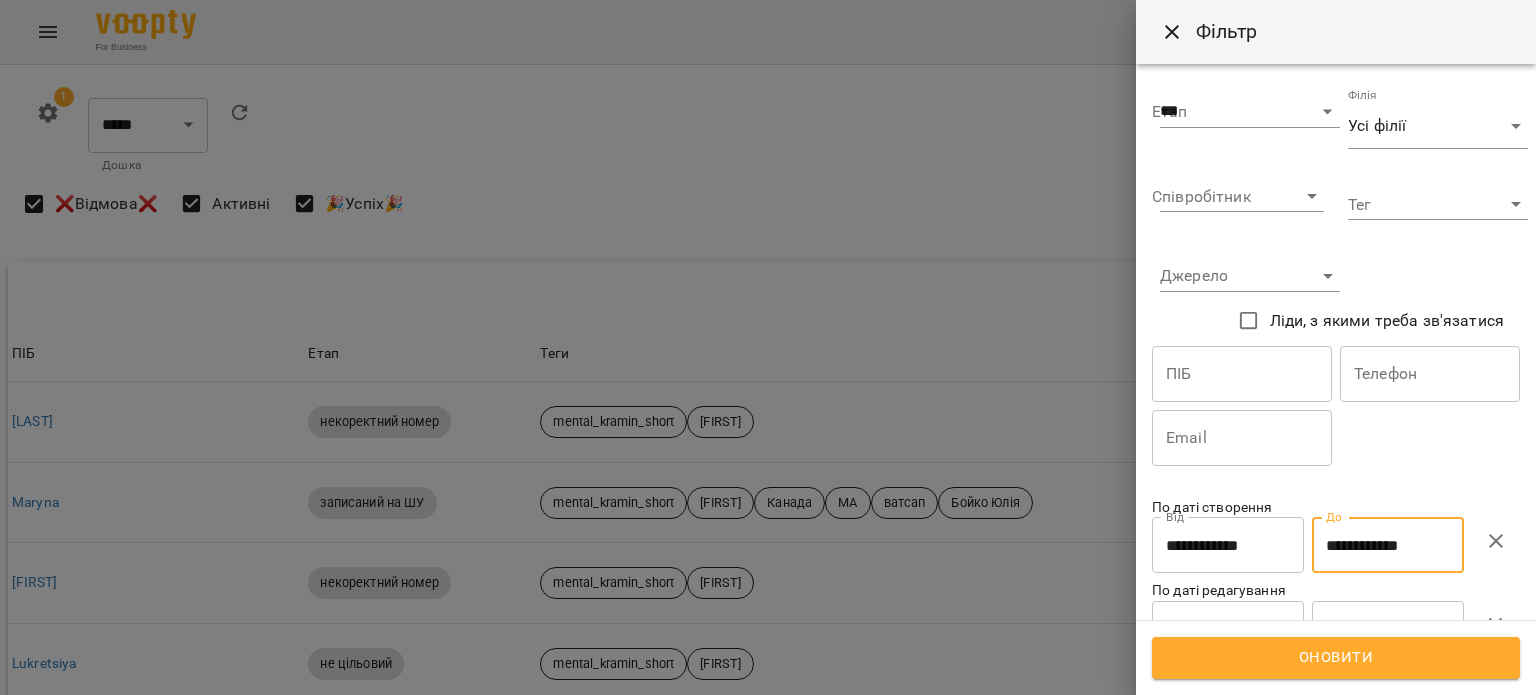 click on "Оновити" at bounding box center (1336, 658) 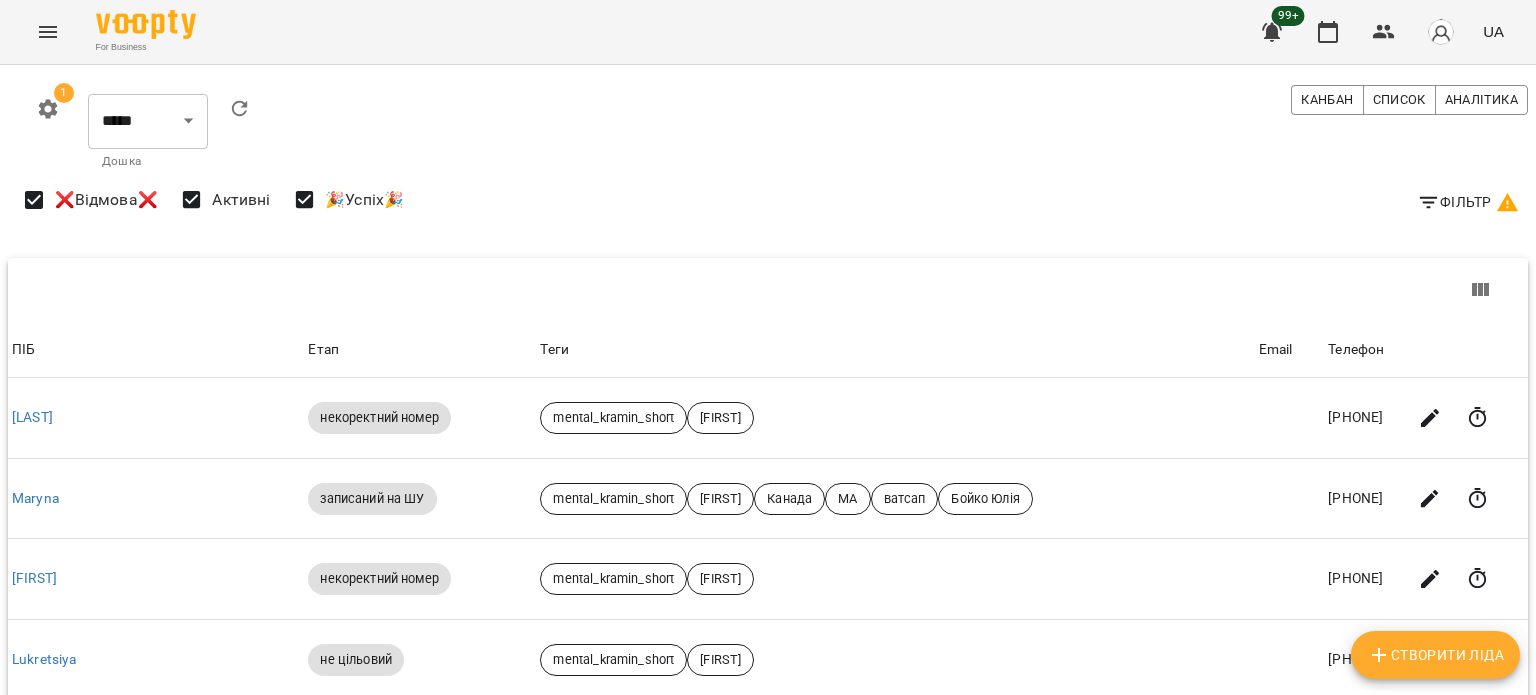 scroll, scrollTop: 500, scrollLeft: 0, axis: vertical 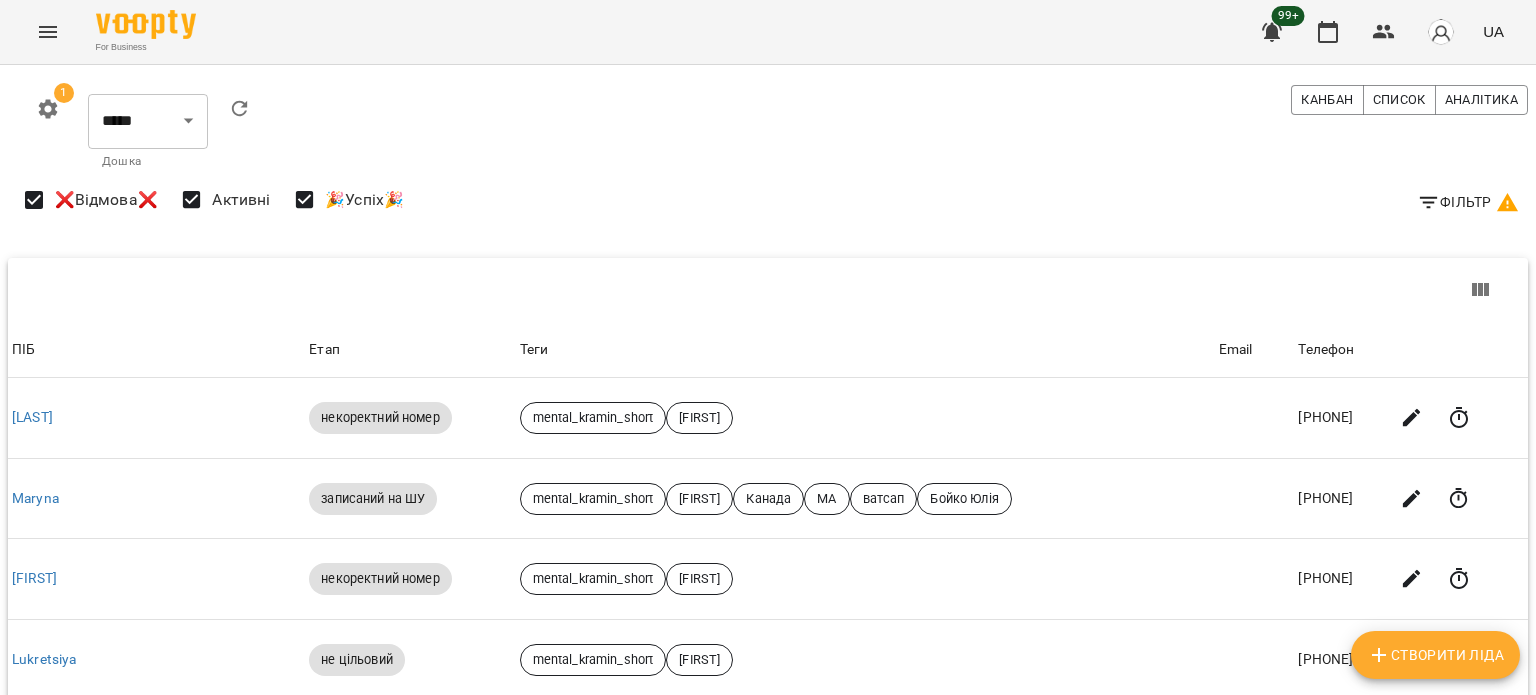 click on "For Business 99+ UA 1 ***** ******** ****** ******** ​ Дошка Канбан Список Аналітика Фільтр ❌Відмова❌ Активні 🎉Успіх🎉 ПІБ Етап Теги Email Телефон   ПІБ Марія Етап некоректний номер Теги mental_kramin_short Юра Email Телефон +393396442606   ПІБ Maryna Етап записаний на ШУ Теги mental_kramin_short Юра Канада МА ватсап Бойко Юлія Email Телефон +19025320776   ПІБ Andriy Етап некоректний номер Теги mental_kramin_short Юра Email Телефон +34670340895   ПІБ Lukretsiya Етап не цільовий Теги mental_kramin_short Юра Email Телефон +393286478162   ПІБ ЄВДОКІЯ Лісова Етап крок 3 НДЗ Теги reading_kramin Юра Email Телефон +380631611451   ПІБ Ольга Етап Теги" at bounding box center (768, 684) 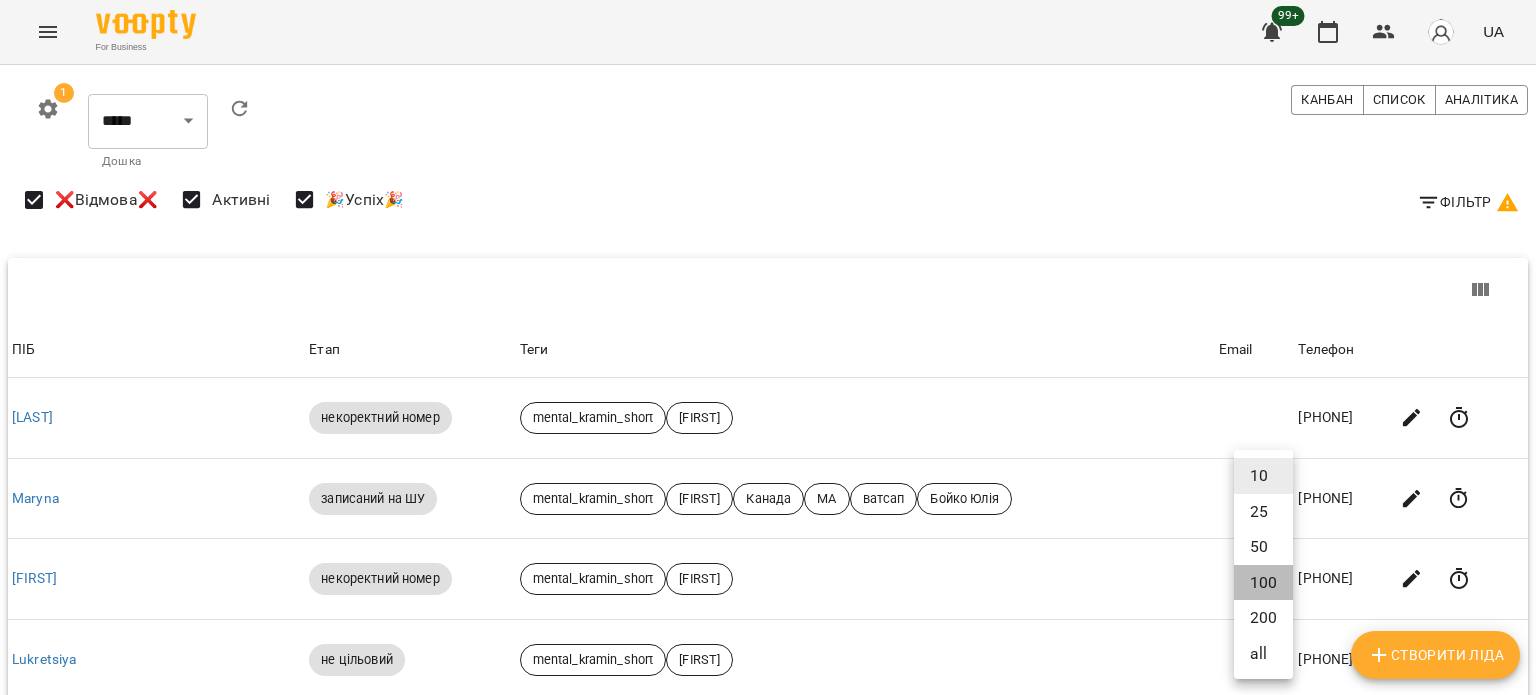 click on "100" at bounding box center (1263, 583) 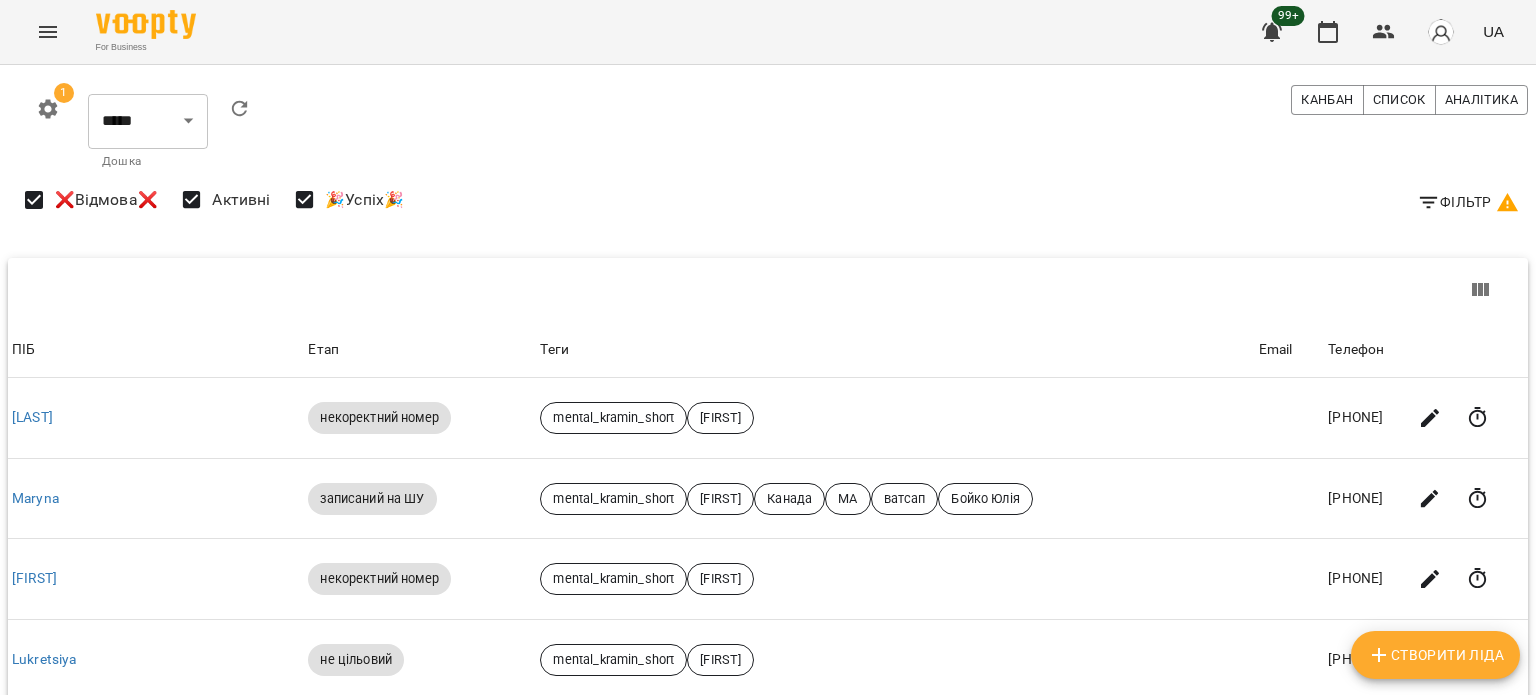 scroll, scrollTop: 0, scrollLeft: 0, axis: both 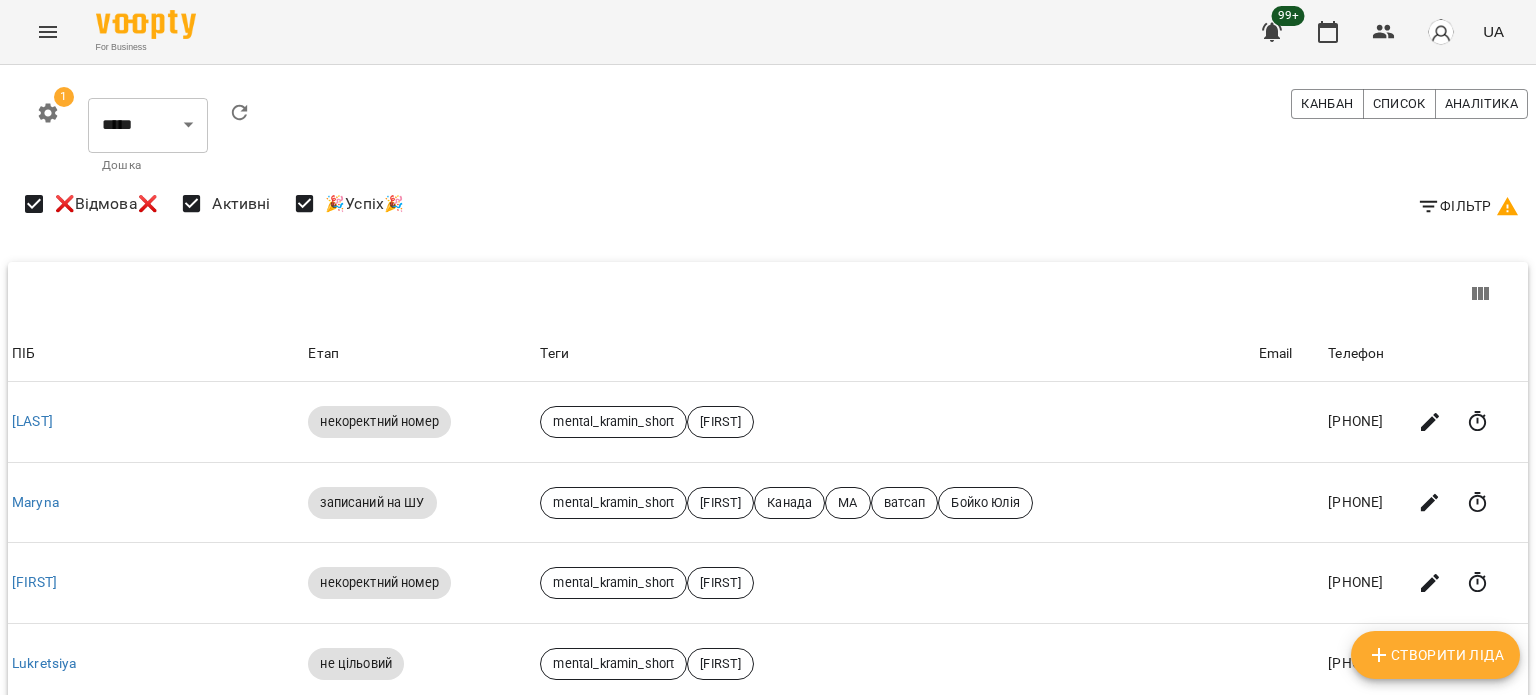click on "Фільтр" at bounding box center (1468, 206) 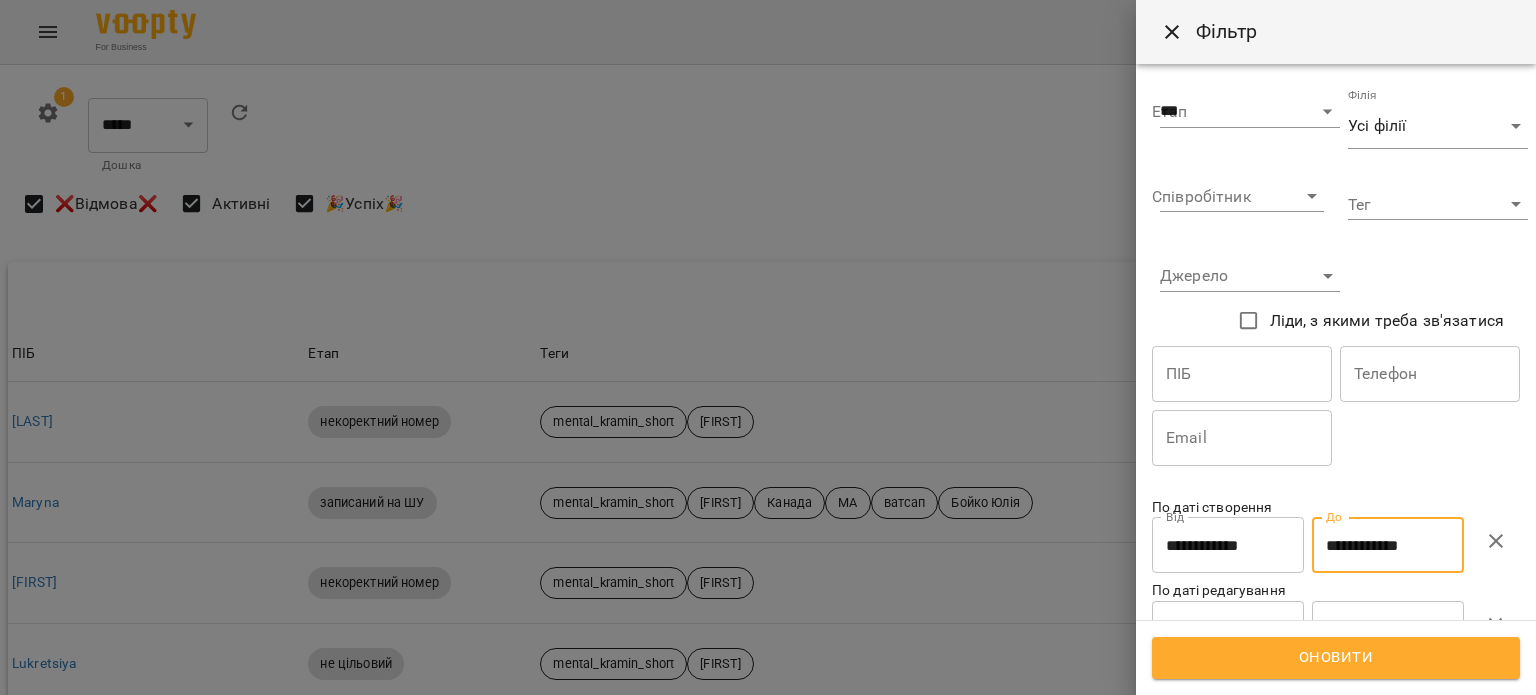 click on "**********" at bounding box center [1388, 545] 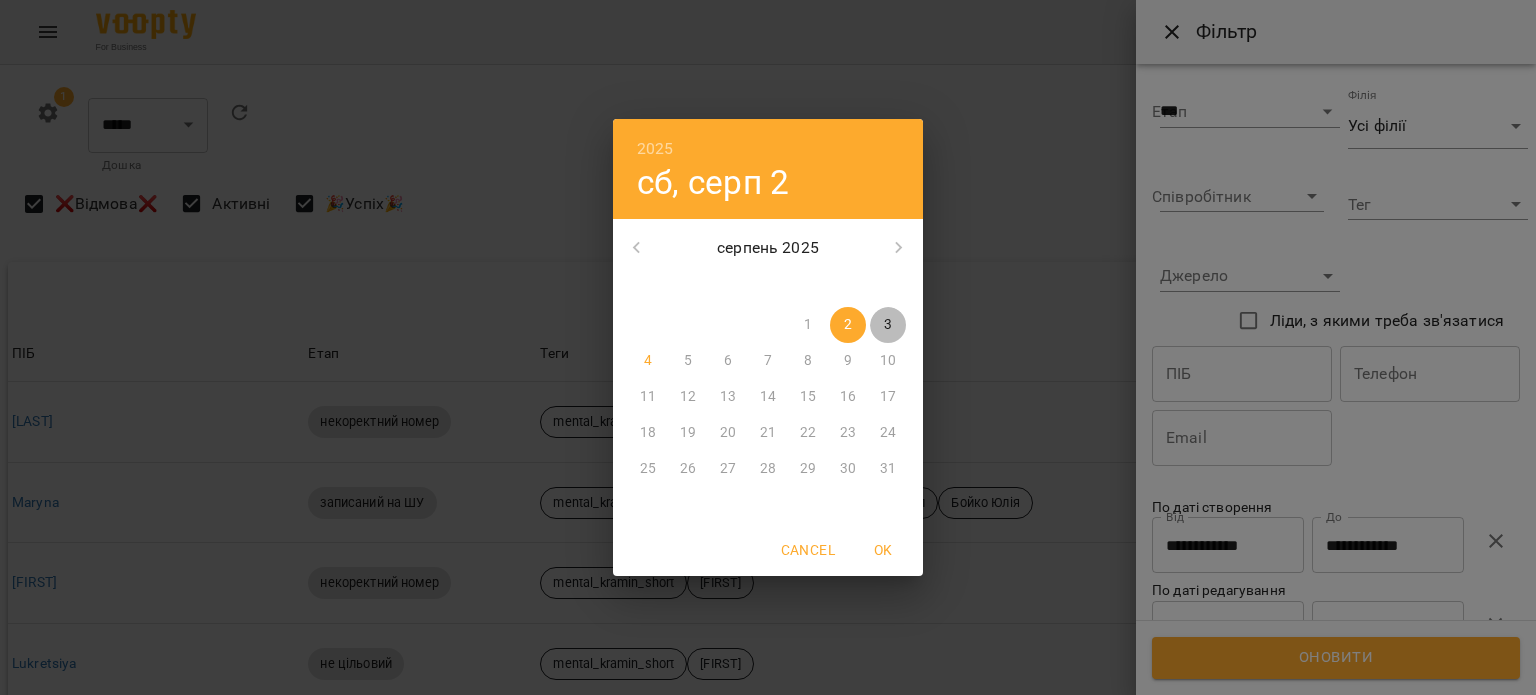 click on "3" at bounding box center (888, 325) 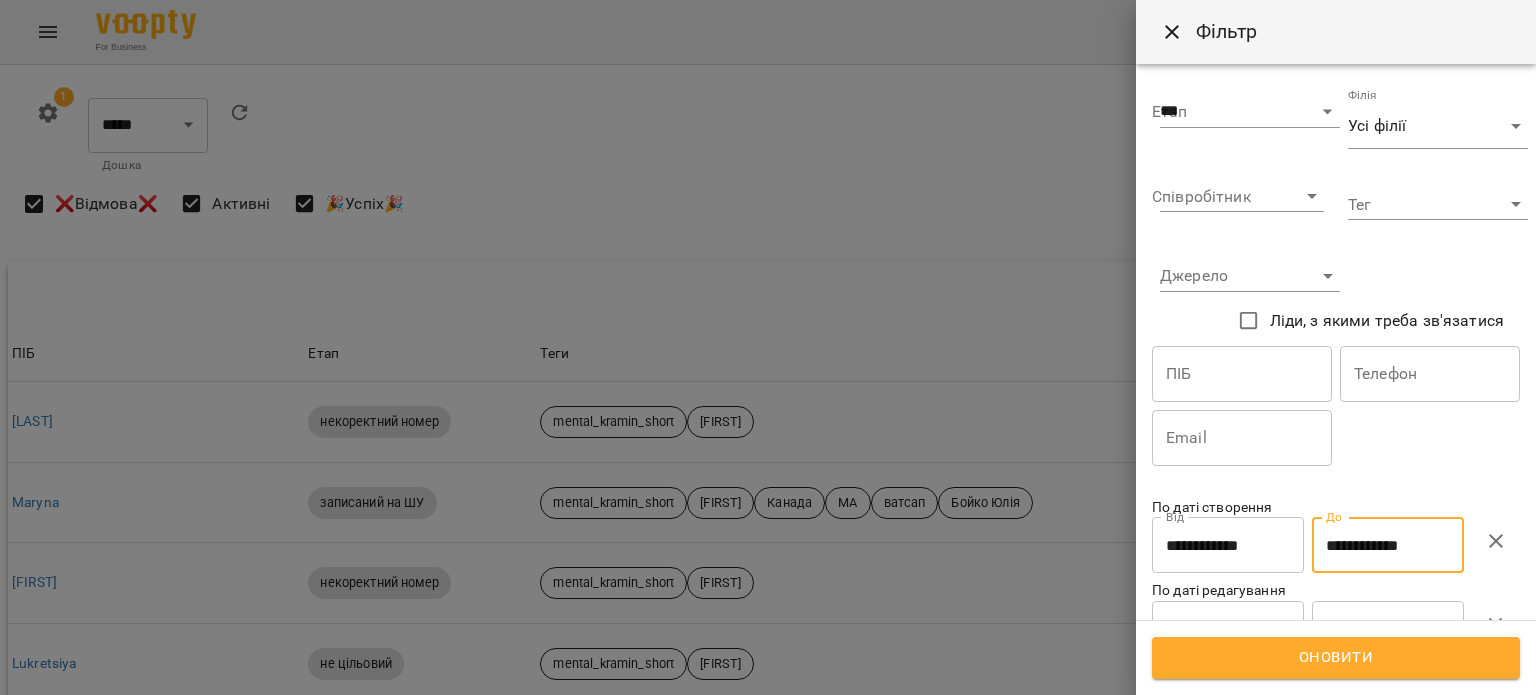 click on "**********" at bounding box center [1228, 545] 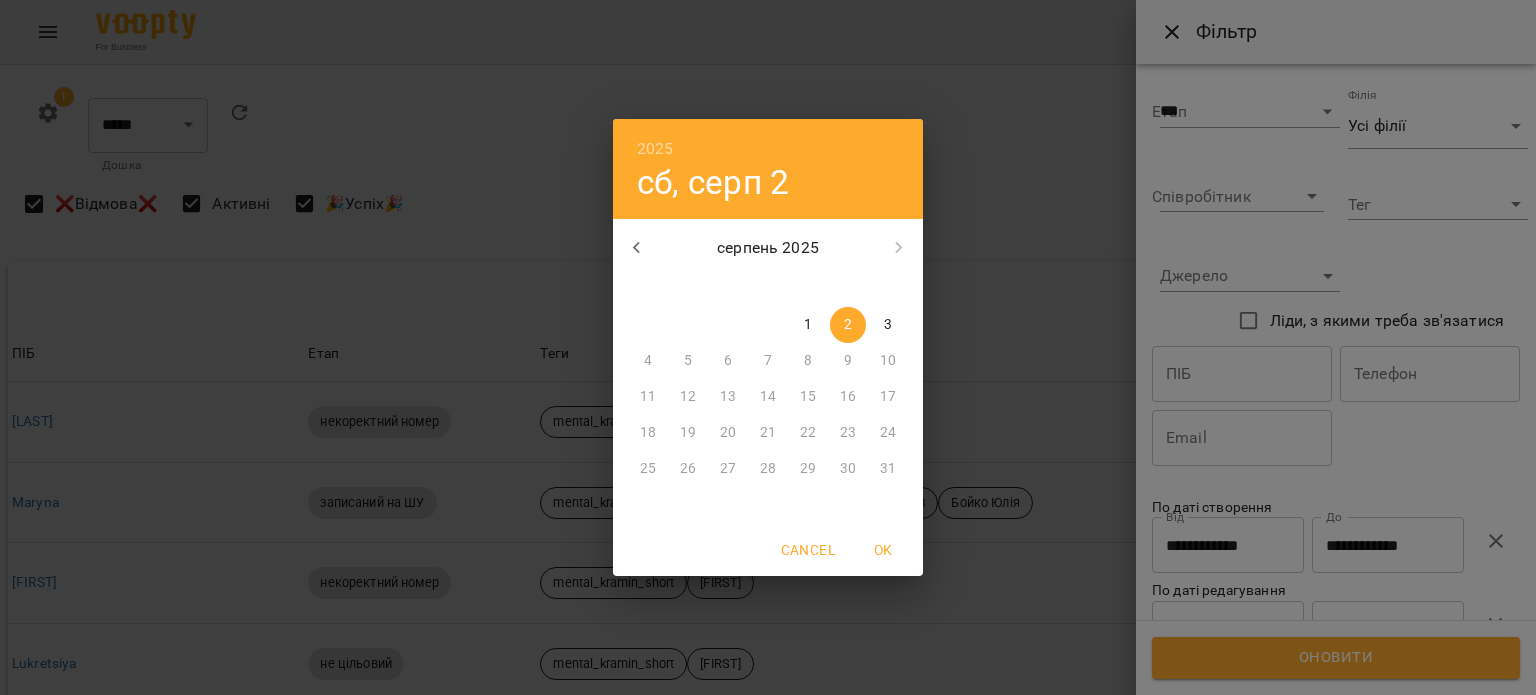 click on "3" at bounding box center [888, 325] 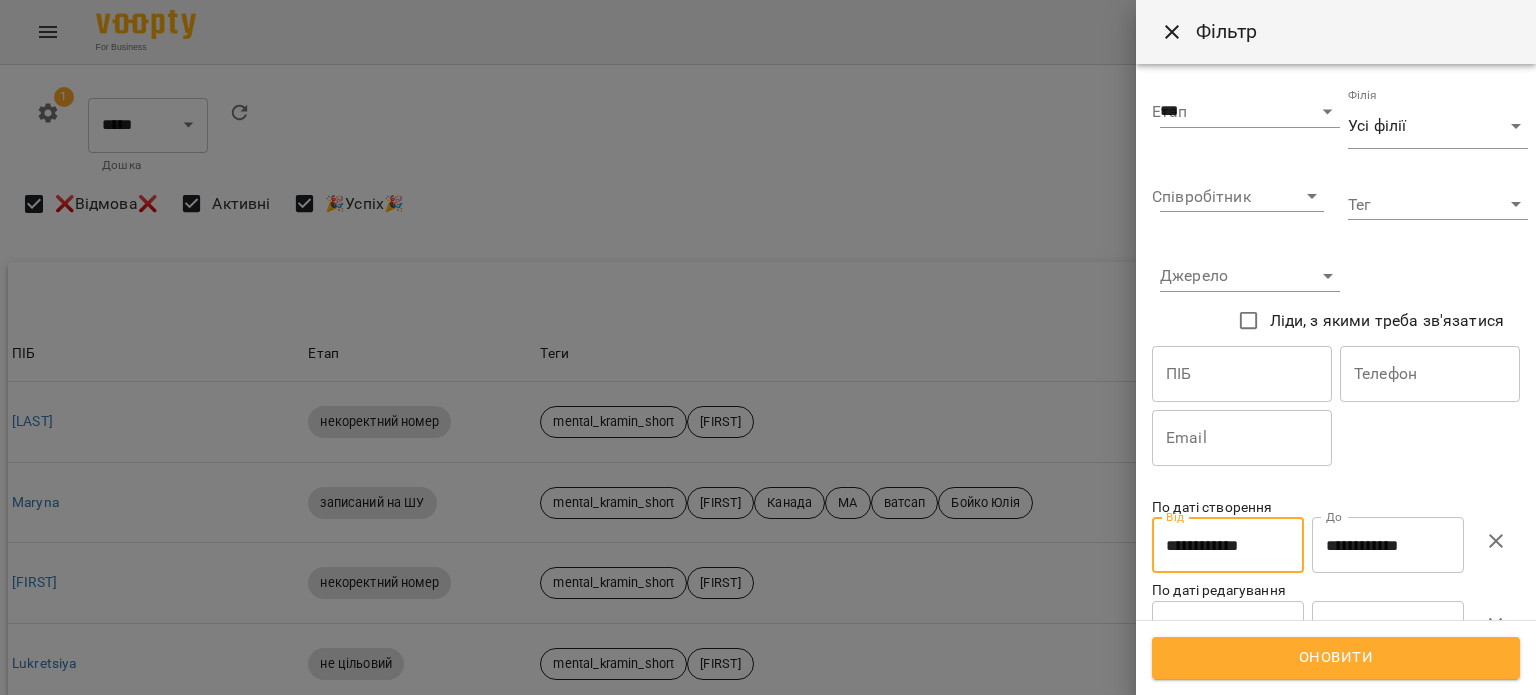 click on "Оновити" at bounding box center (1336, 658) 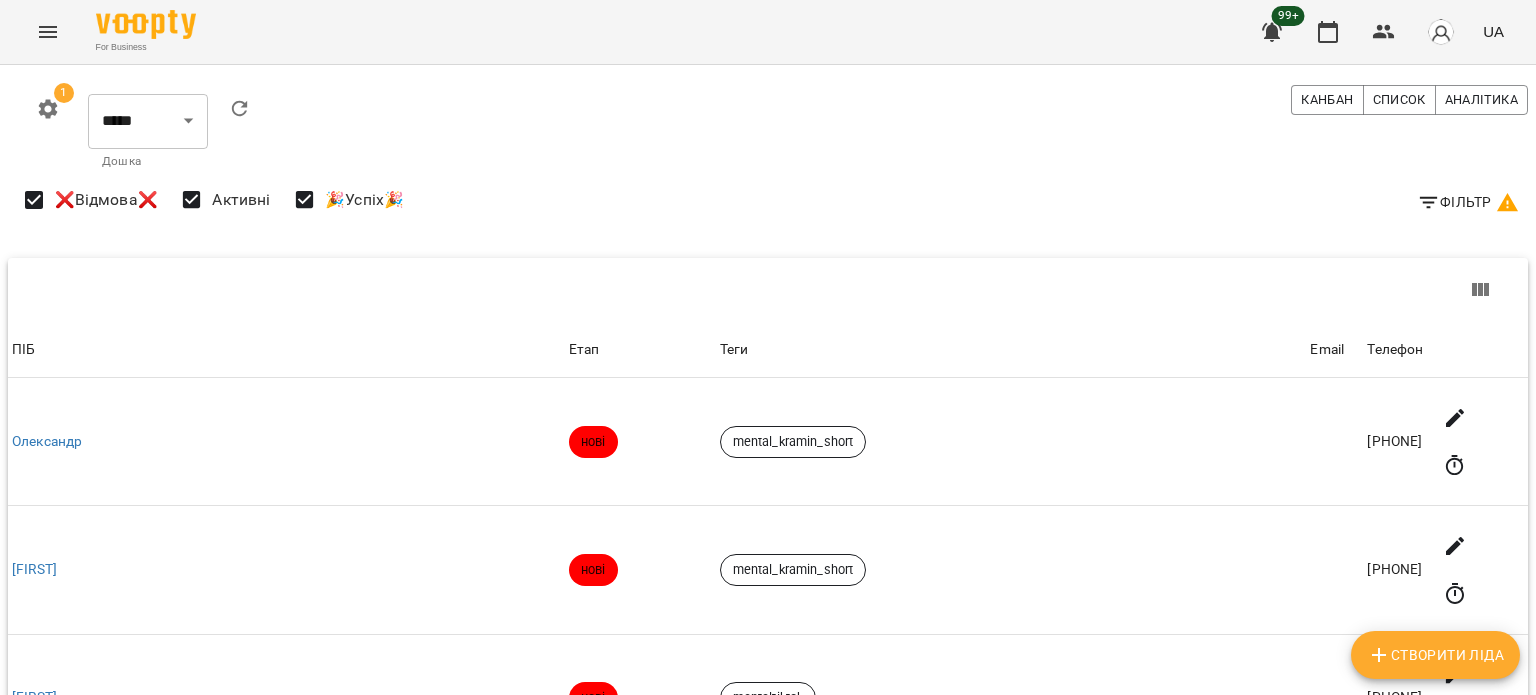 scroll, scrollTop: 0, scrollLeft: 0, axis: both 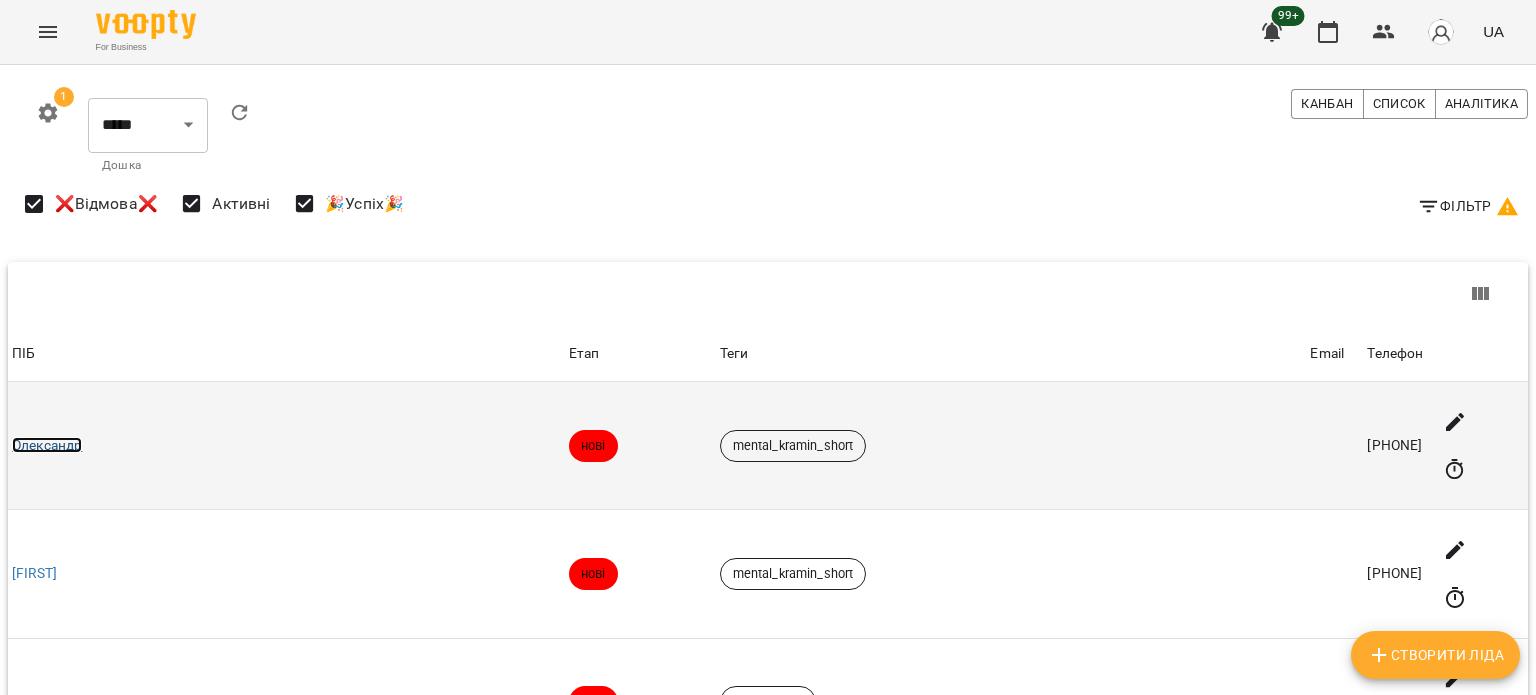 click on "Олександр" at bounding box center [47, 445] 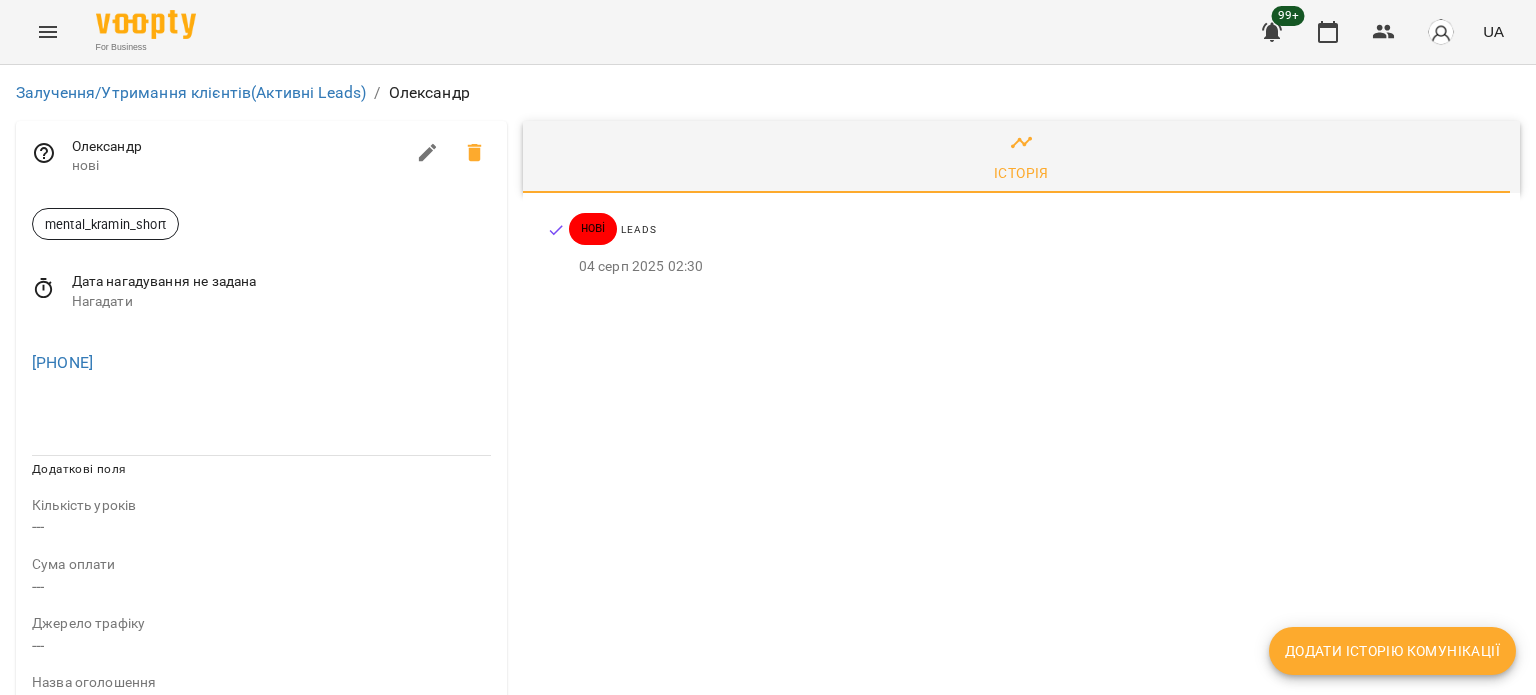 click 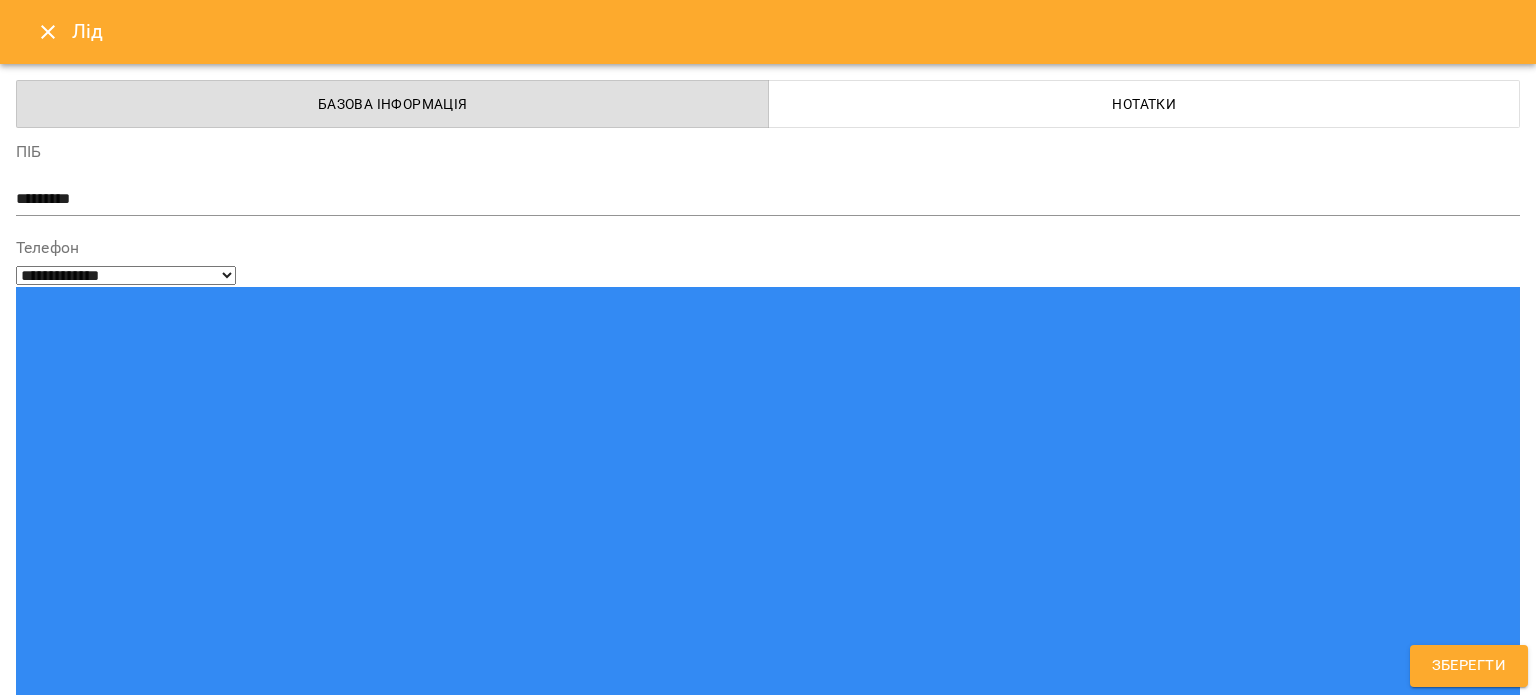 click on "mental_kramin_short" at bounding box center [731, 1528] 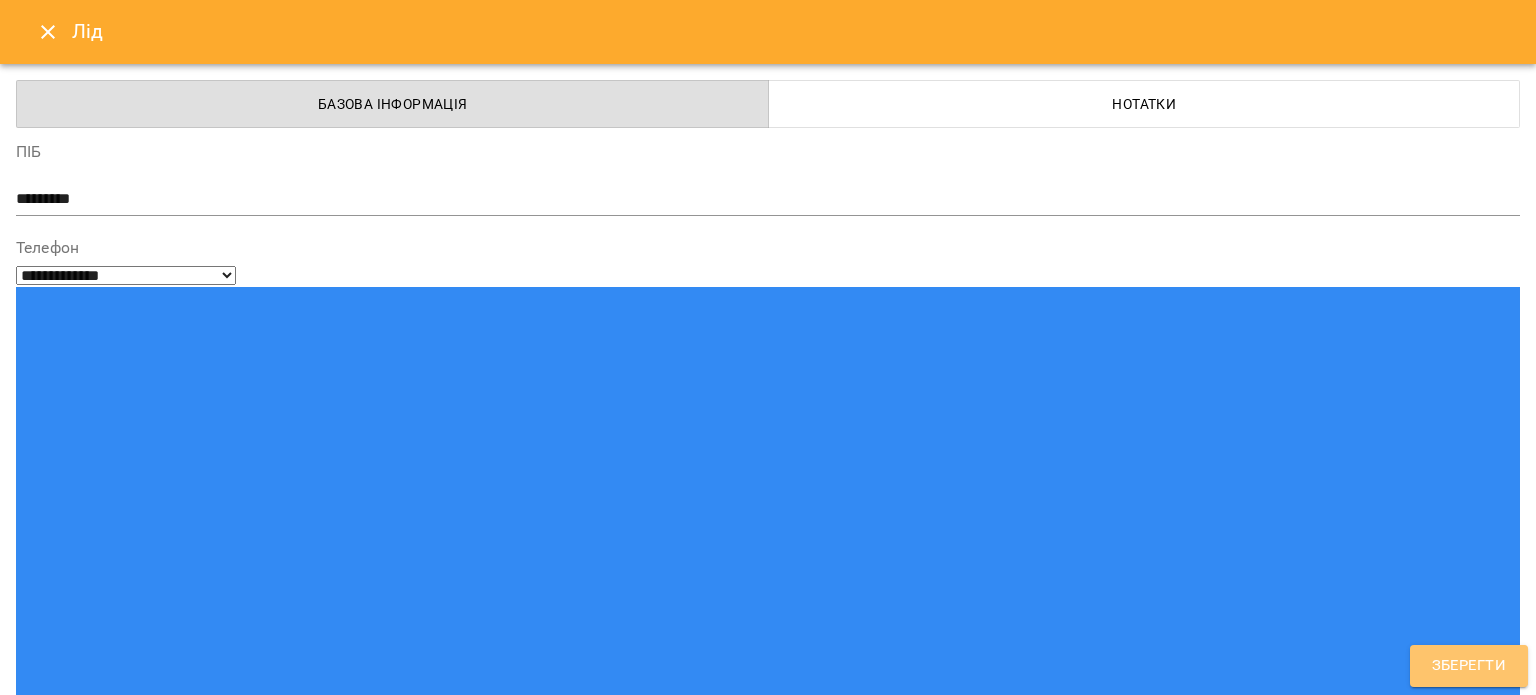 click on "Зберегти" at bounding box center [1469, 666] 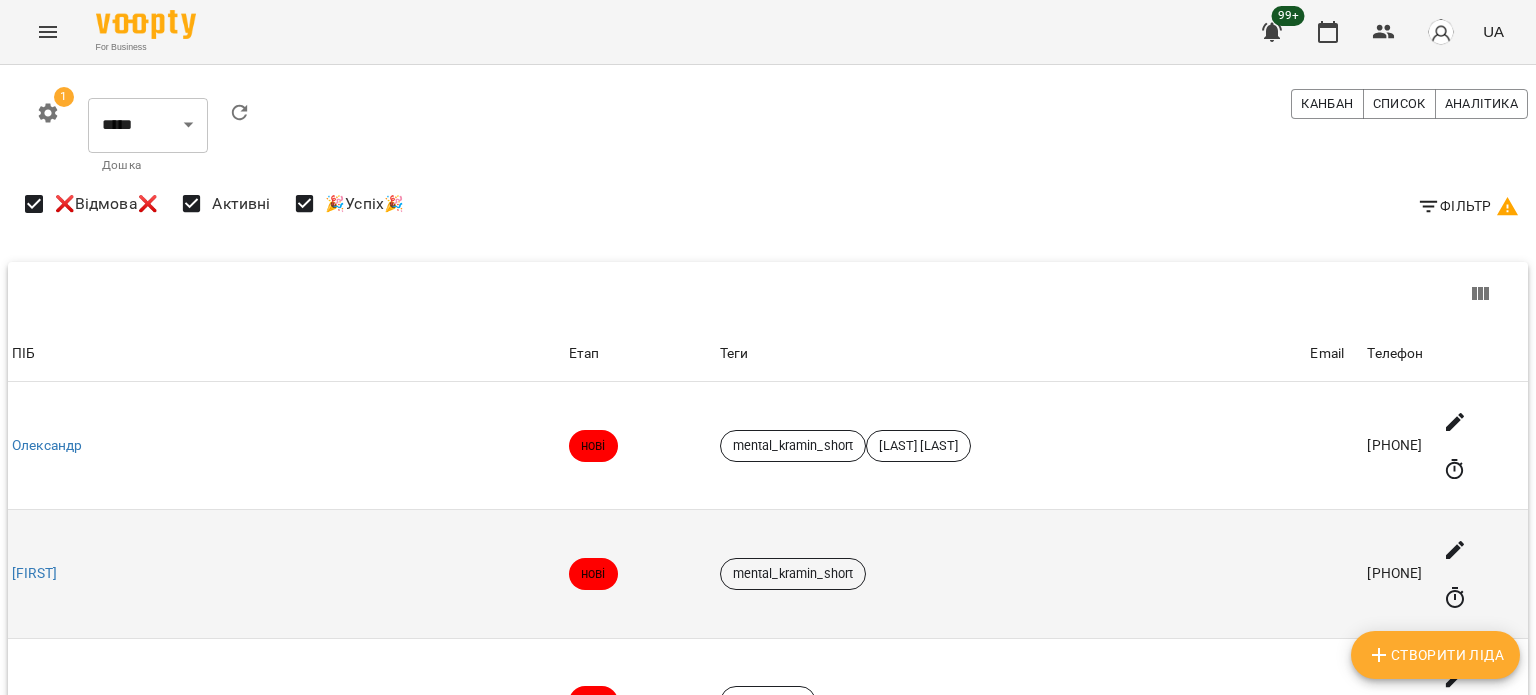 scroll, scrollTop: 166, scrollLeft: 0, axis: vertical 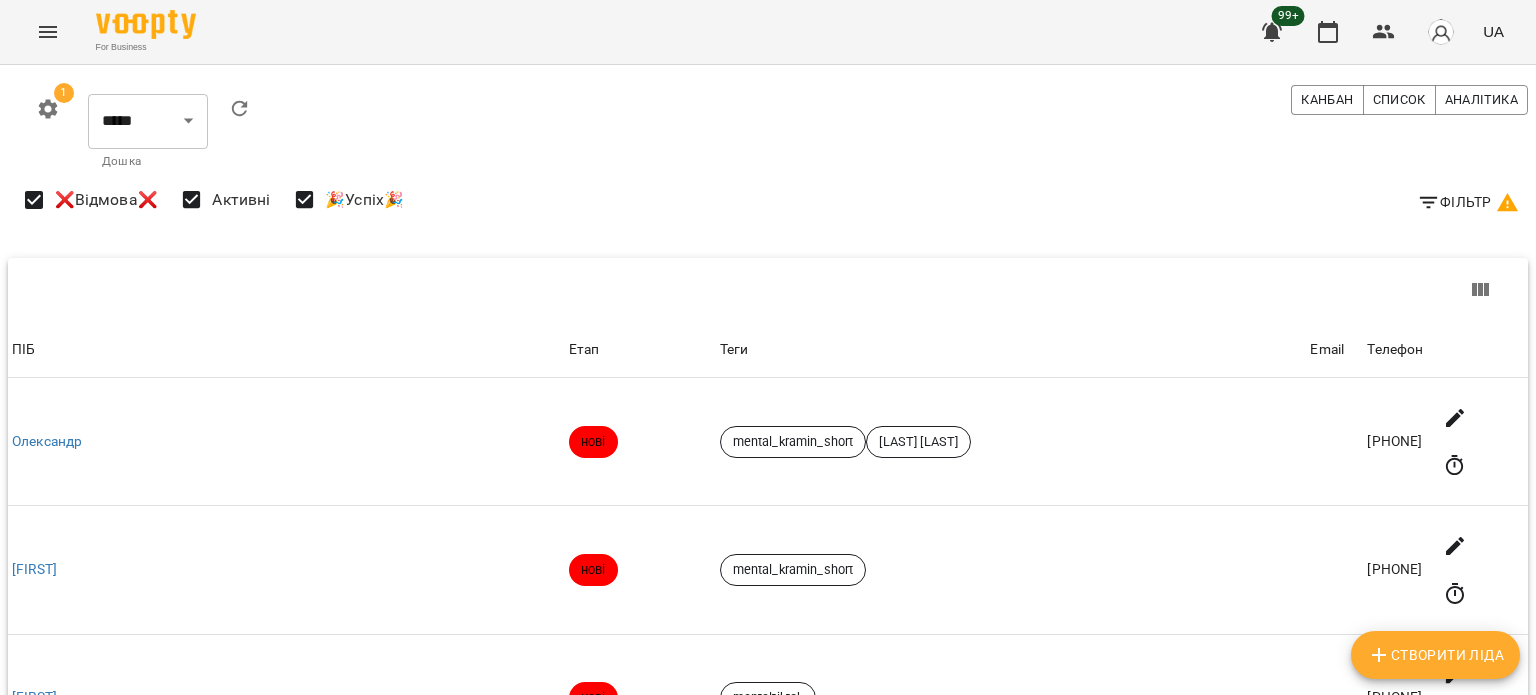 click on "Рядків на сторінці: 10 ** 1-10 з 31" at bounding box center [768, 1686] 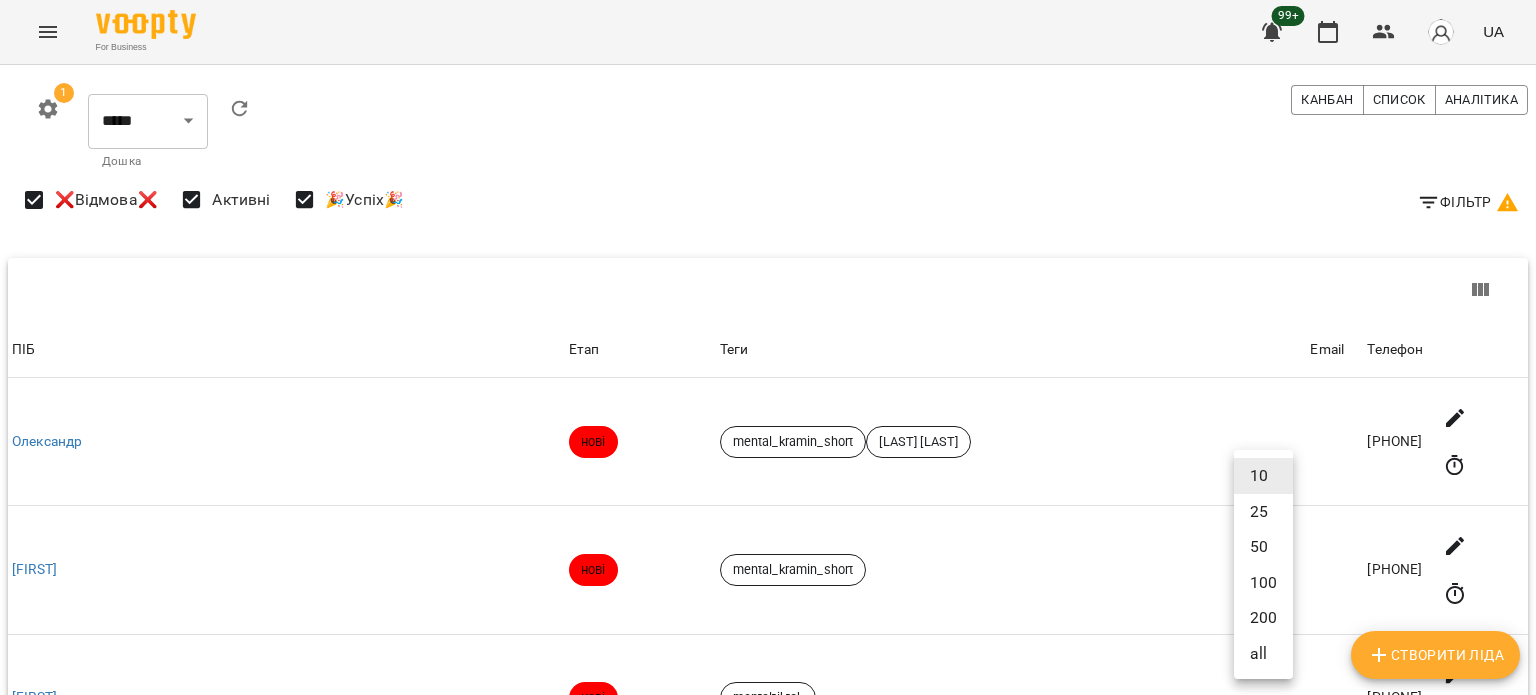 click on "100" at bounding box center [1263, 583] 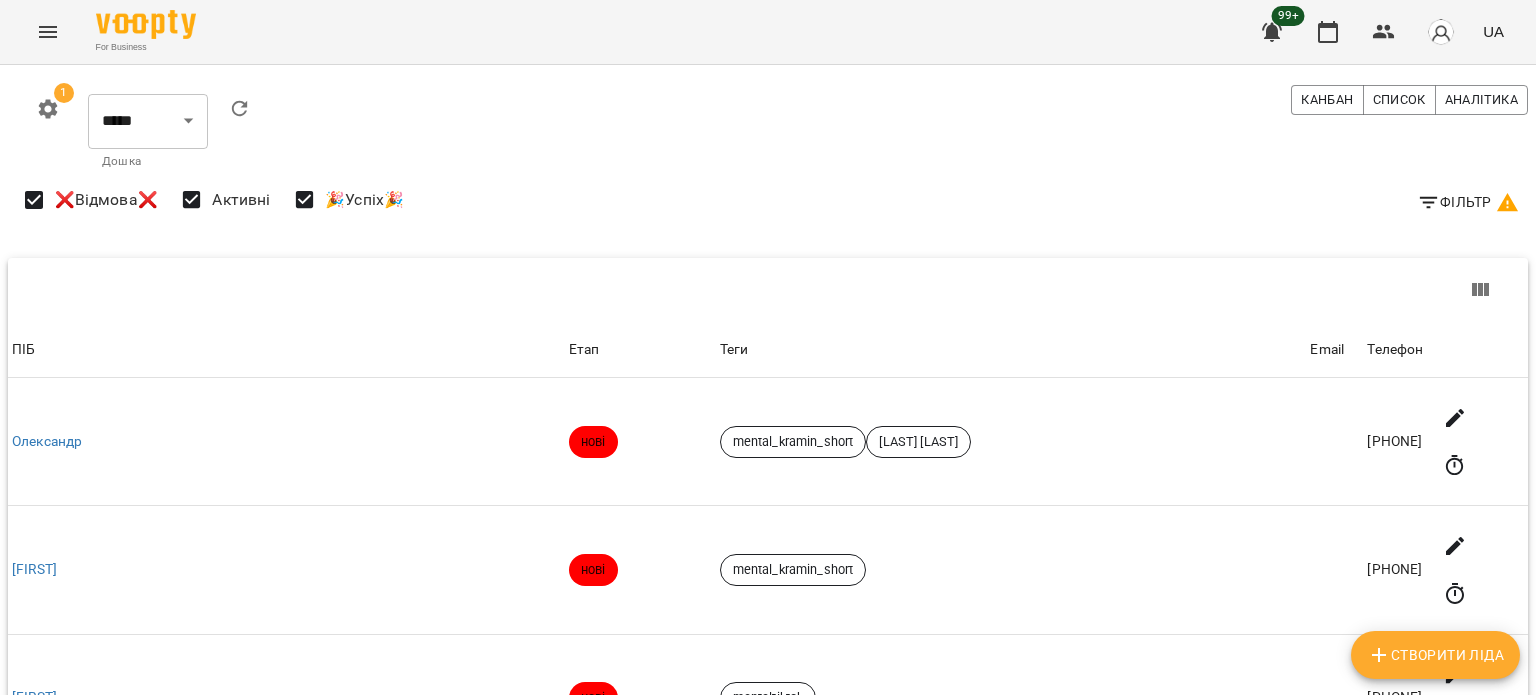 scroll, scrollTop: 0, scrollLeft: 0, axis: both 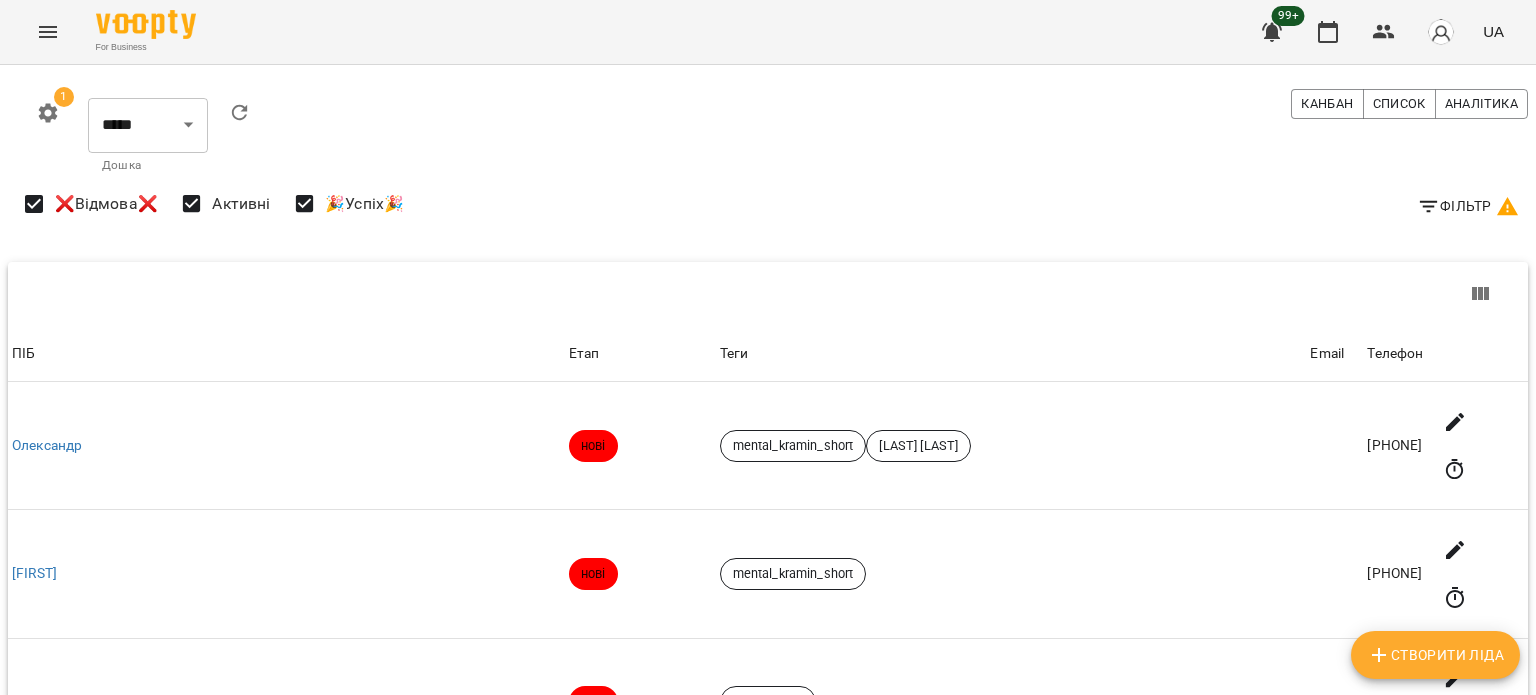 click on "Фільтр" at bounding box center (1468, 206) 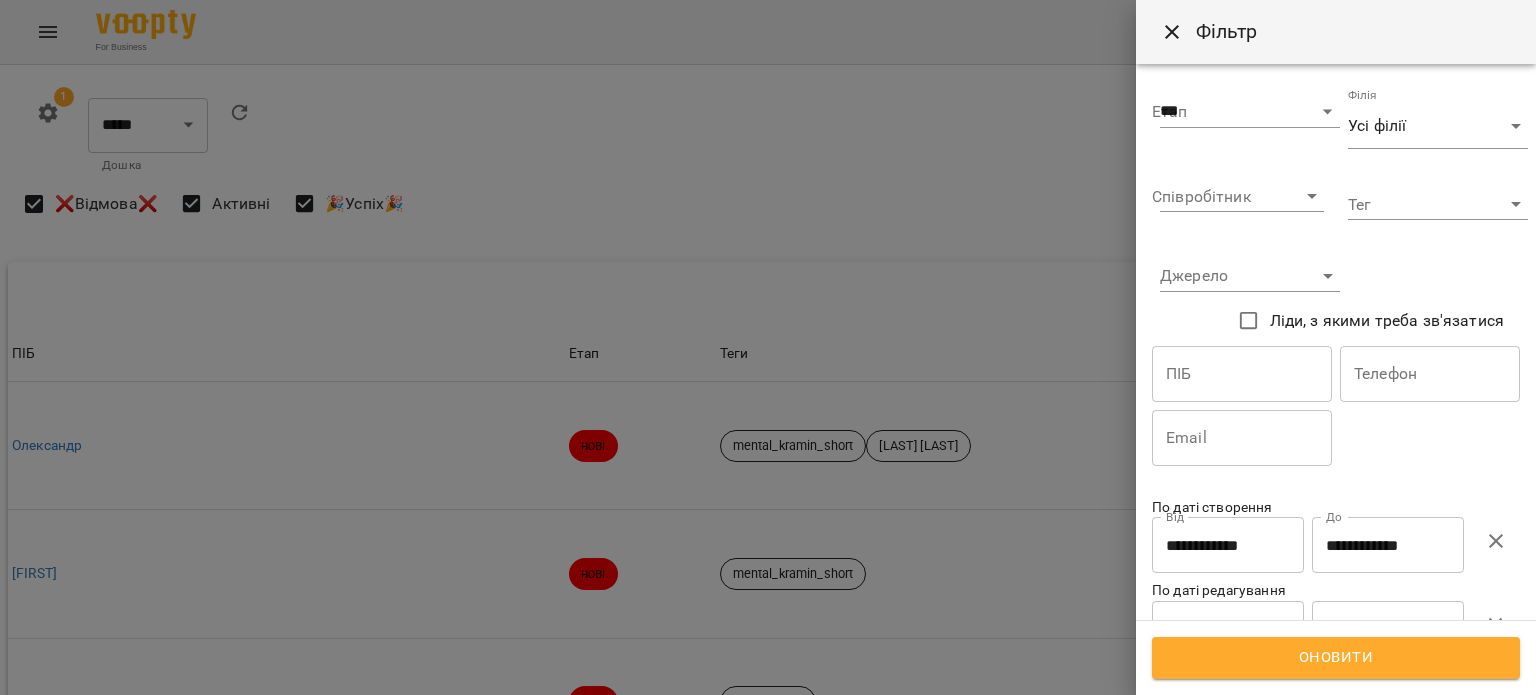 click at bounding box center (768, 347) 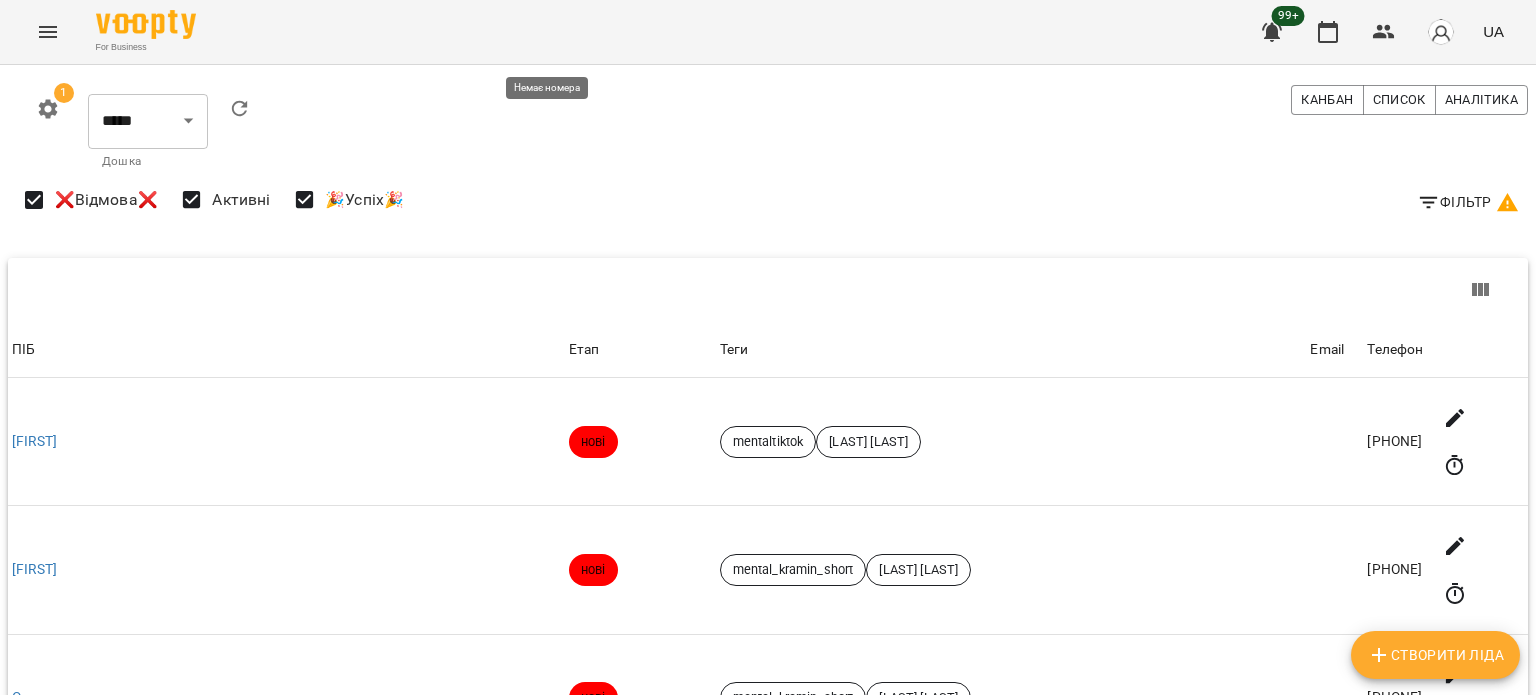 scroll, scrollTop: 3852, scrollLeft: 0, axis: vertical 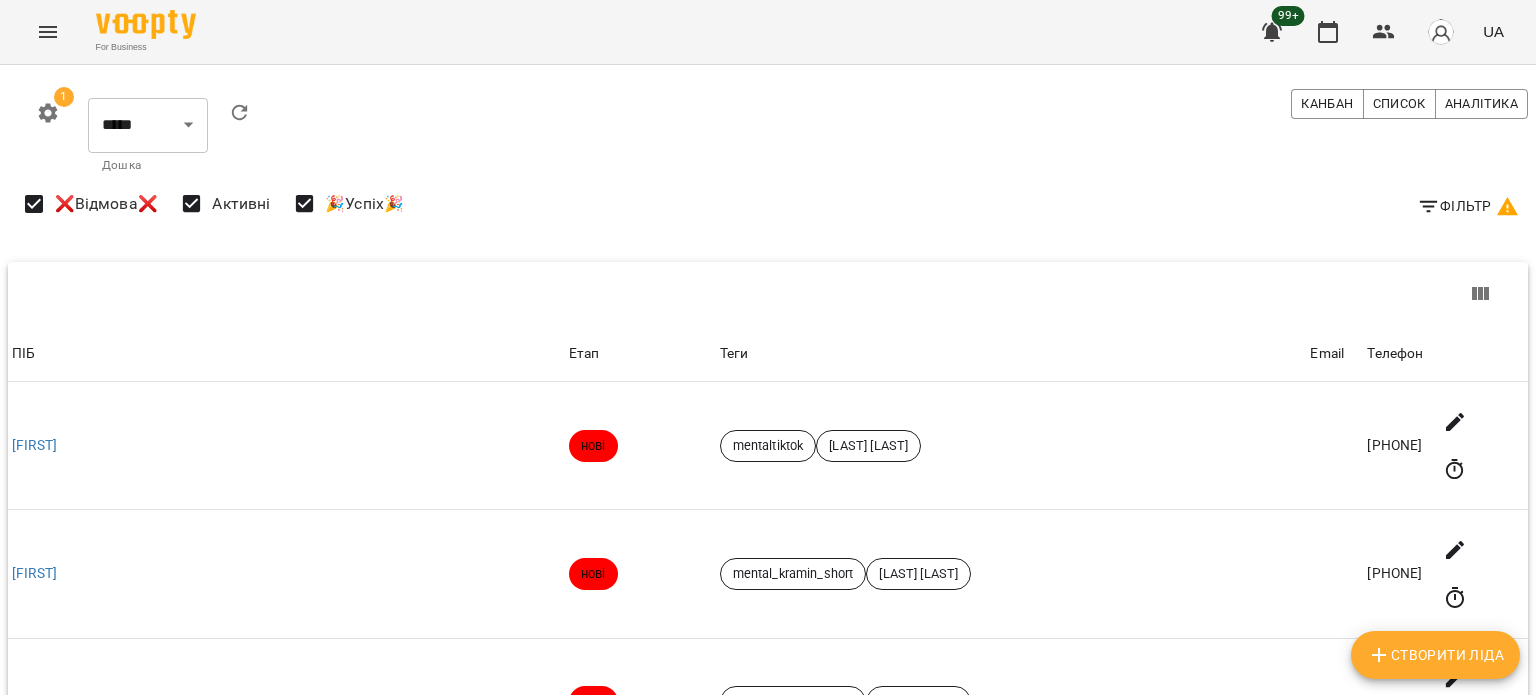 click on "Фільтр" at bounding box center [1468, 206] 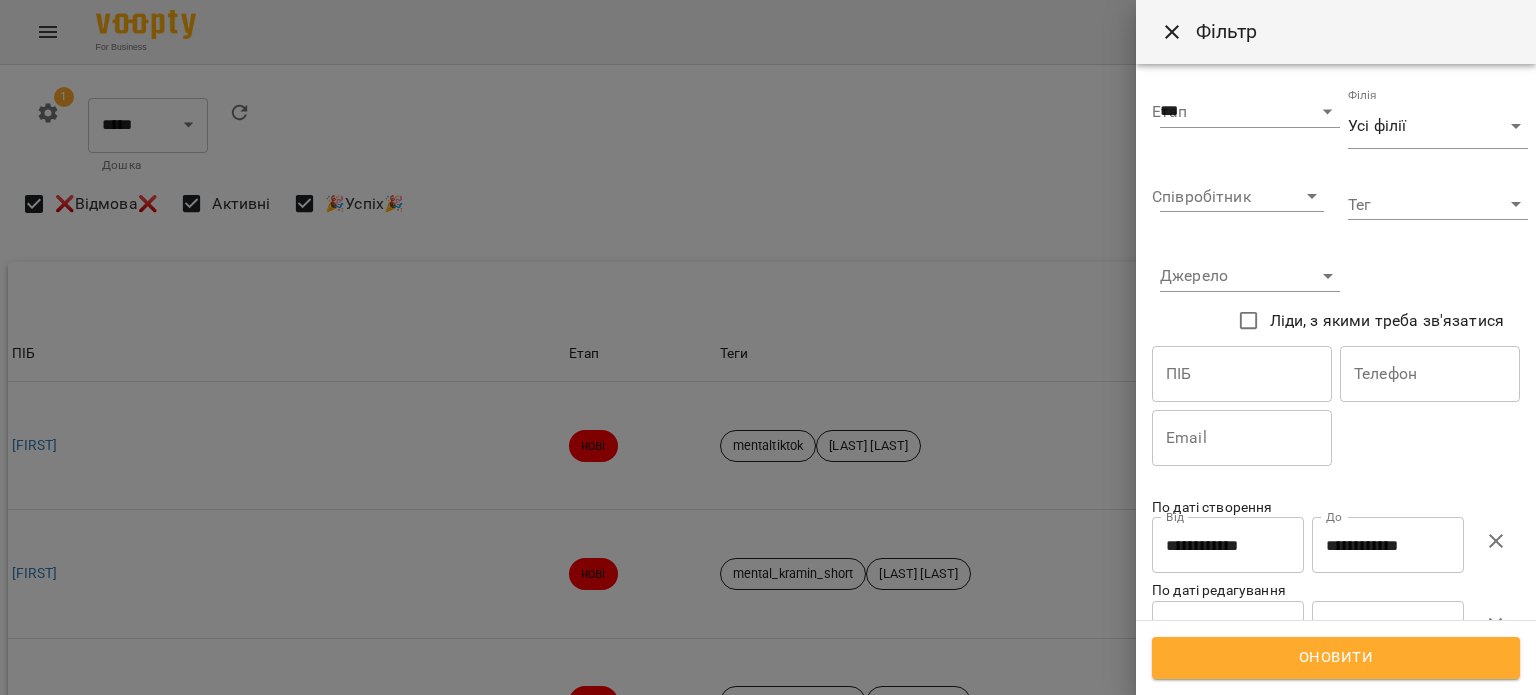 click on "**********" at bounding box center (1228, 545) 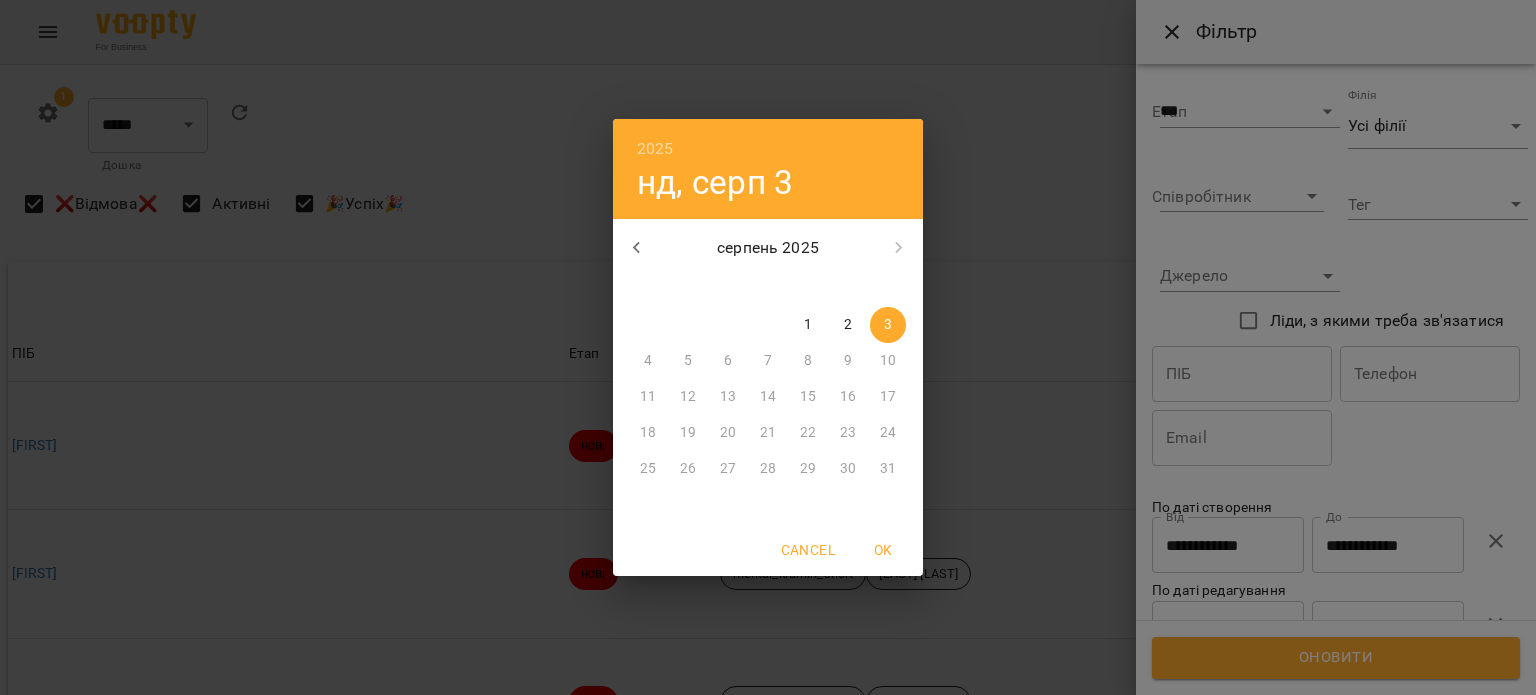 click on "1" at bounding box center [808, 325] 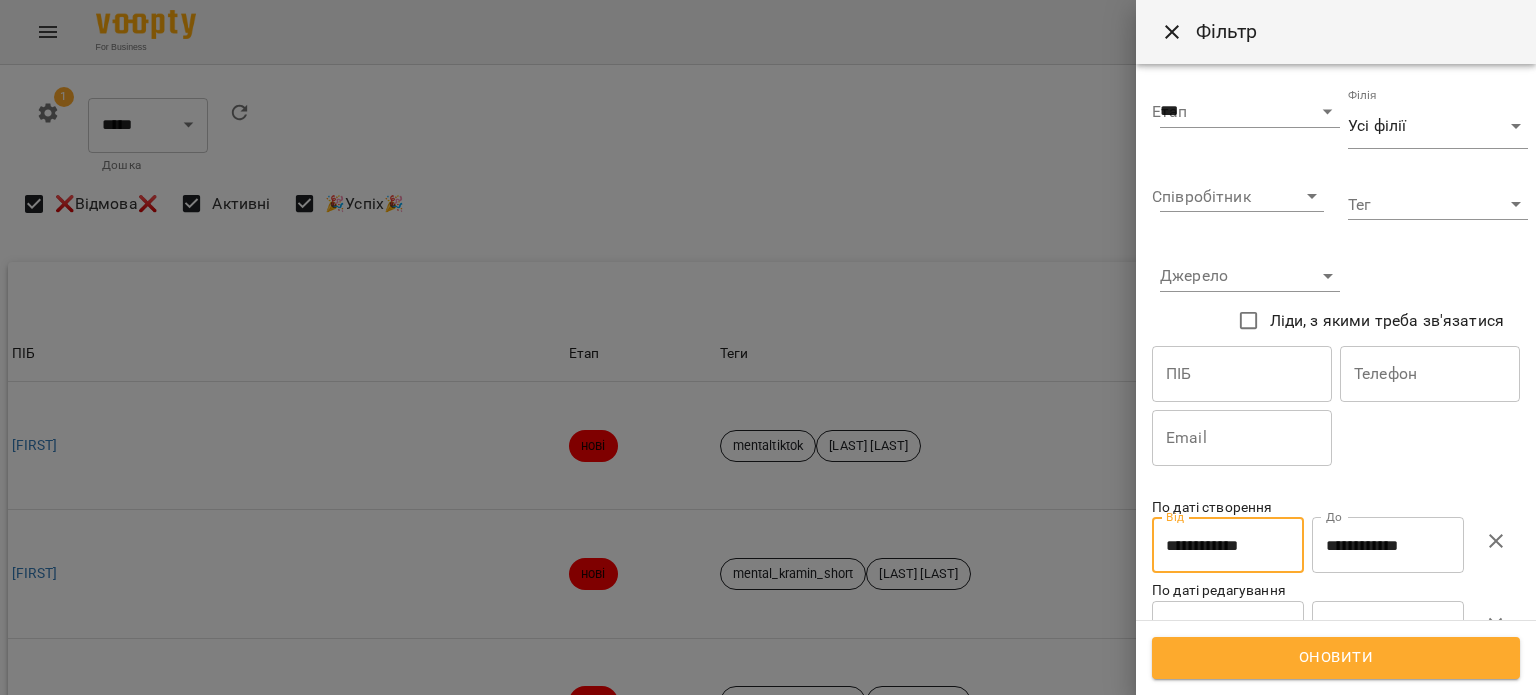 click on "**********" at bounding box center (1388, 545) 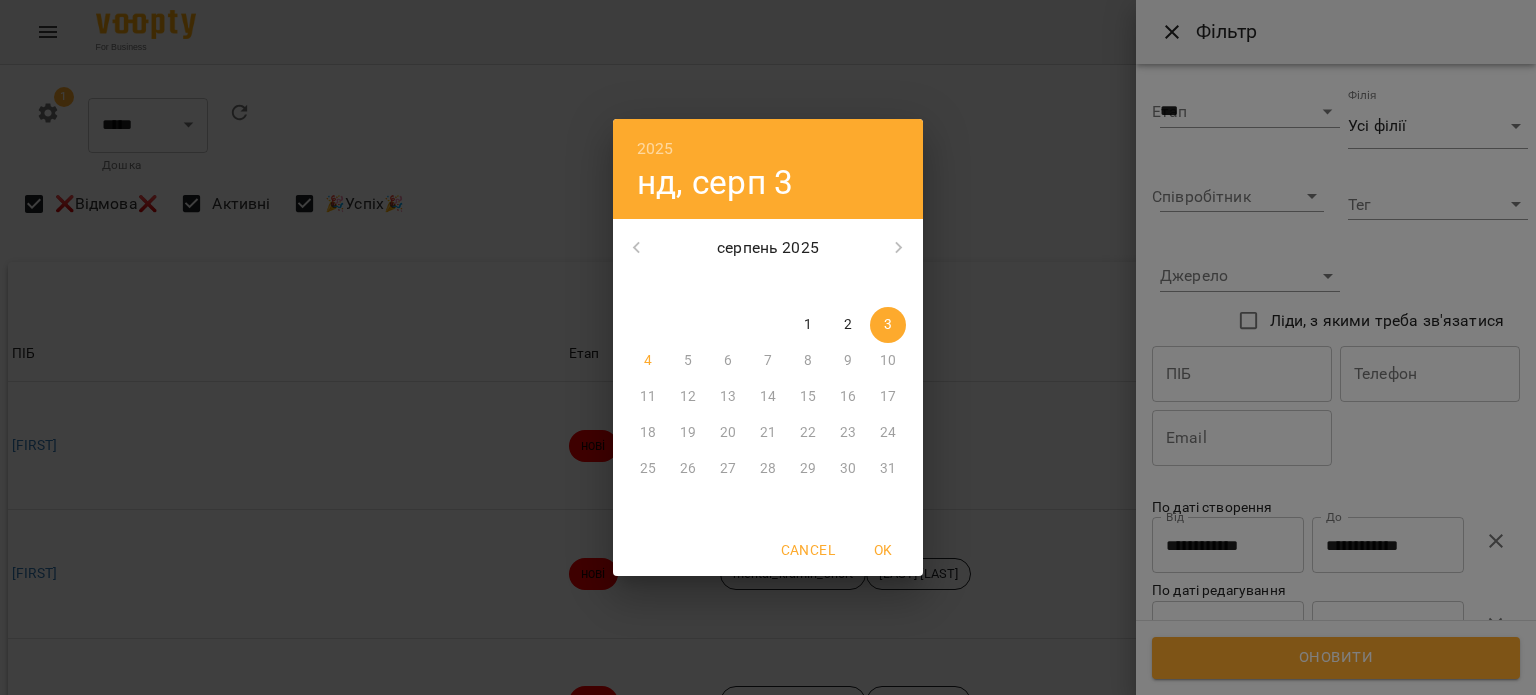 click on "1" at bounding box center [808, 325] 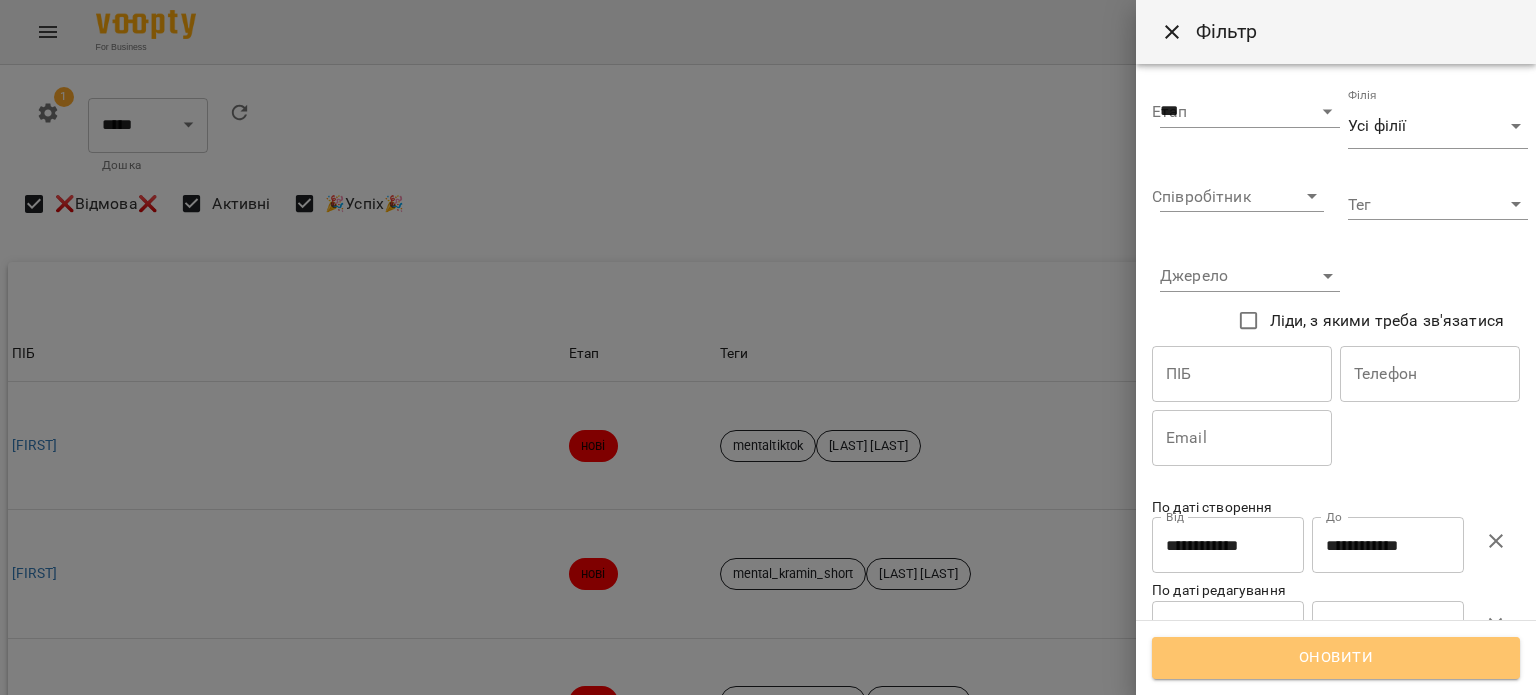 click on "Оновити" at bounding box center (1336, 658) 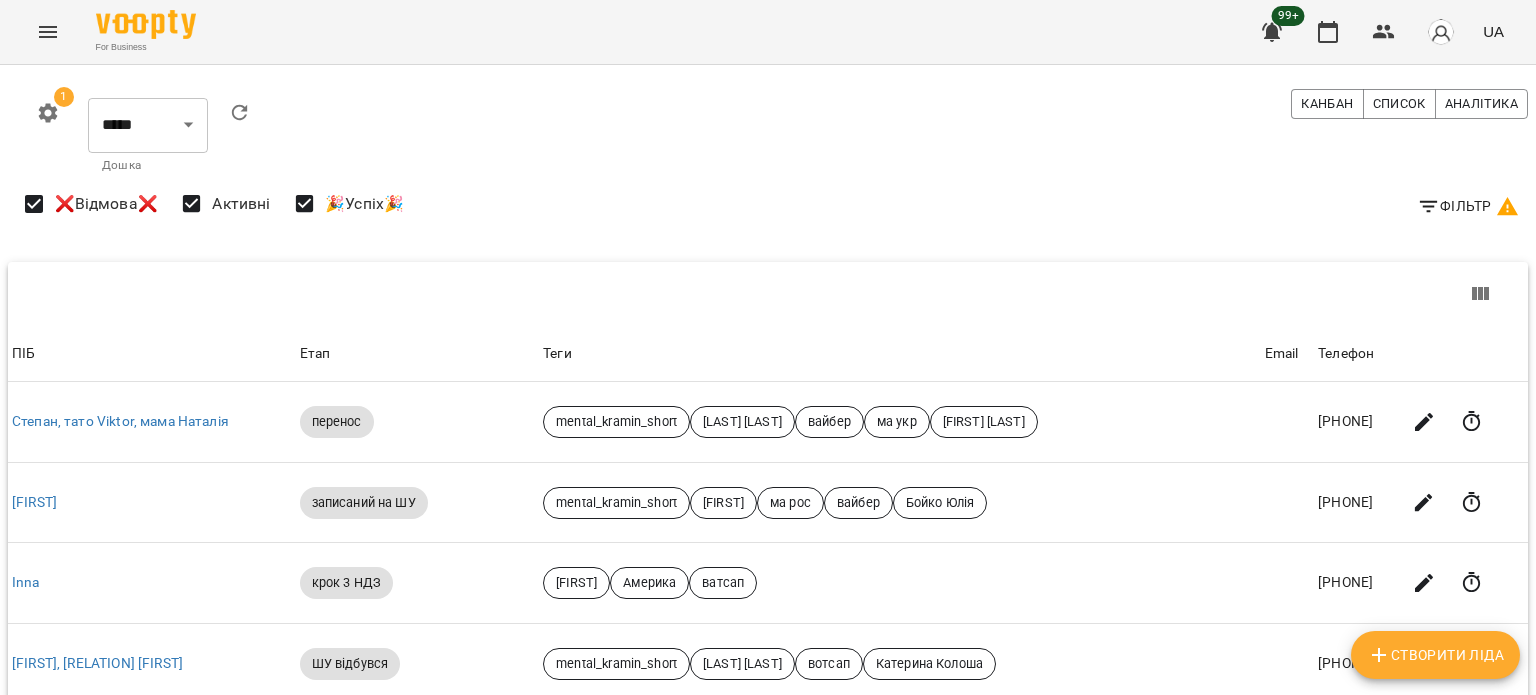 click on "Фільтр" at bounding box center (1468, 206) 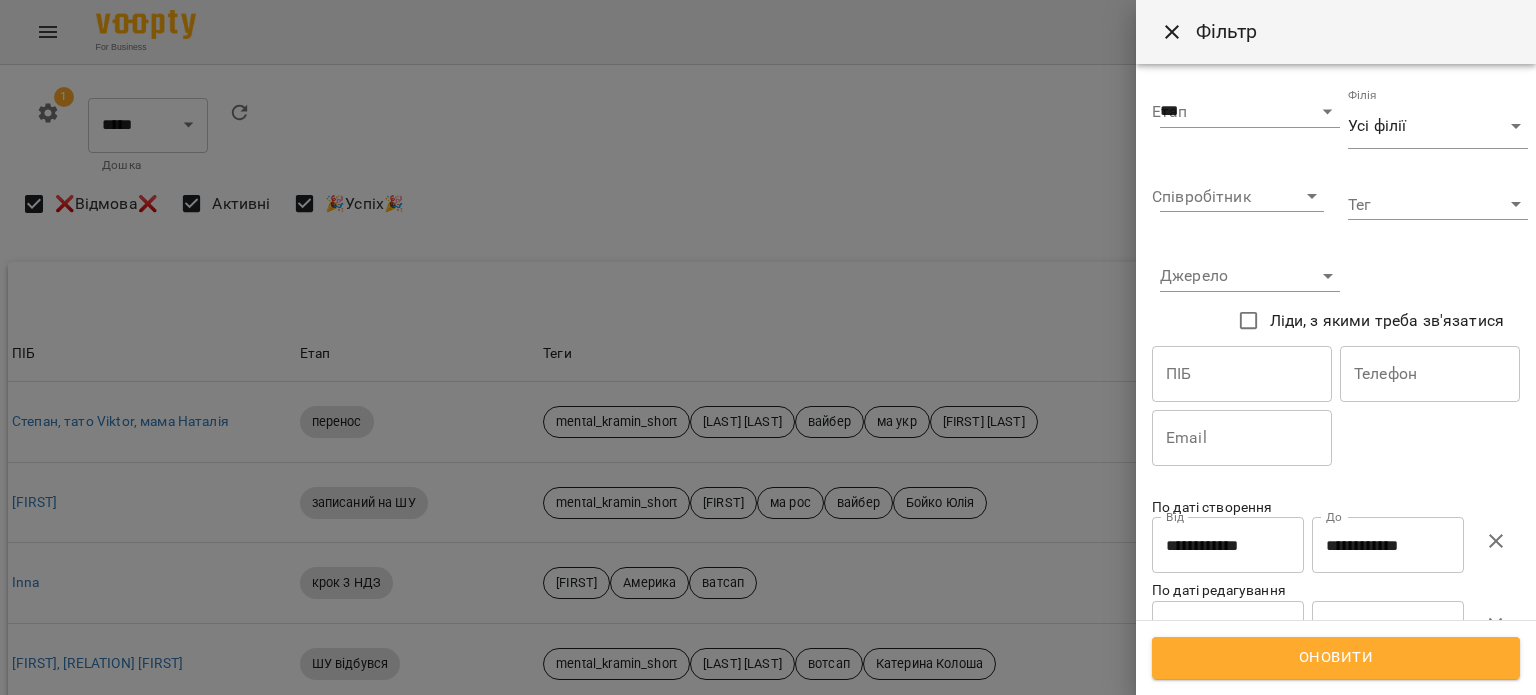 click on "For Business 99+ UA 1 ***** ******** ****** ******** ​ Дошка Канбан Список Аналітика Фільтр ❌Відмова❌ Активні 🎉Успіх🎉 ПІБ Етап Теги Email Телефон   ПІБ Степан, тато Viktor, мама Наталія Етап перенос Теги mental_kramin_short Дащенко Анна вайбер ма укр Ірина Микитей Email Телефон +12162192485   ПІБ Олена Етап записаний на ШУ Теги mental_kramin_short Юра ма рос вайбер Бойко Юлія Email Телефон +32471176623   ПІБ Inna Етап крок 3 НДЗ Теги Юра Америка ватсап Email Телефон +17289003177   ПІБ Адріан, мама Oksana Етап ШУ відбувся Теги mental_kramin_short Дащенко Анна вотсап Катерина  Колоша Email Телефон +16478390502   ПІБ" at bounding box center (768, 966) 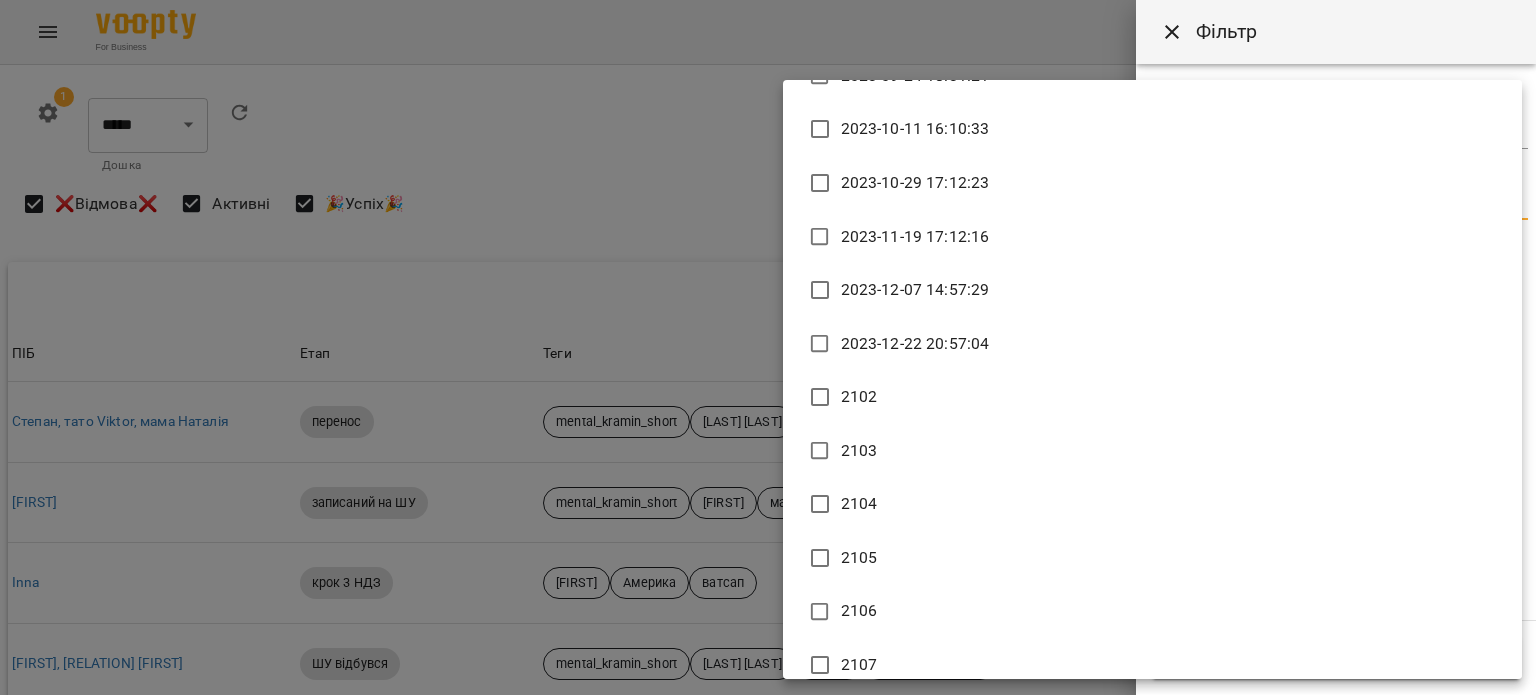 scroll, scrollTop: 9500, scrollLeft: 0, axis: vertical 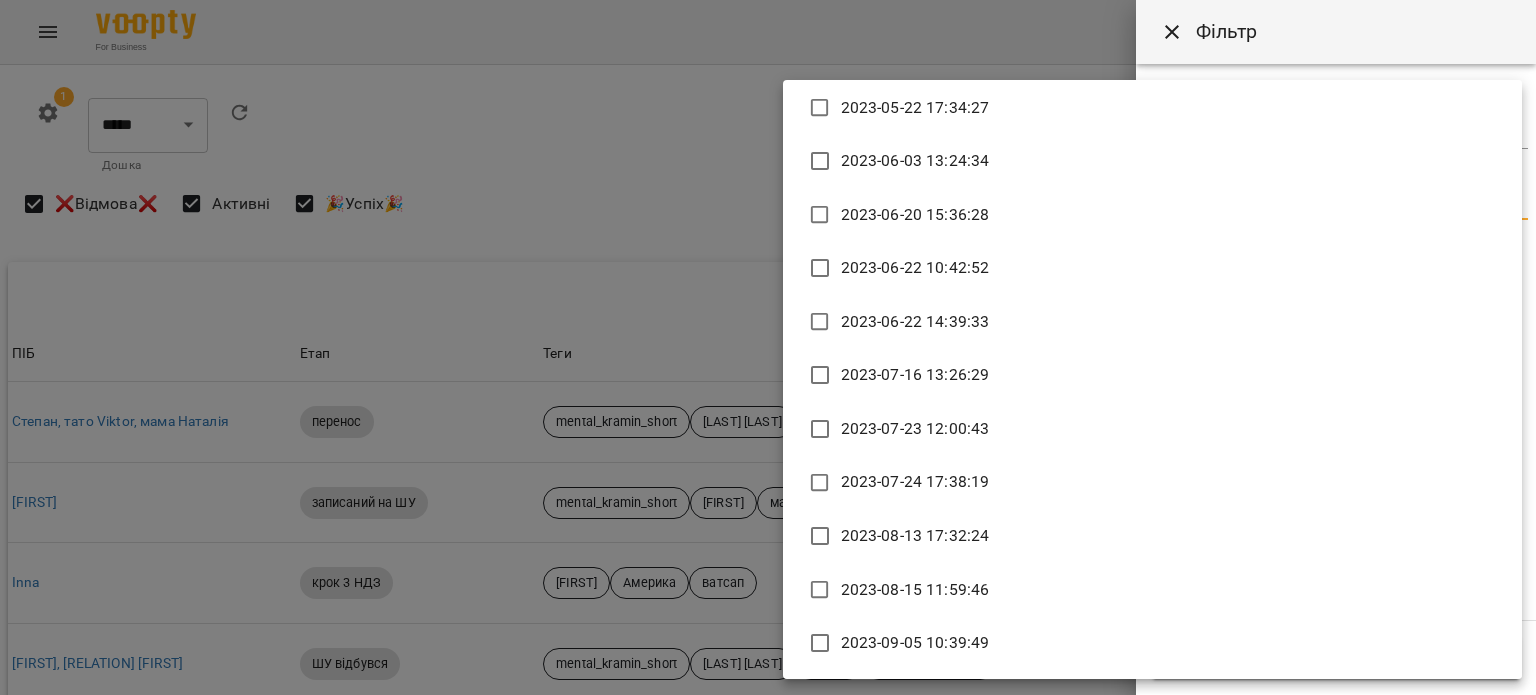 click at bounding box center [768, 347] 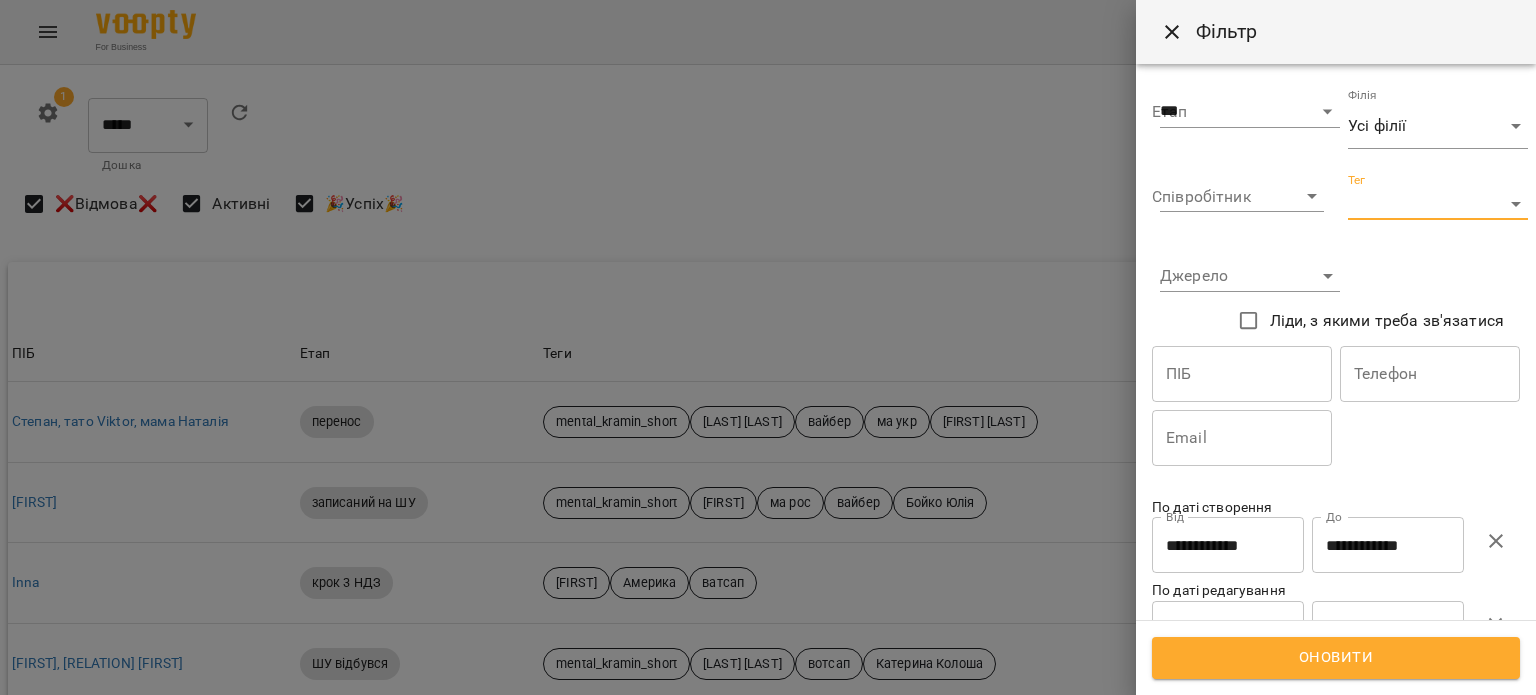 click on "Оновити" at bounding box center [1336, 658] 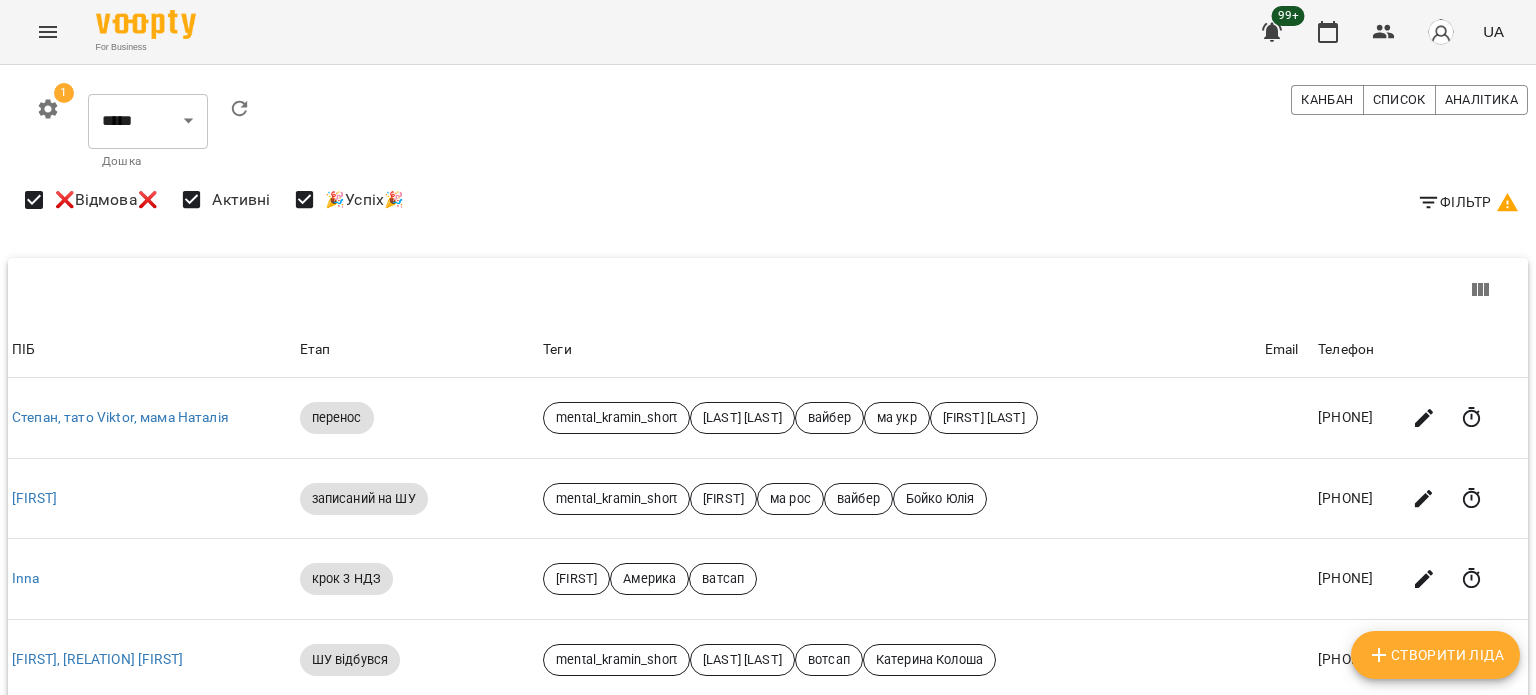 scroll, scrollTop: 1252, scrollLeft: 0, axis: vertical 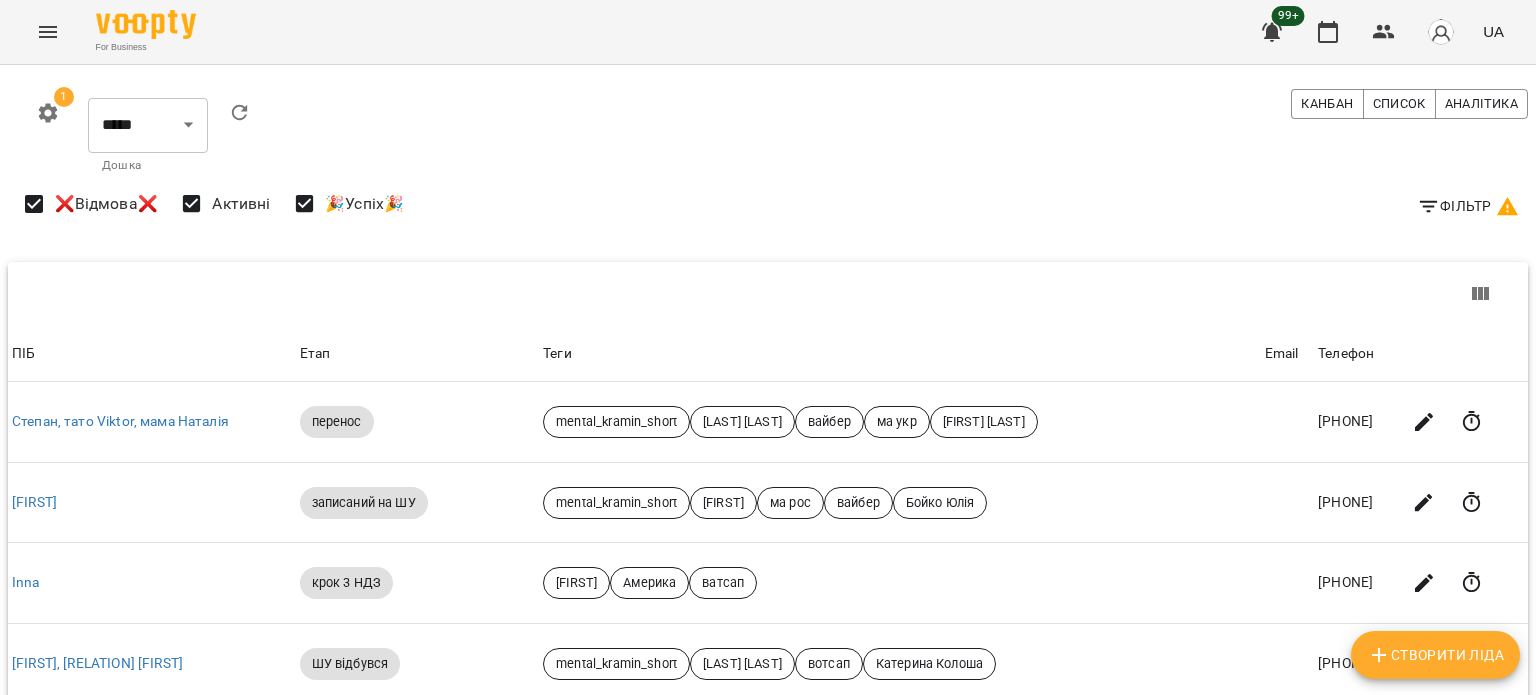 click on "Фільтр" at bounding box center [1468, 206] 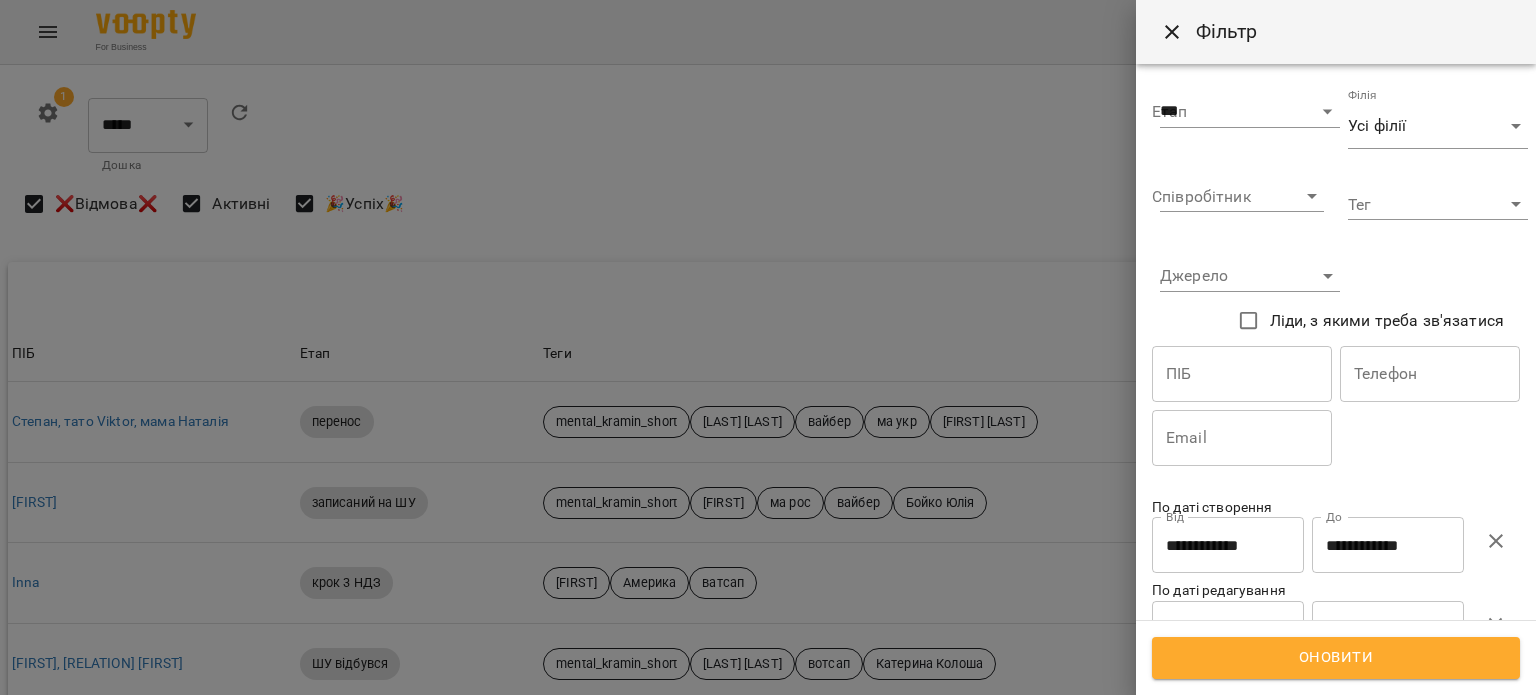 click on "**********" at bounding box center (1388, 545) 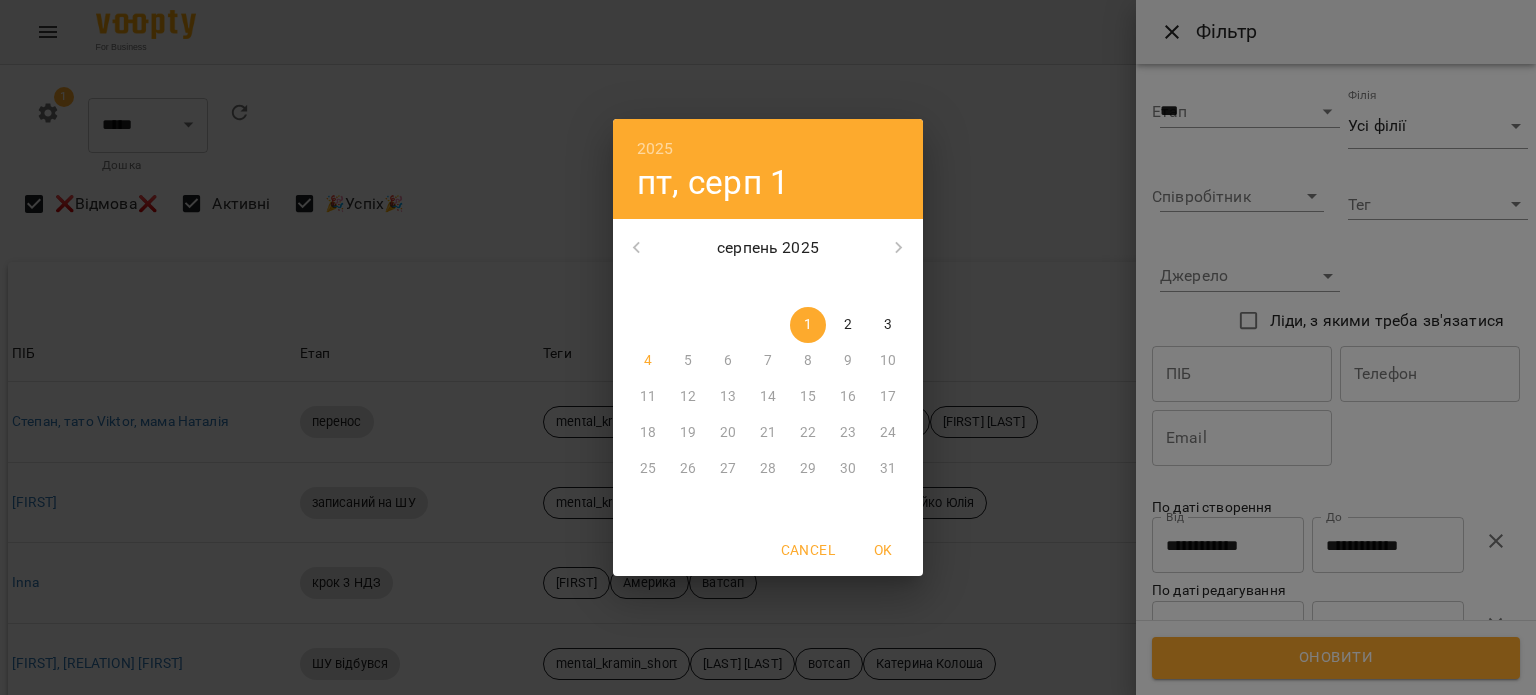 click on "2" at bounding box center [848, 325] 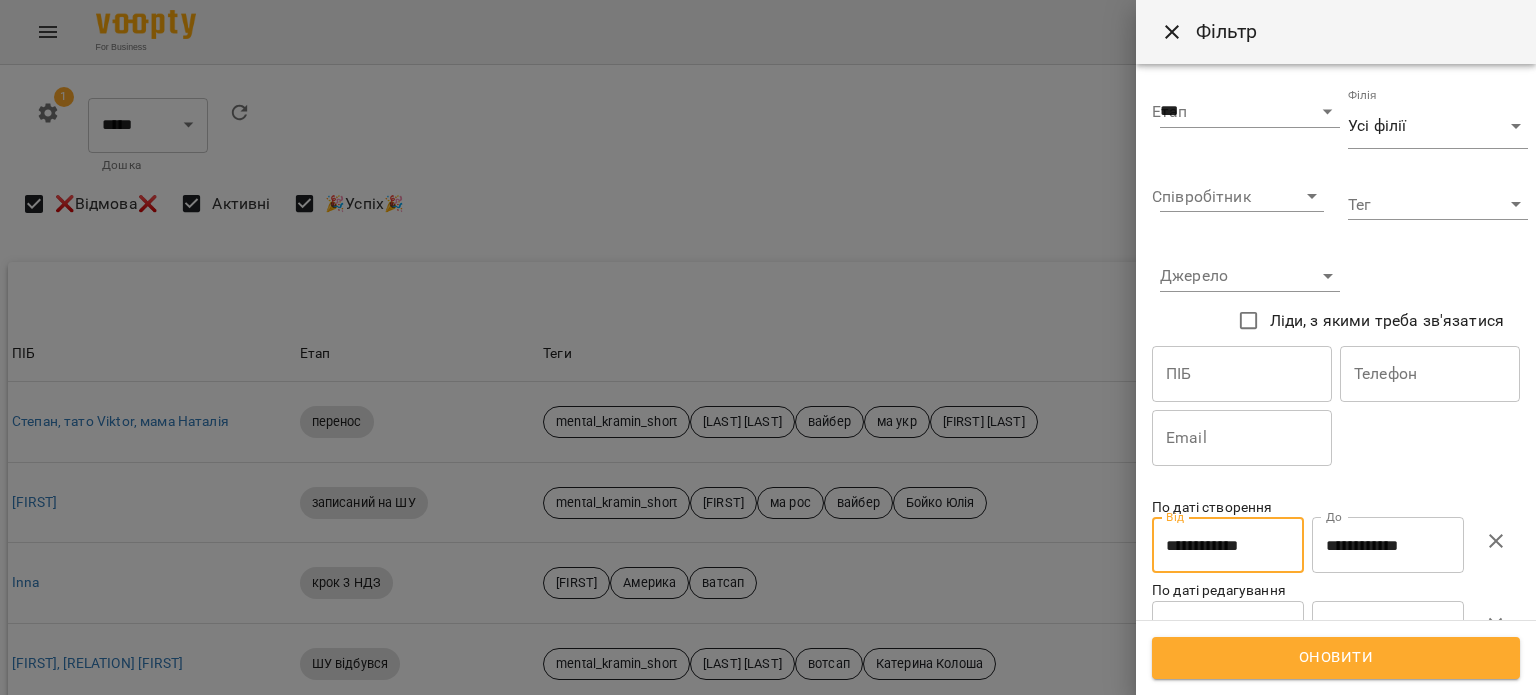 click on "**********" at bounding box center (1228, 545) 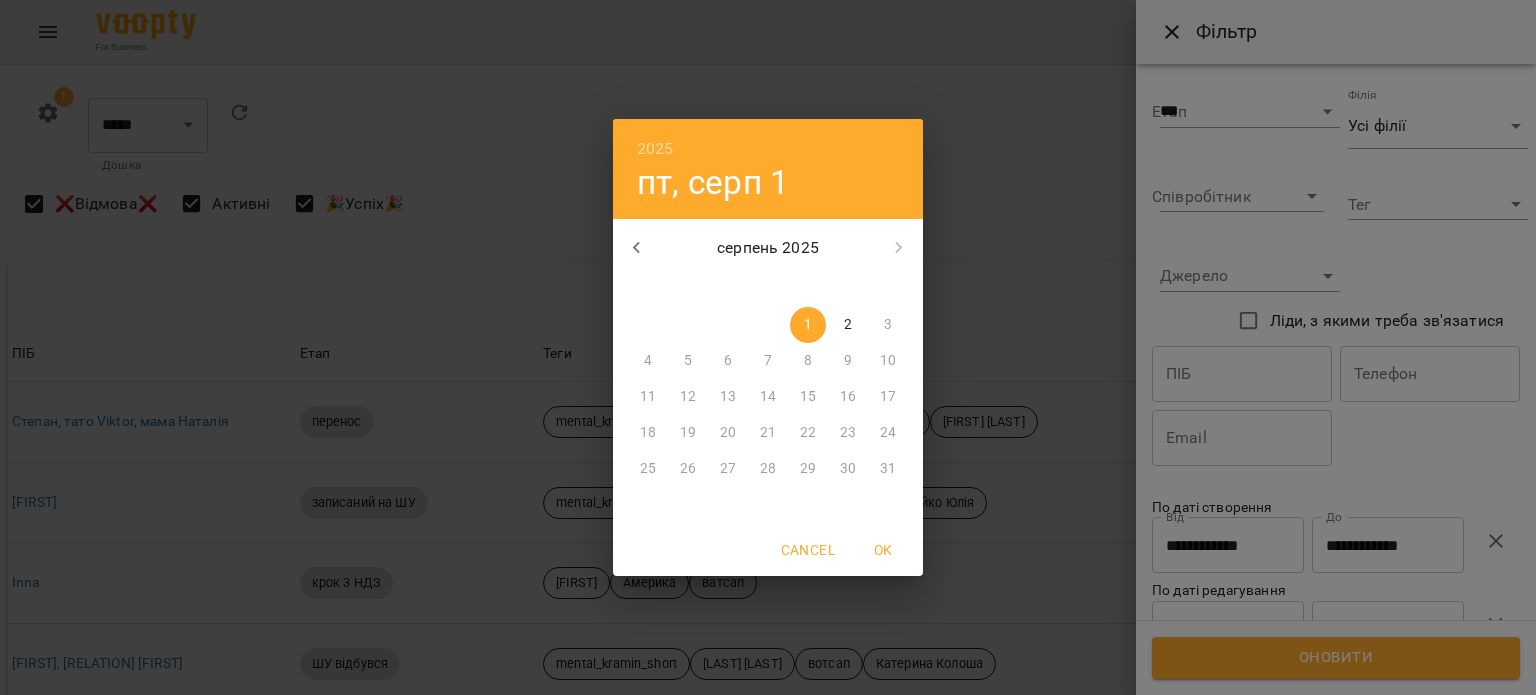 click on "2" at bounding box center (848, 325) 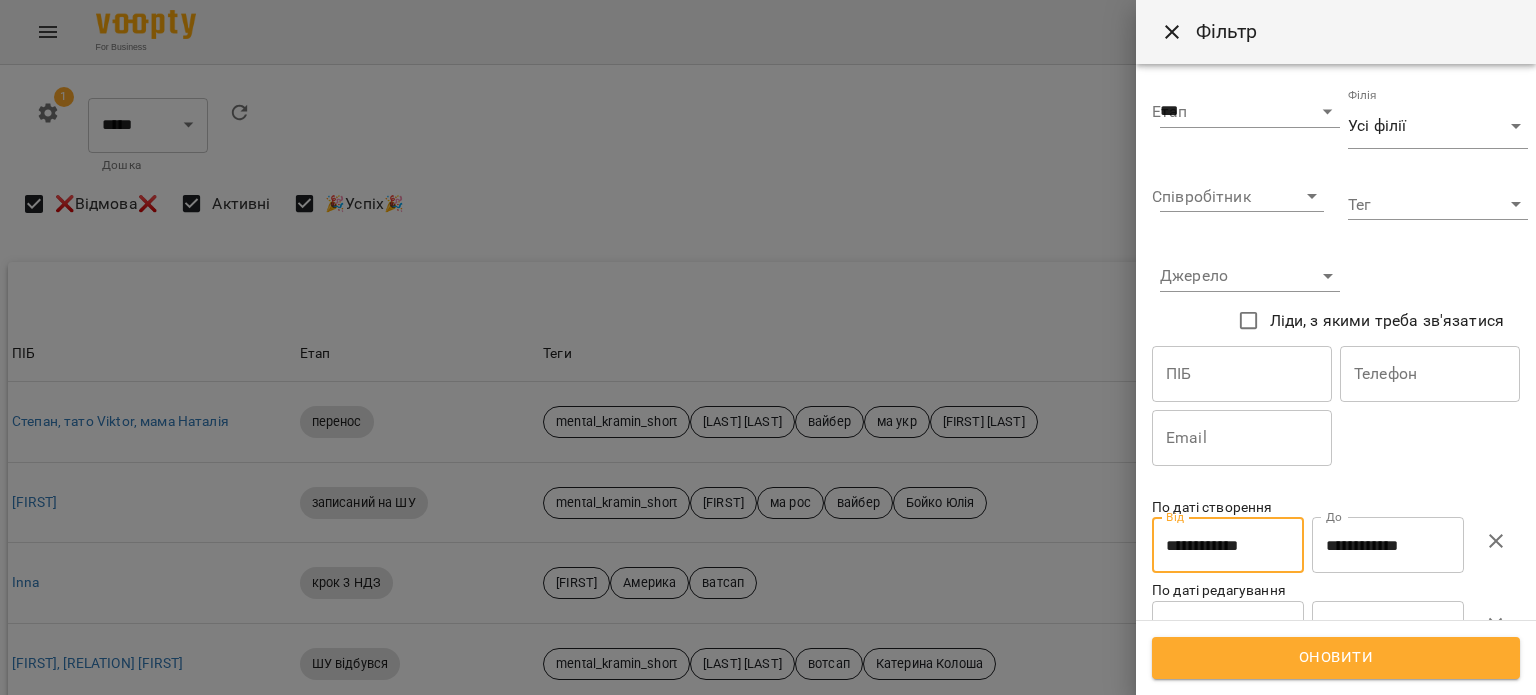 click on "Оновити" at bounding box center (1336, 658) 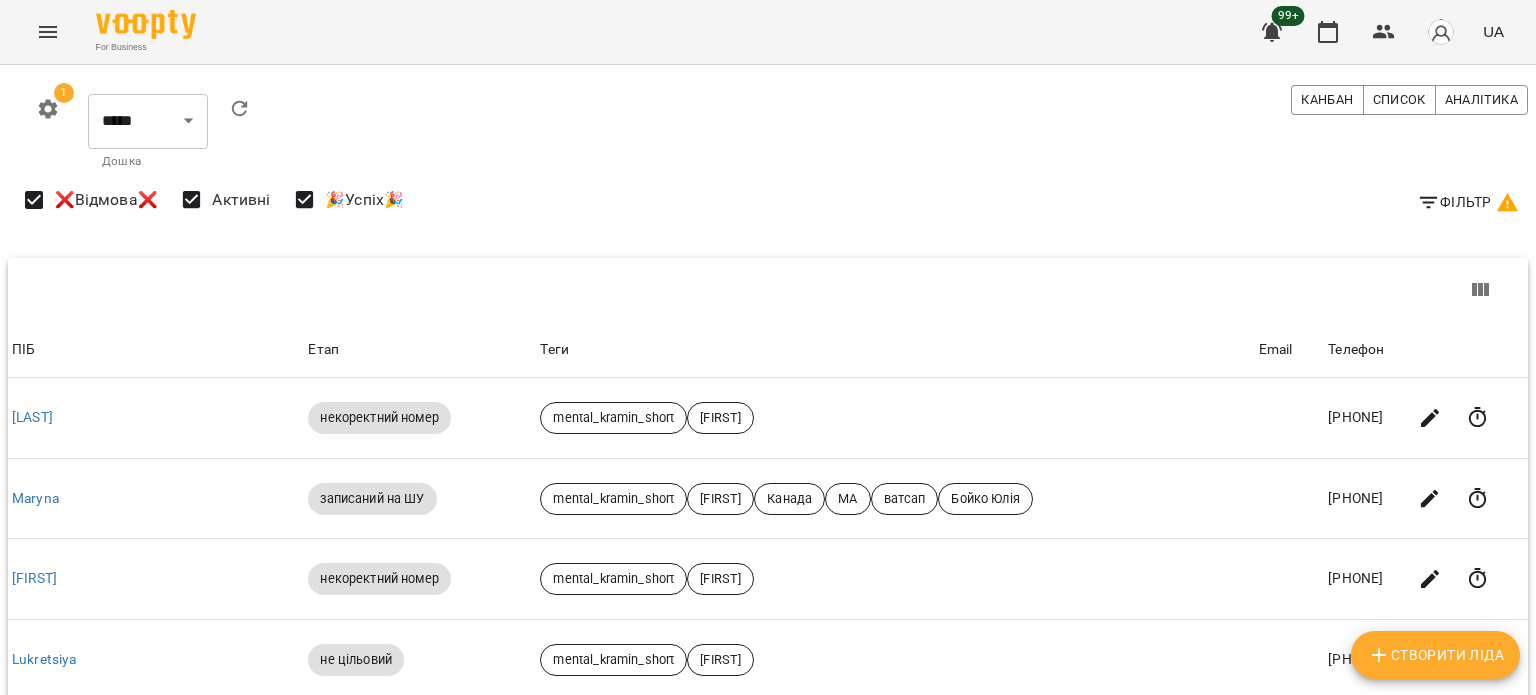 scroll, scrollTop: 1494, scrollLeft: 0, axis: vertical 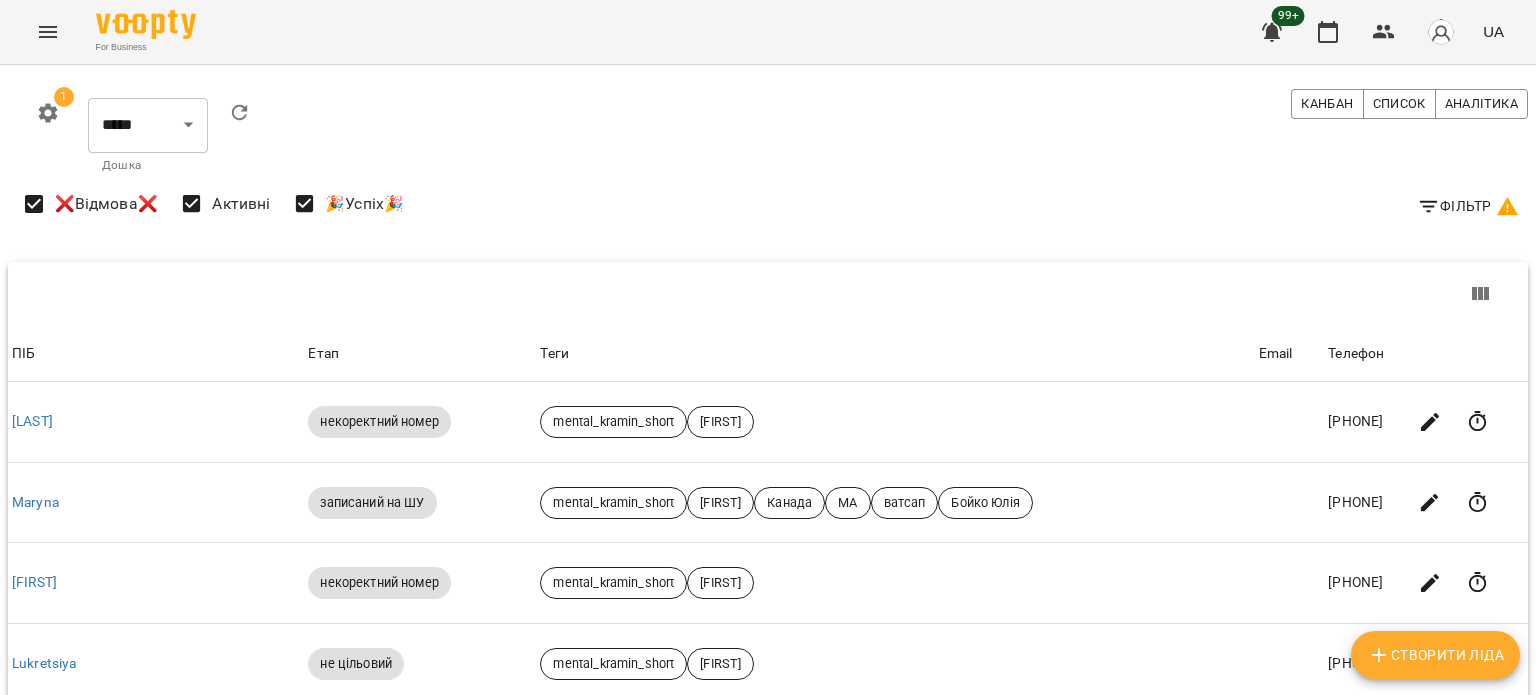 click 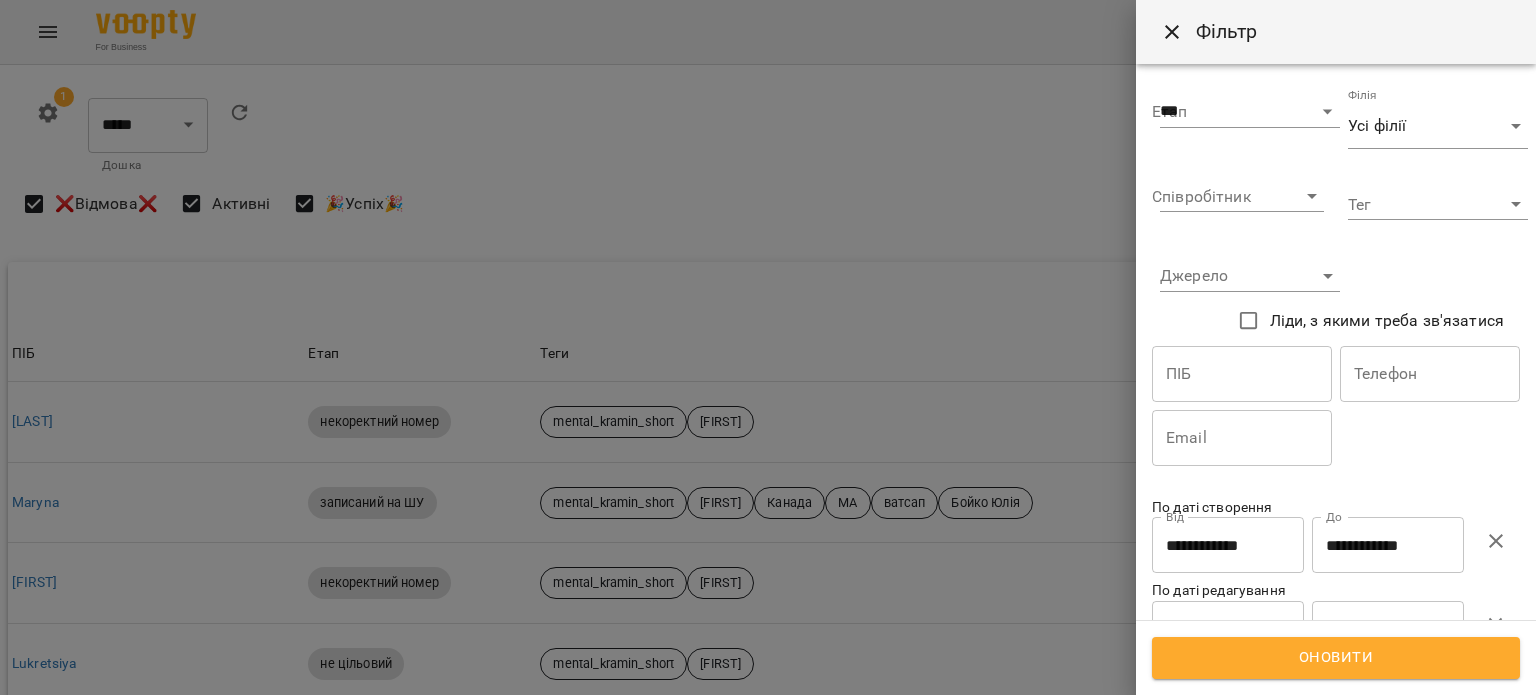 click on "**********" at bounding box center [1388, 545] 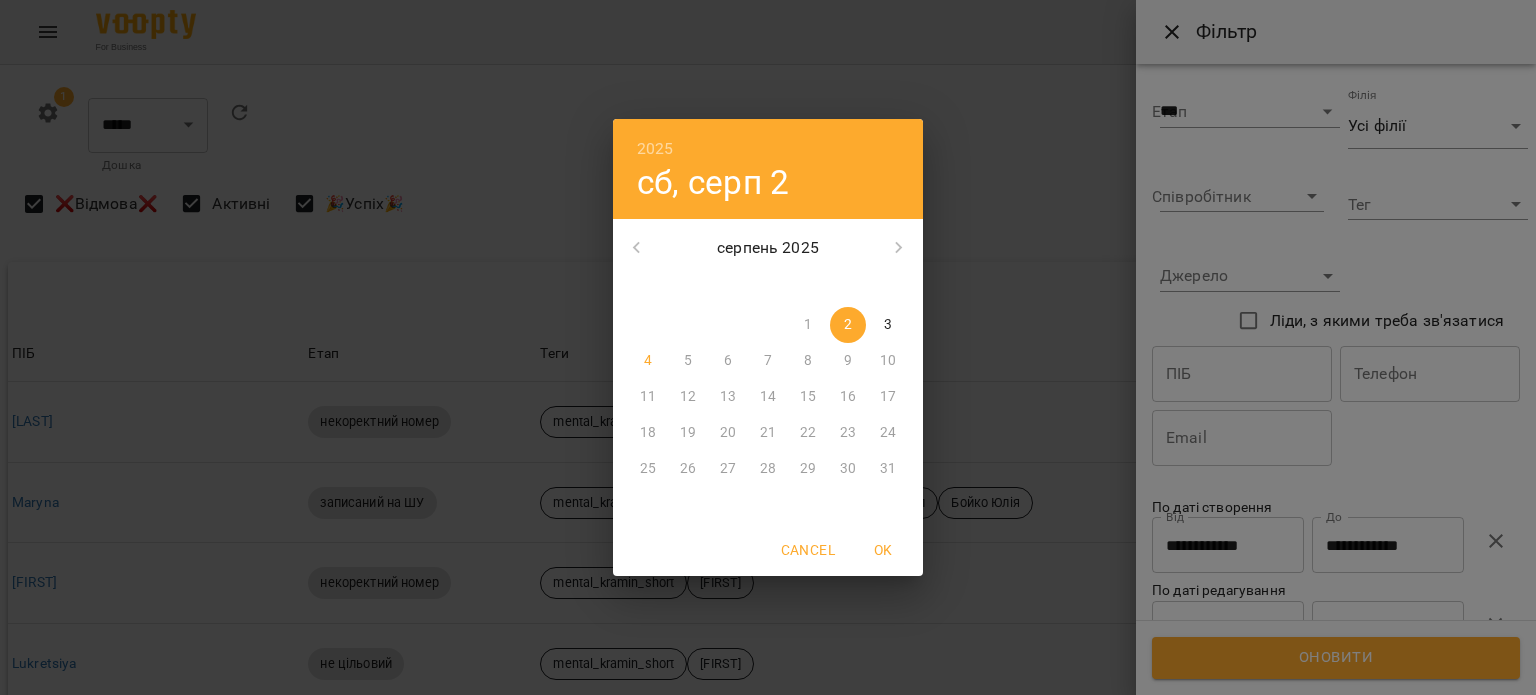 click on "3" at bounding box center (888, 325) 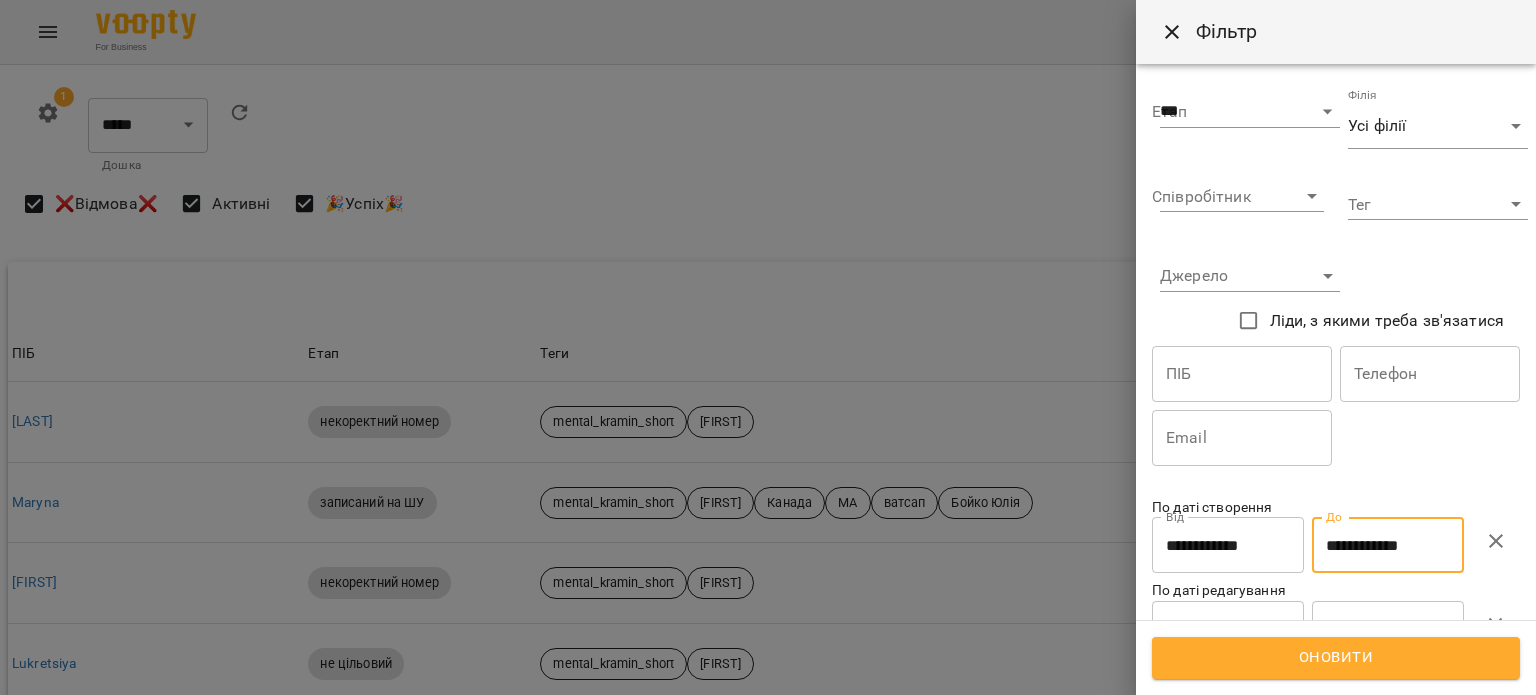click on "**********" at bounding box center [1228, 545] 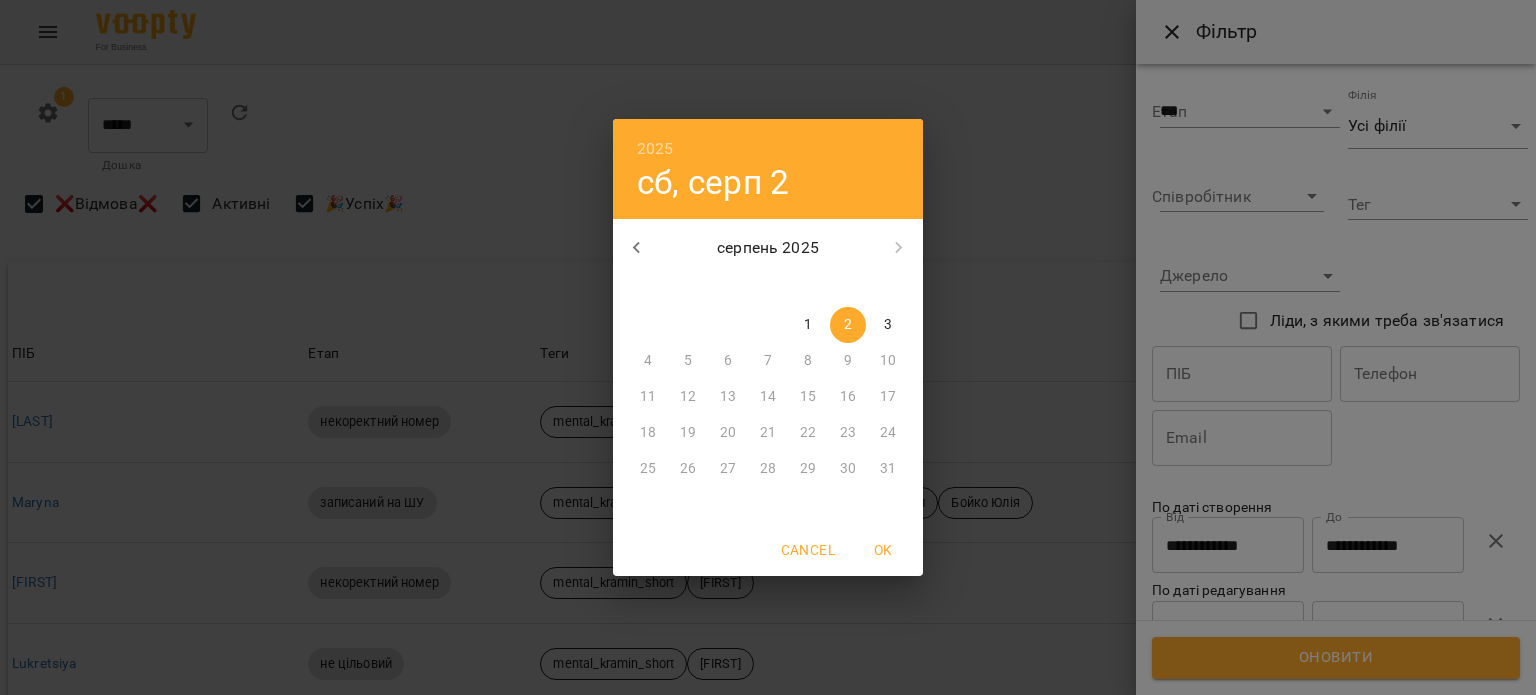 click on "3" at bounding box center (888, 325) 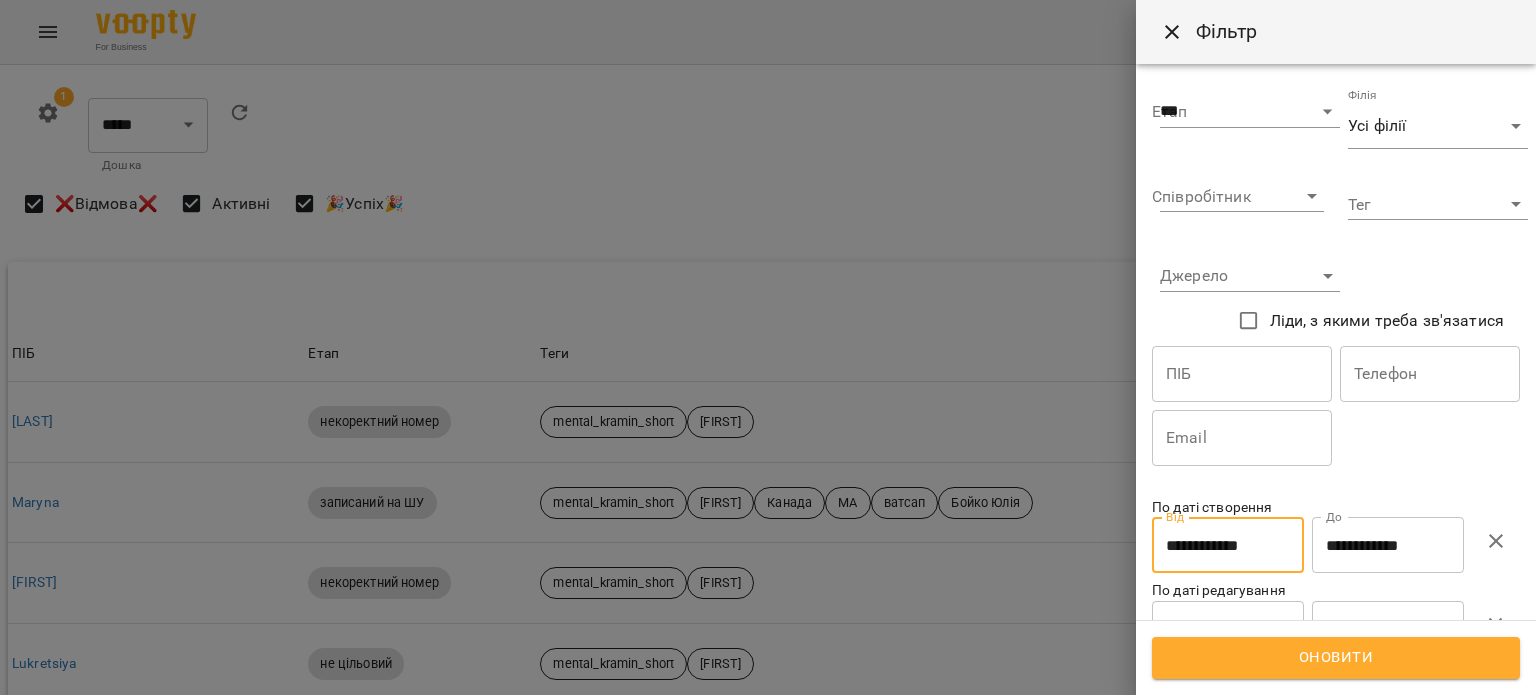 click on "Оновити" at bounding box center (1336, 658) 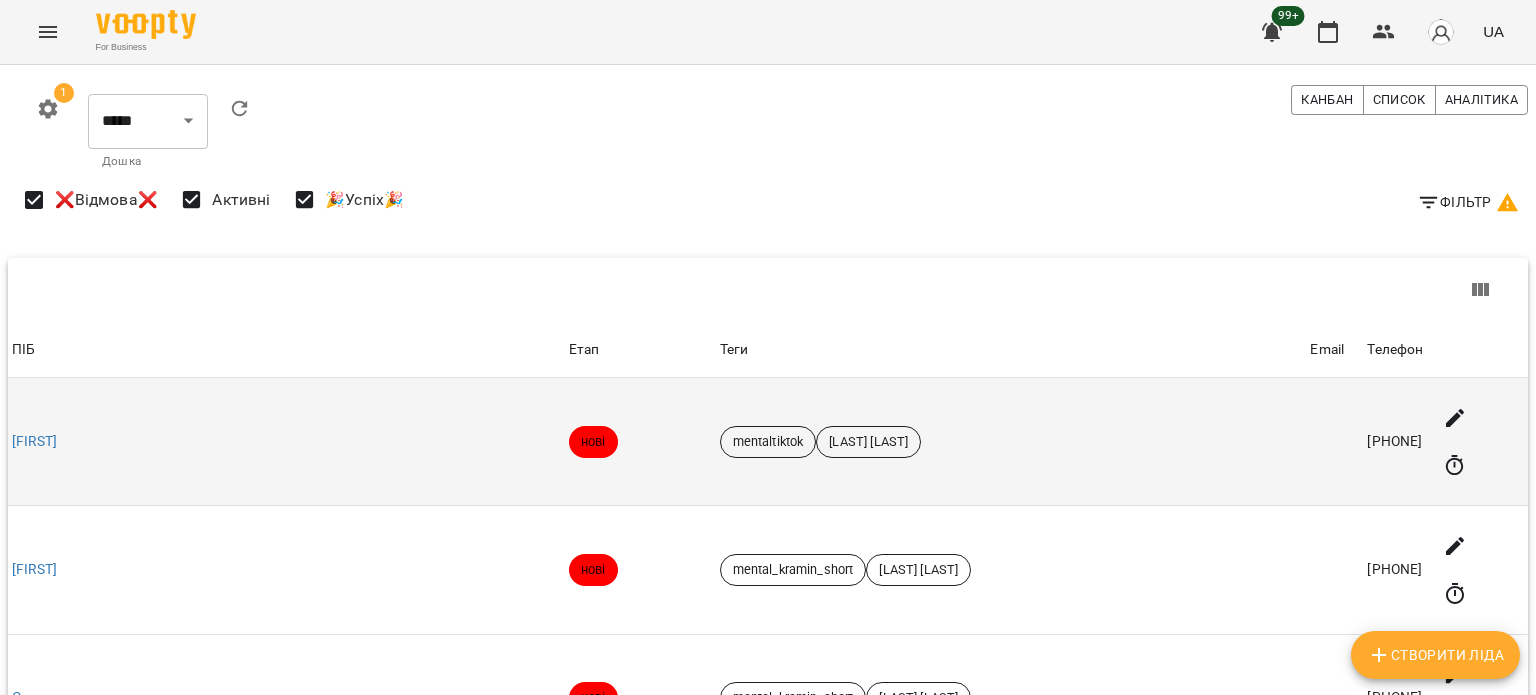 scroll, scrollTop: 2166, scrollLeft: 0, axis: vertical 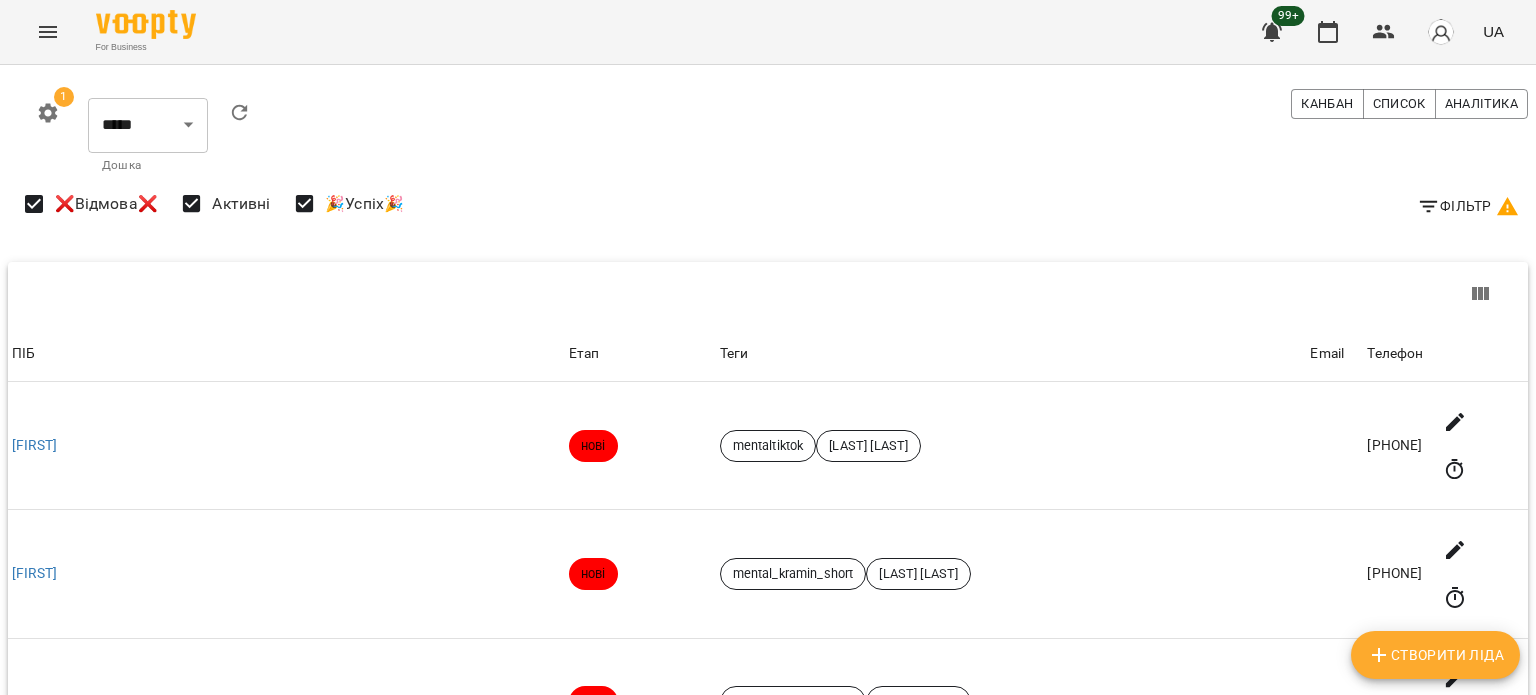 click on "Фільтр" at bounding box center [1468, 206] 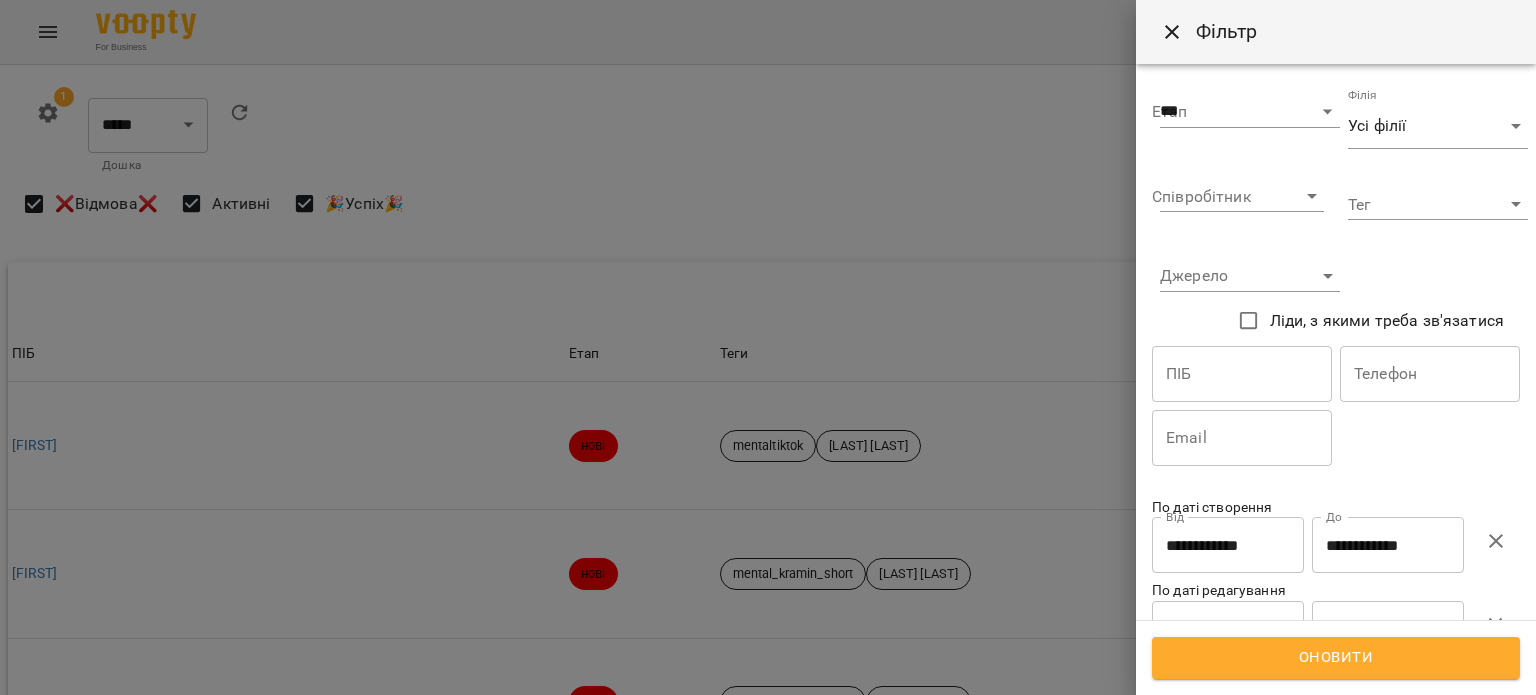 click on "**********" at bounding box center (1228, 545) 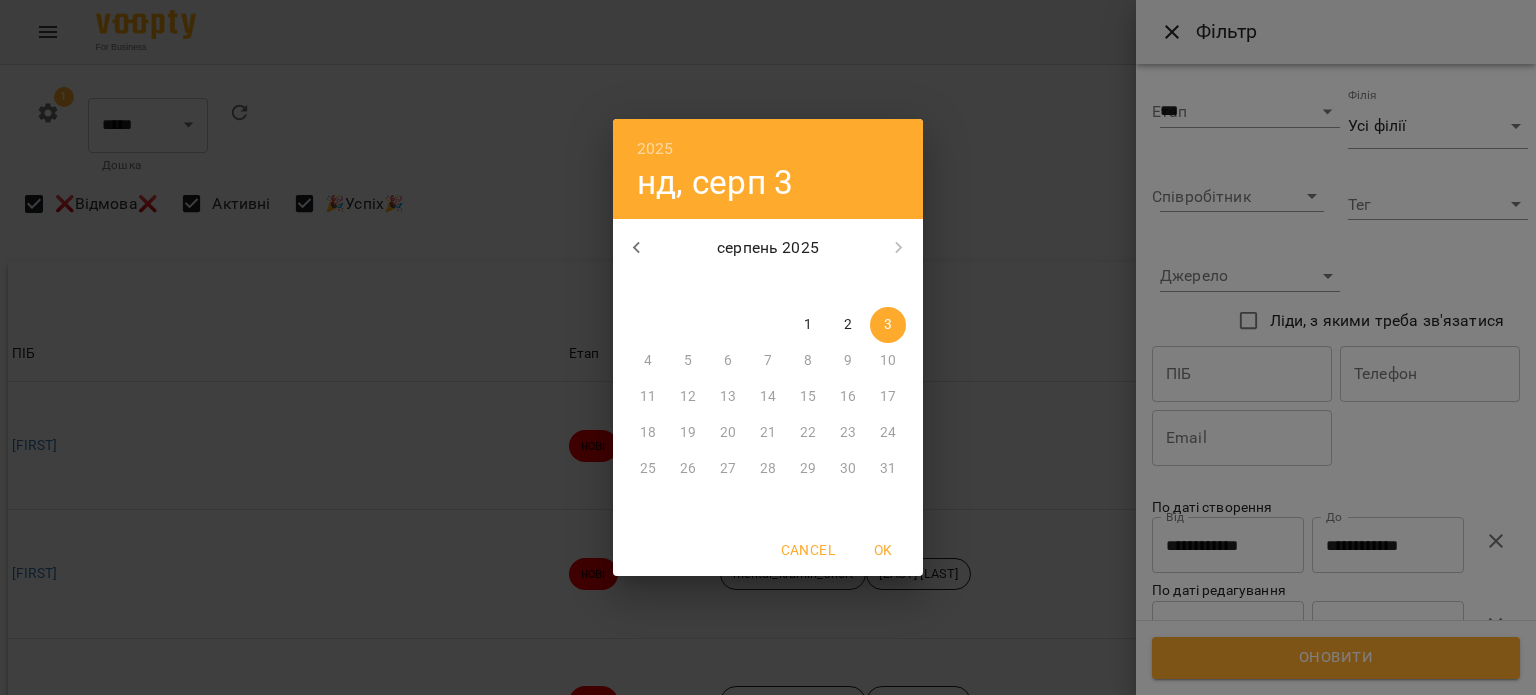 click on "1" at bounding box center (808, 325) 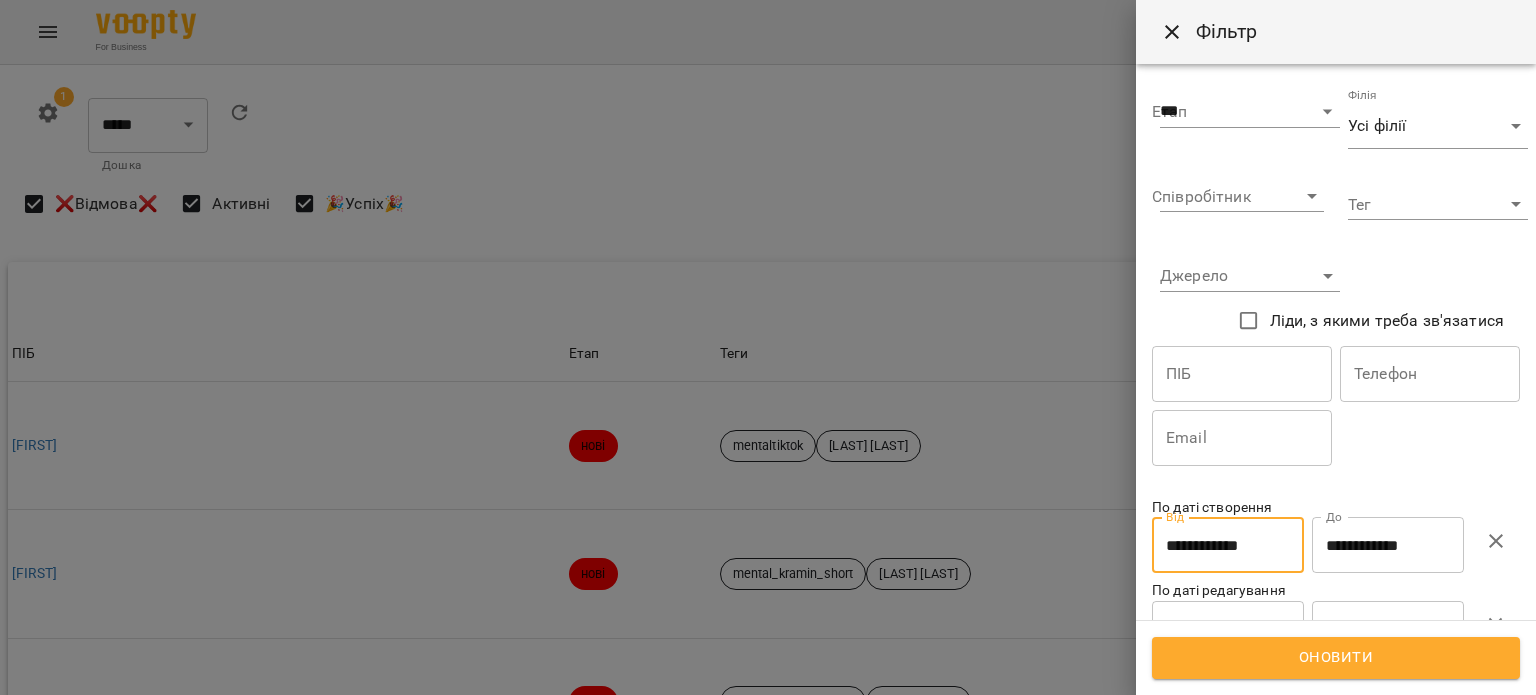 click on "**********" at bounding box center [1388, 545] 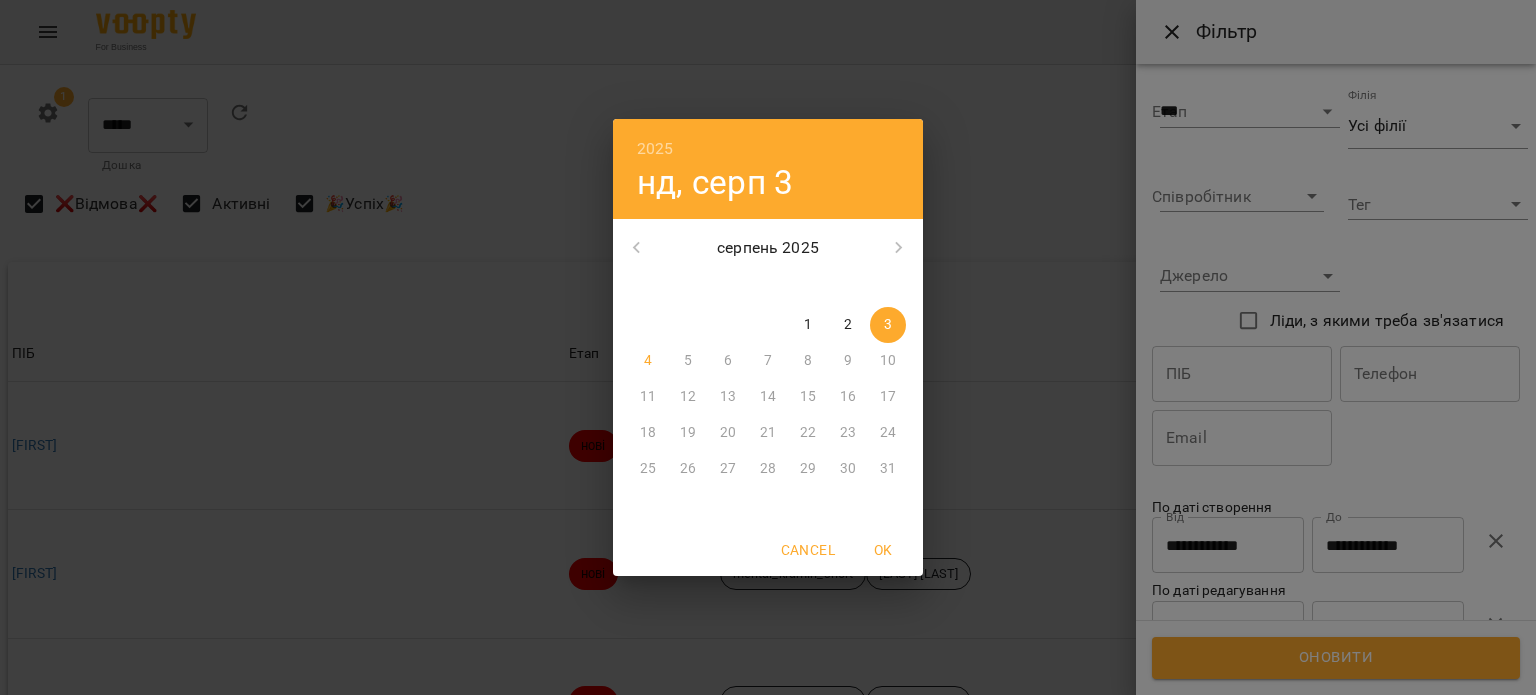 click on "1" at bounding box center (808, 325) 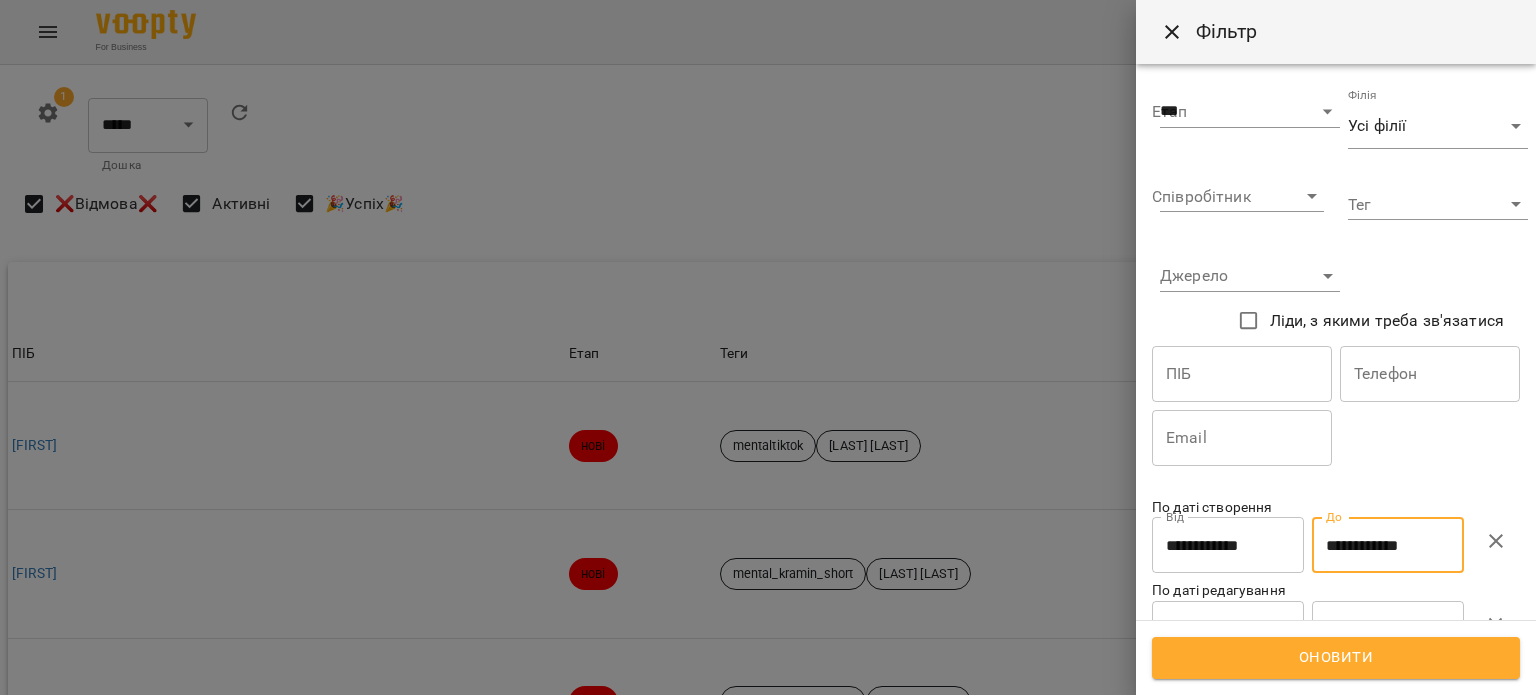 click on "Оновити" at bounding box center [1336, 658] 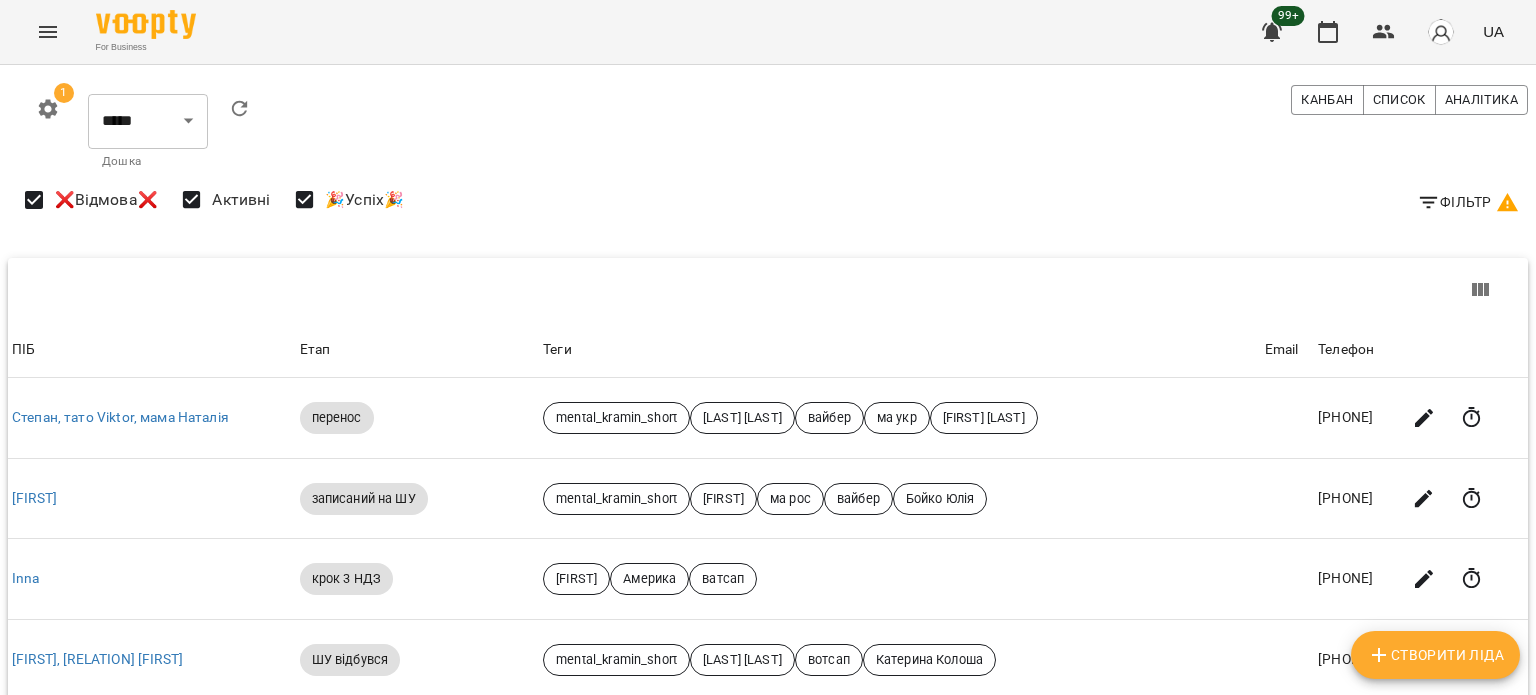 scroll, scrollTop: 1252, scrollLeft: 0, axis: vertical 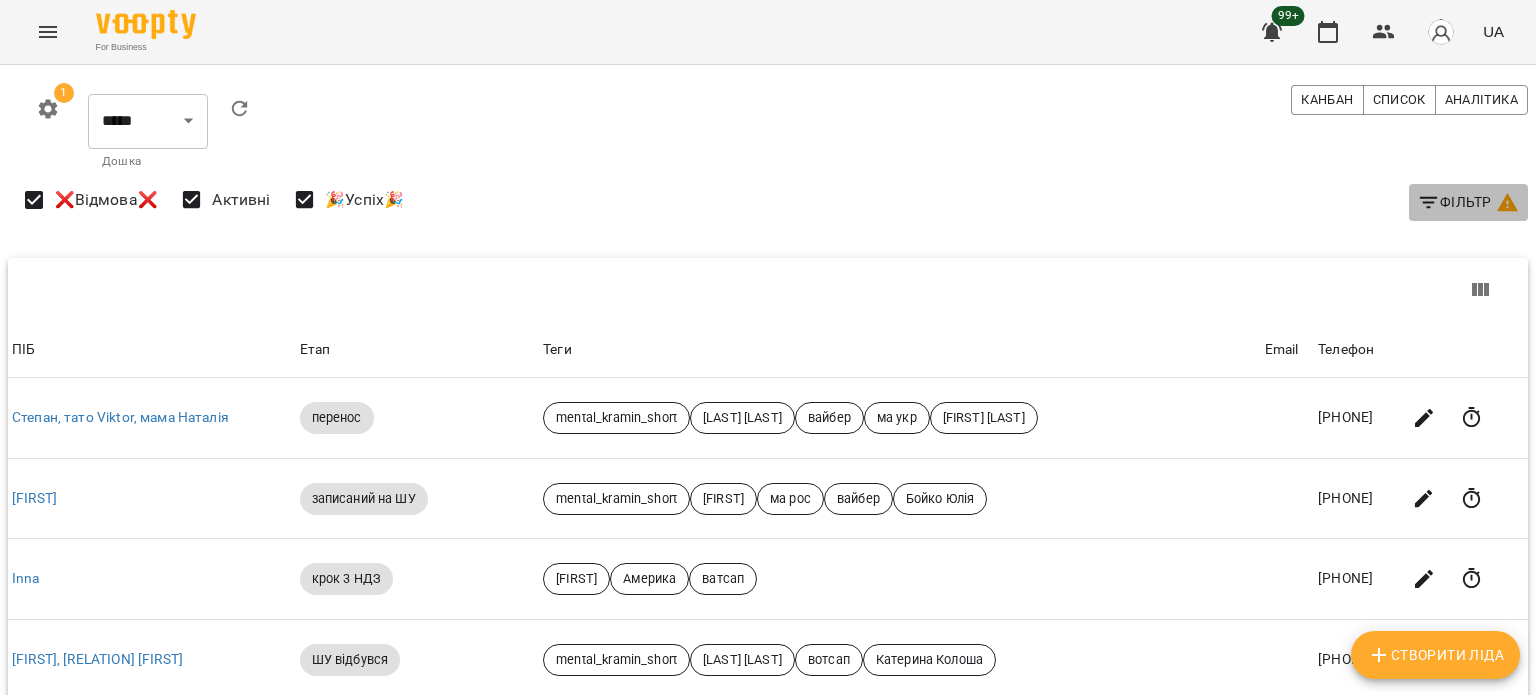 click on "Фільтр" at bounding box center [1468, 202] 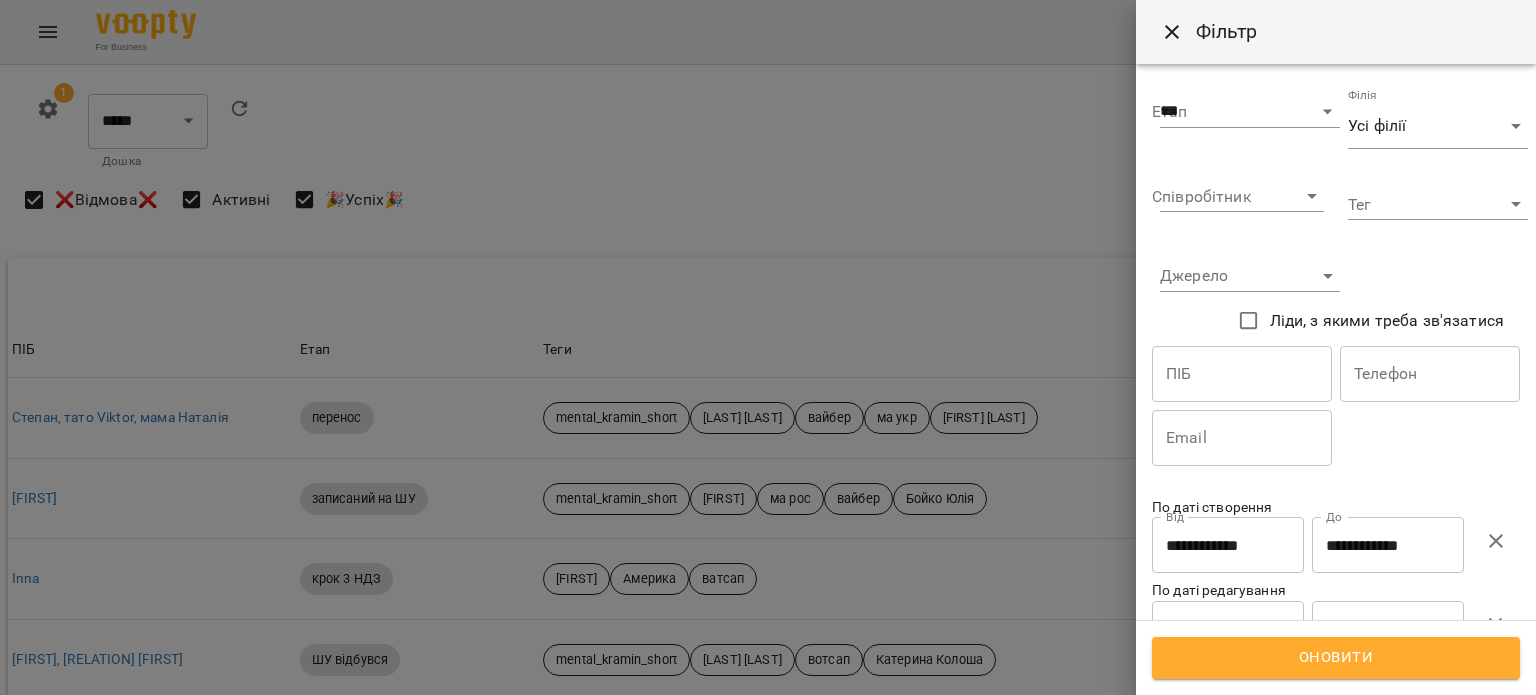 click on "**********" at bounding box center (1388, 545) 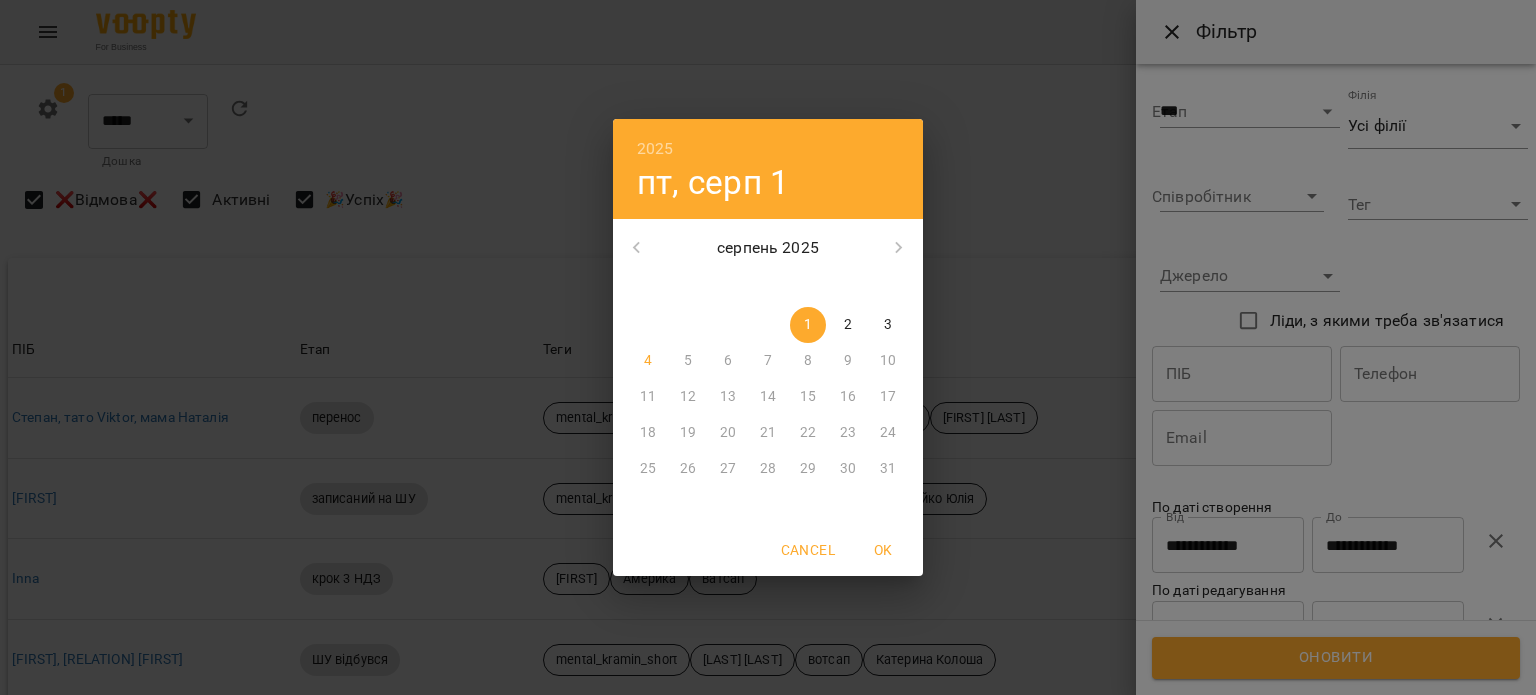 click on "2" at bounding box center (848, 325) 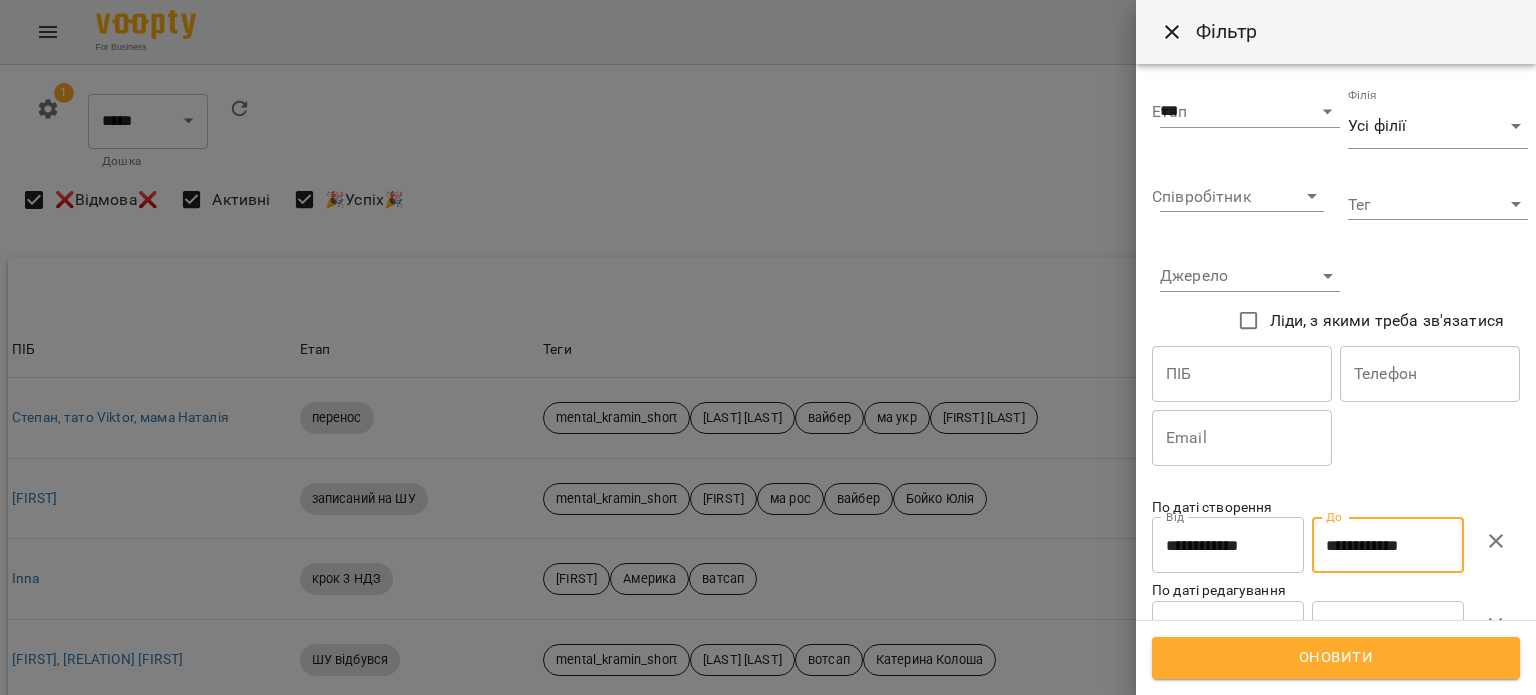 click on "**********" at bounding box center (1228, 545) 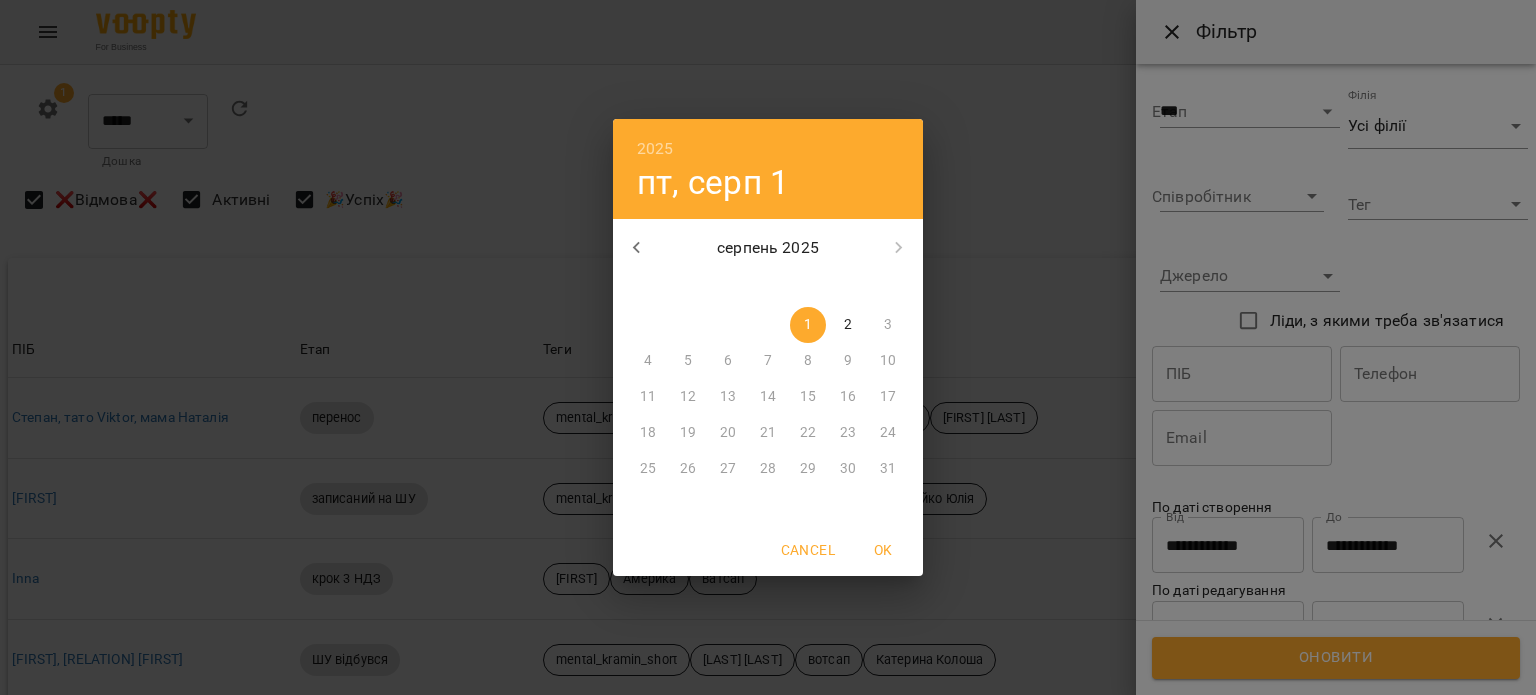 click on "2" at bounding box center [848, 325] 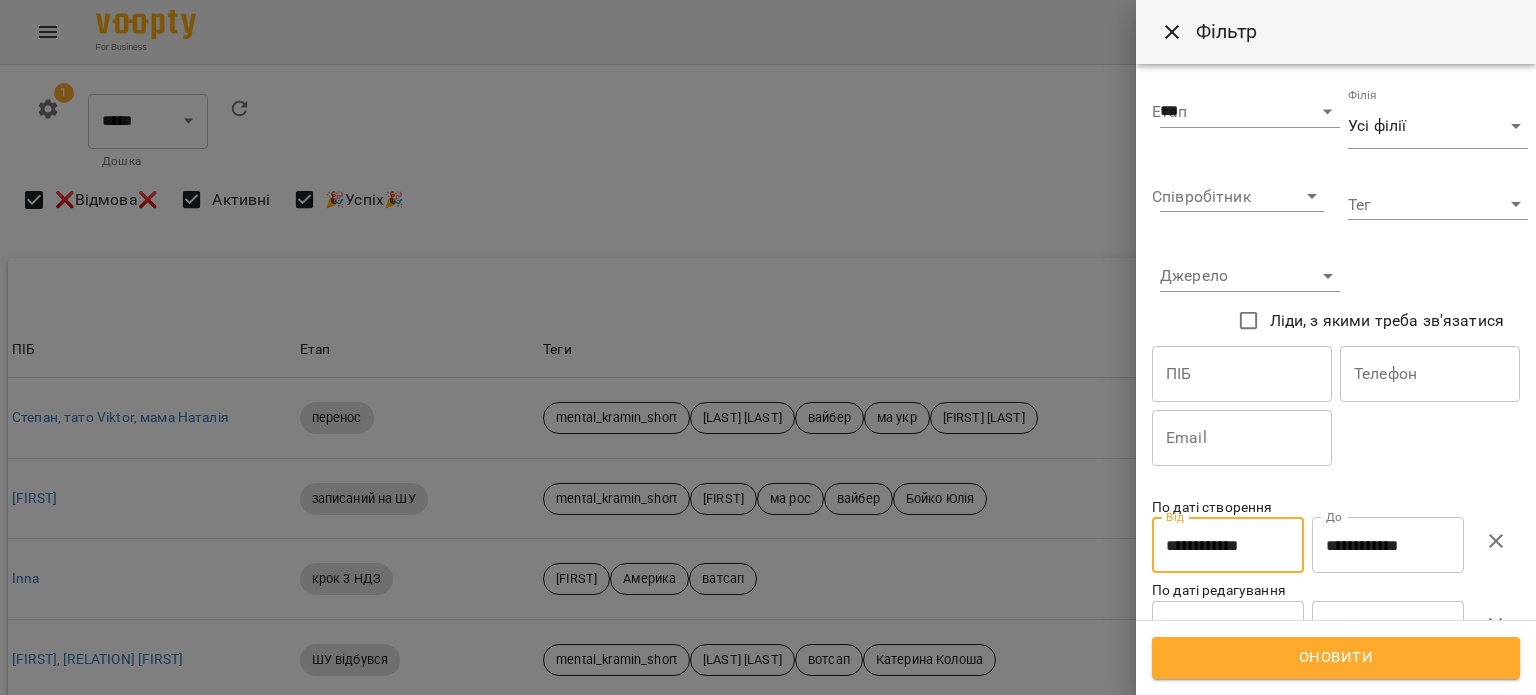 click on "Оновити" at bounding box center [1336, 658] 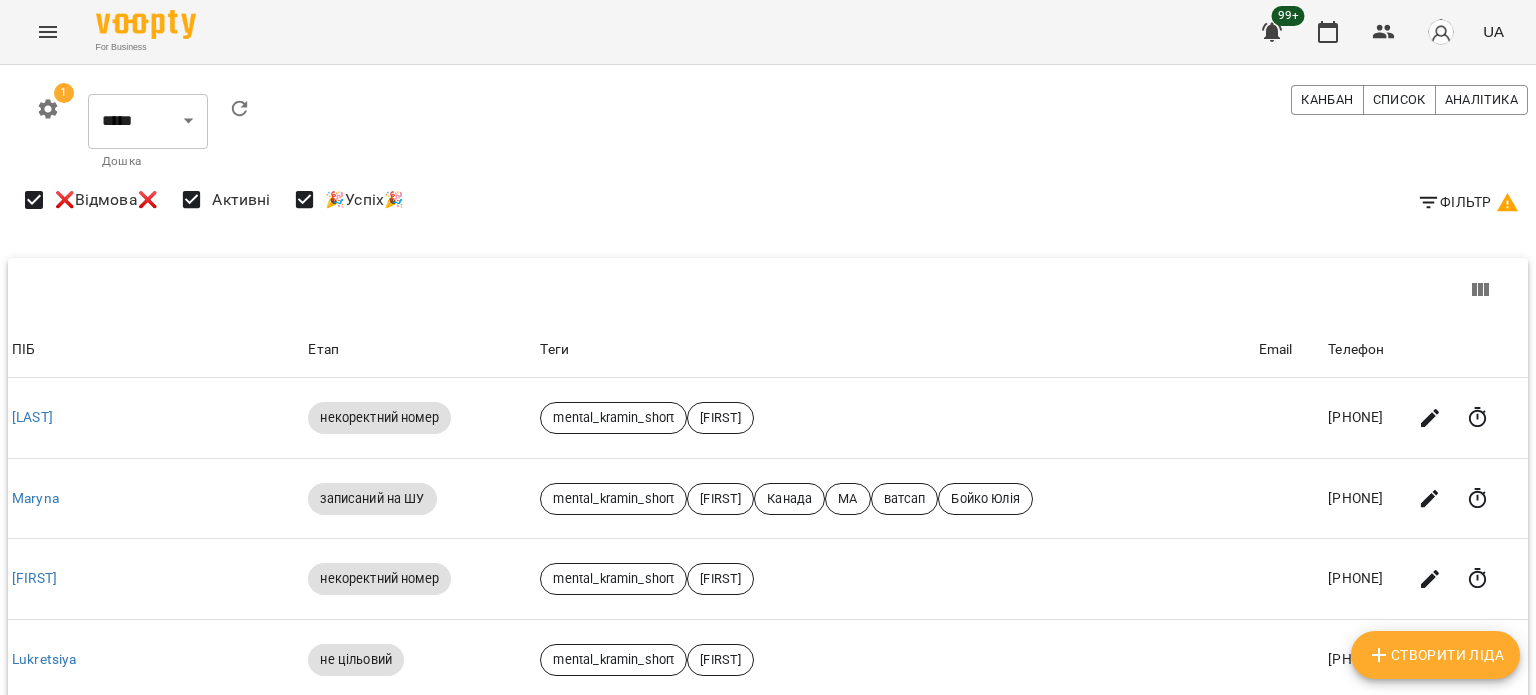 scroll, scrollTop: 1160, scrollLeft: 0, axis: vertical 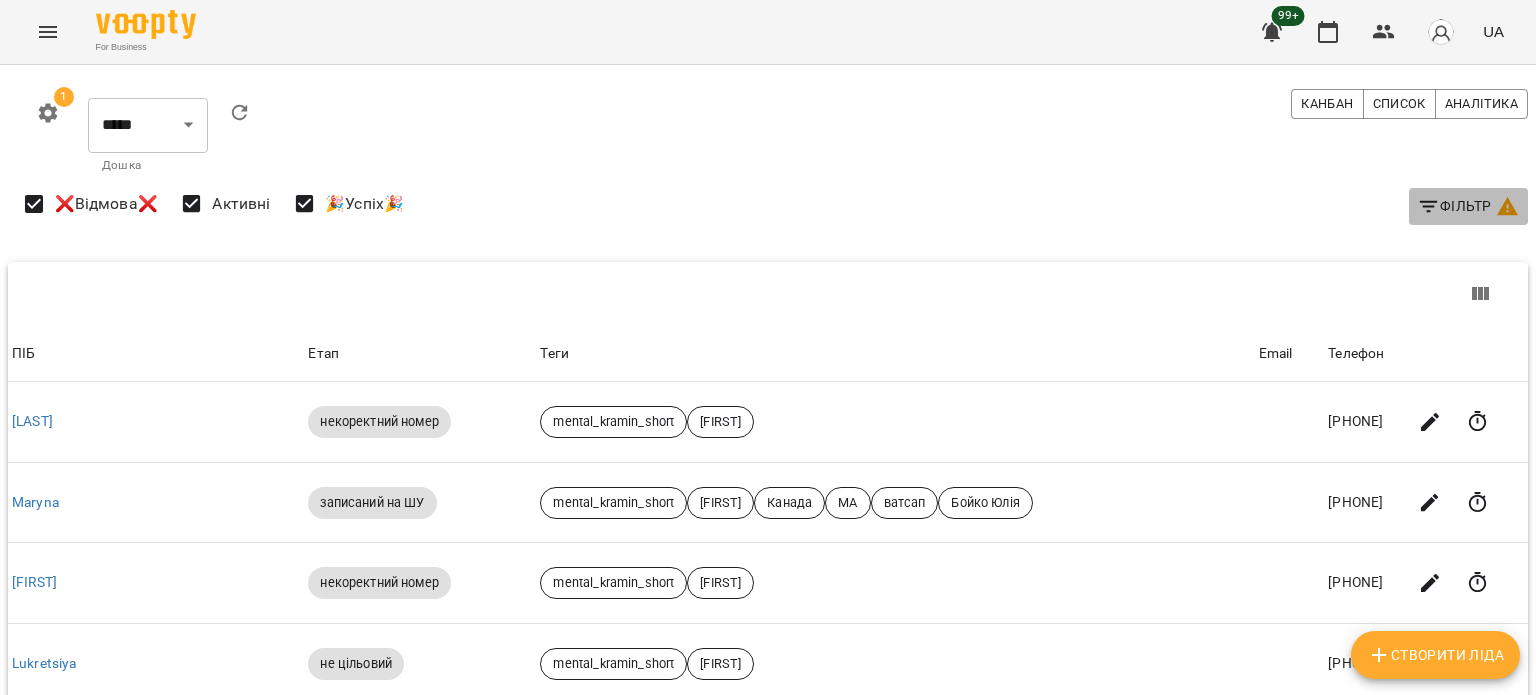 click on "Фільтр" at bounding box center (1468, 206) 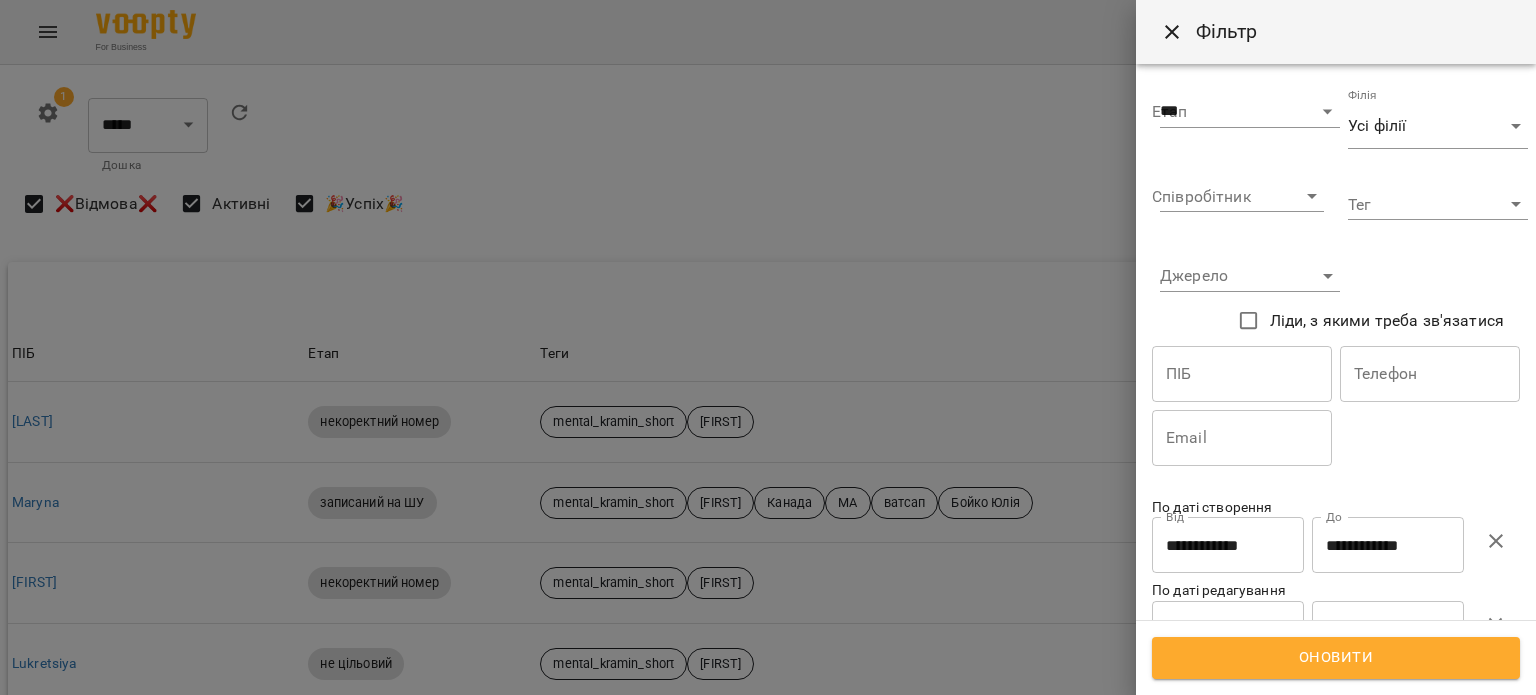 click on "**********" at bounding box center [1388, 545] 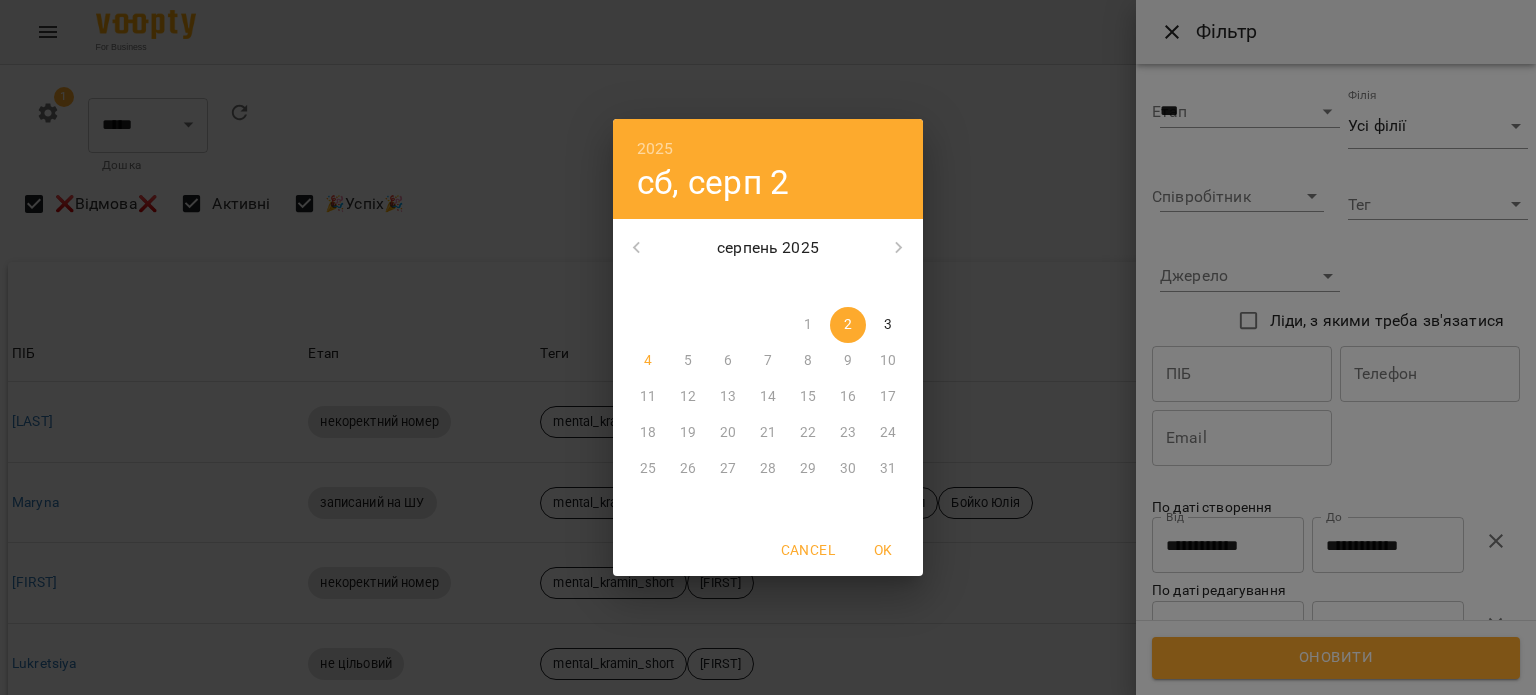 click on "3" at bounding box center [888, 325] 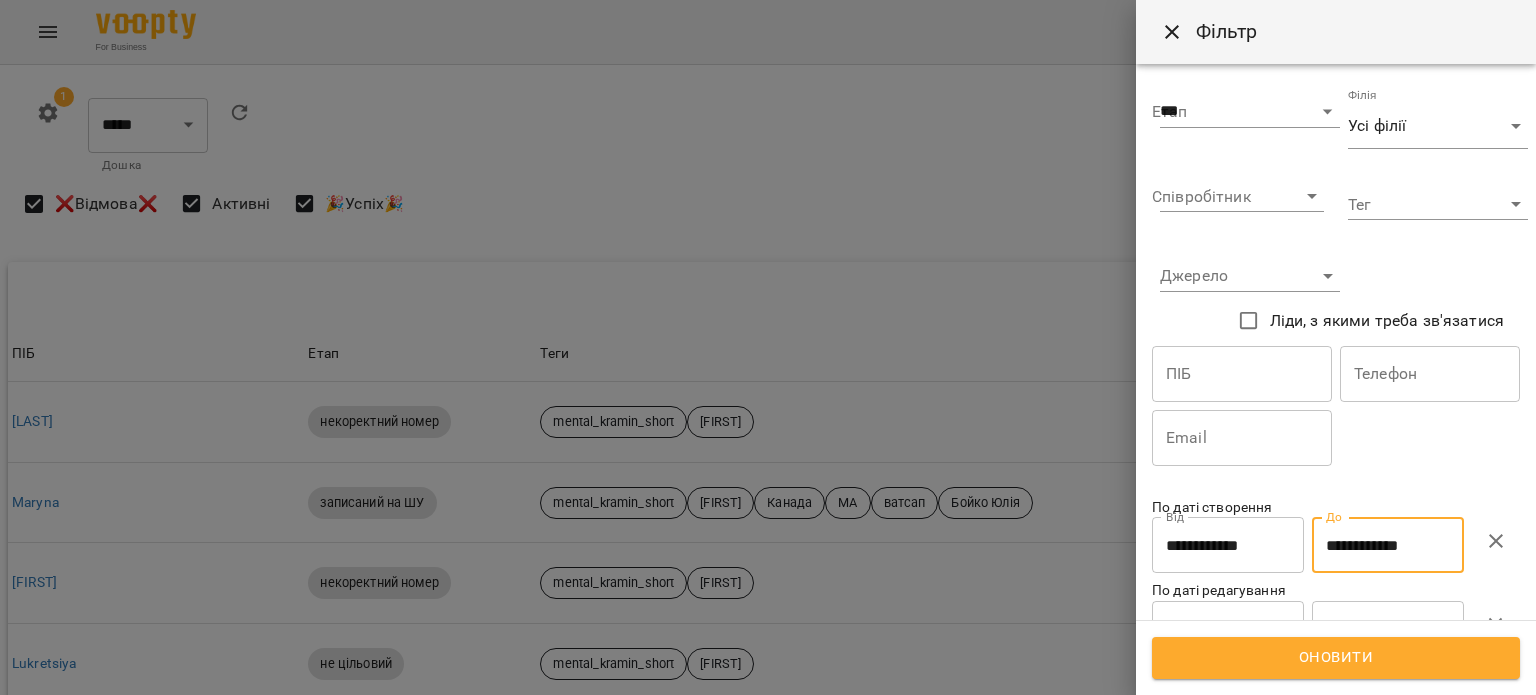 click on "**********" at bounding box center [1228, 545] 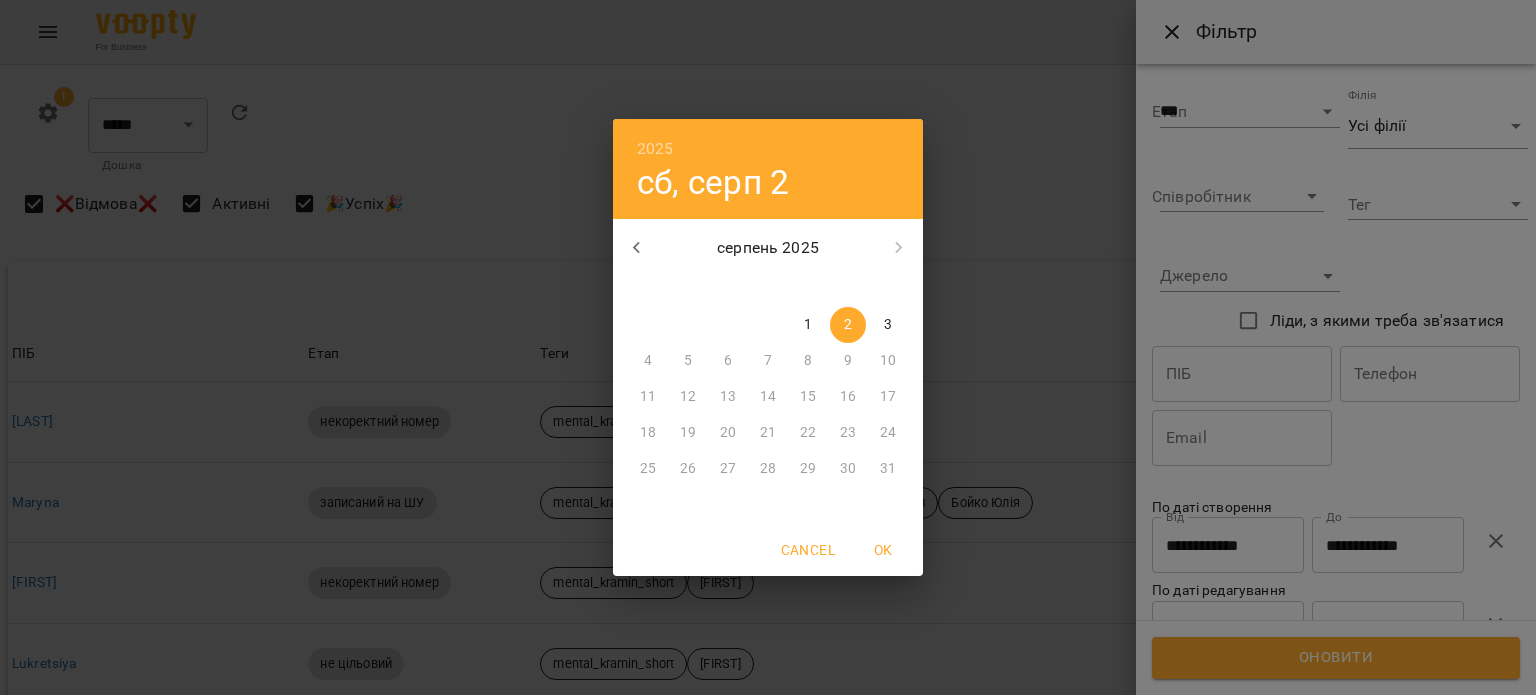 click on "3" at bounding box center (888, 325) 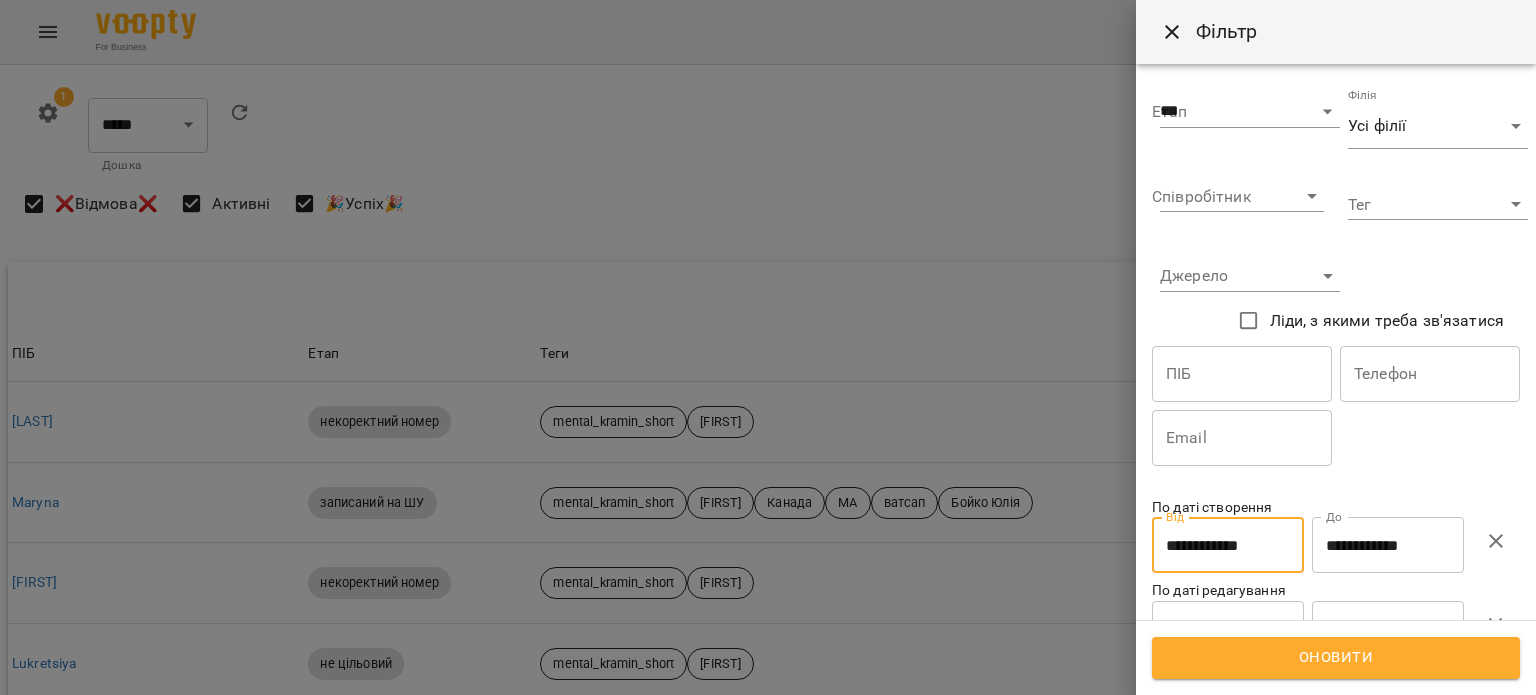 click on "Оновити" at bounding box center (1336, 658) 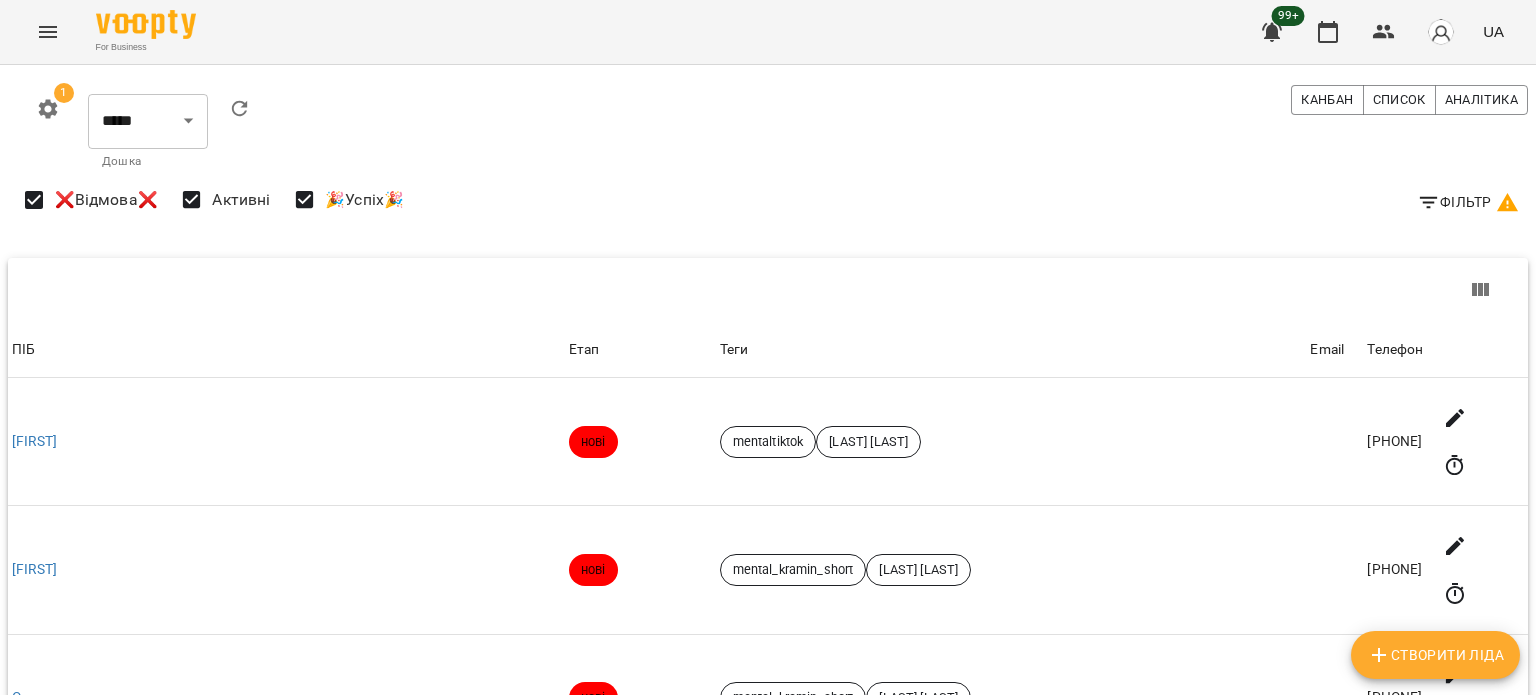 scroll, scrollTop: 3666, scrollLeft: 0, axis: vertical 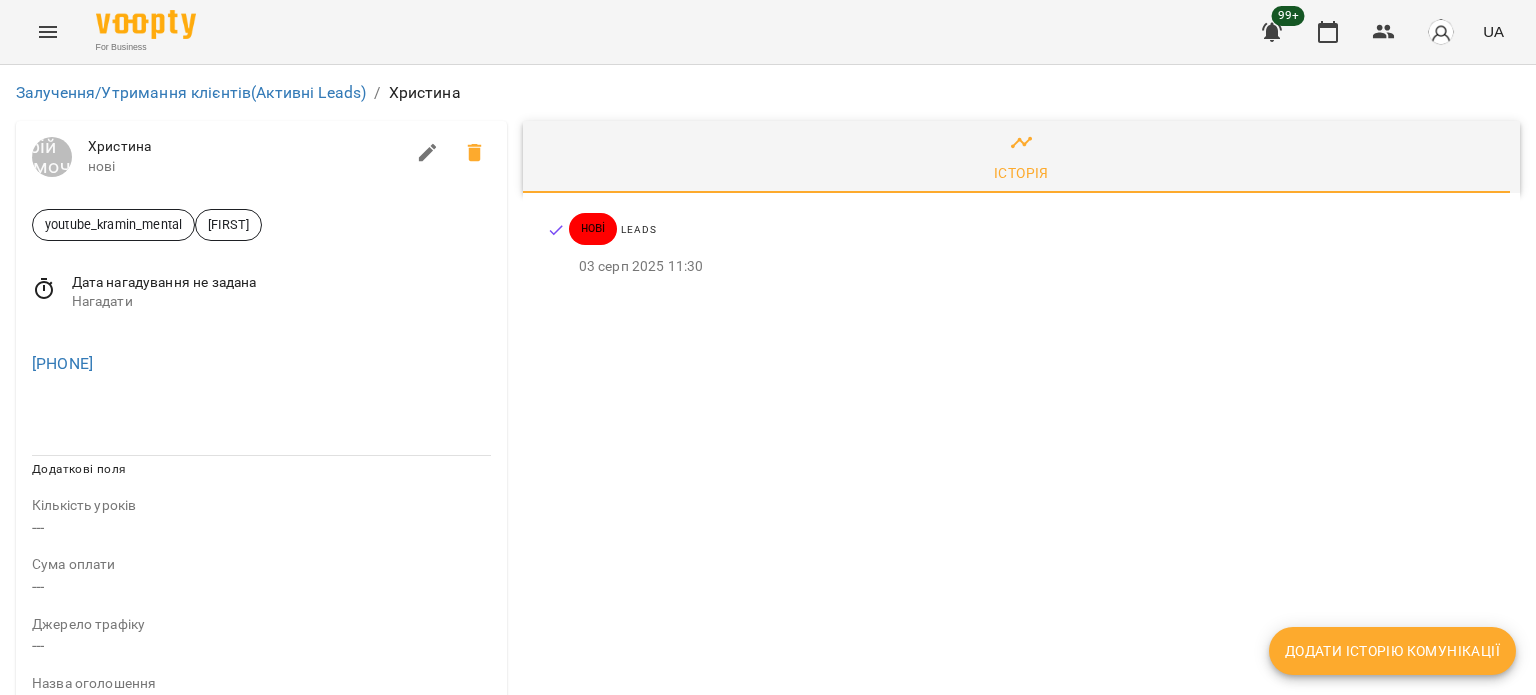 click 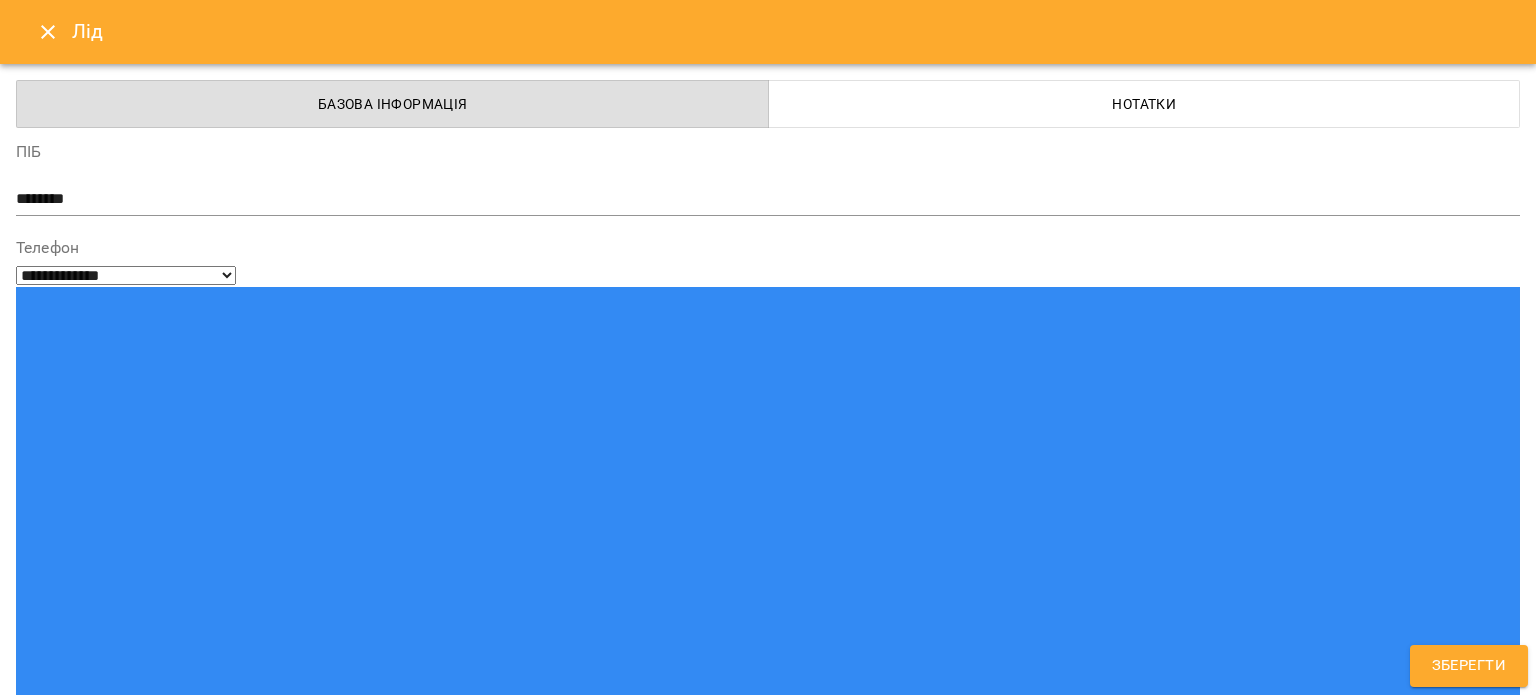 click 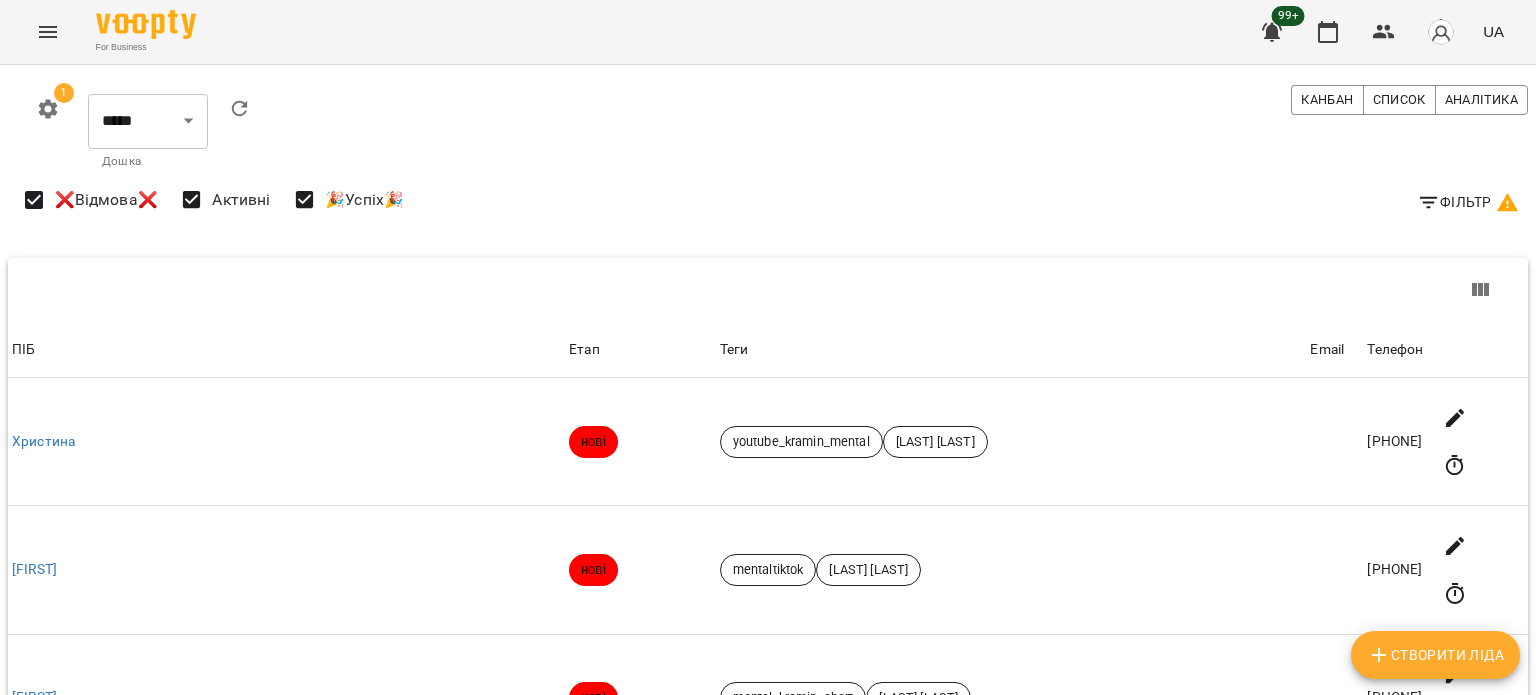 scroll, scrollTop: 1166, scrollLeft: 0, axis: vertical 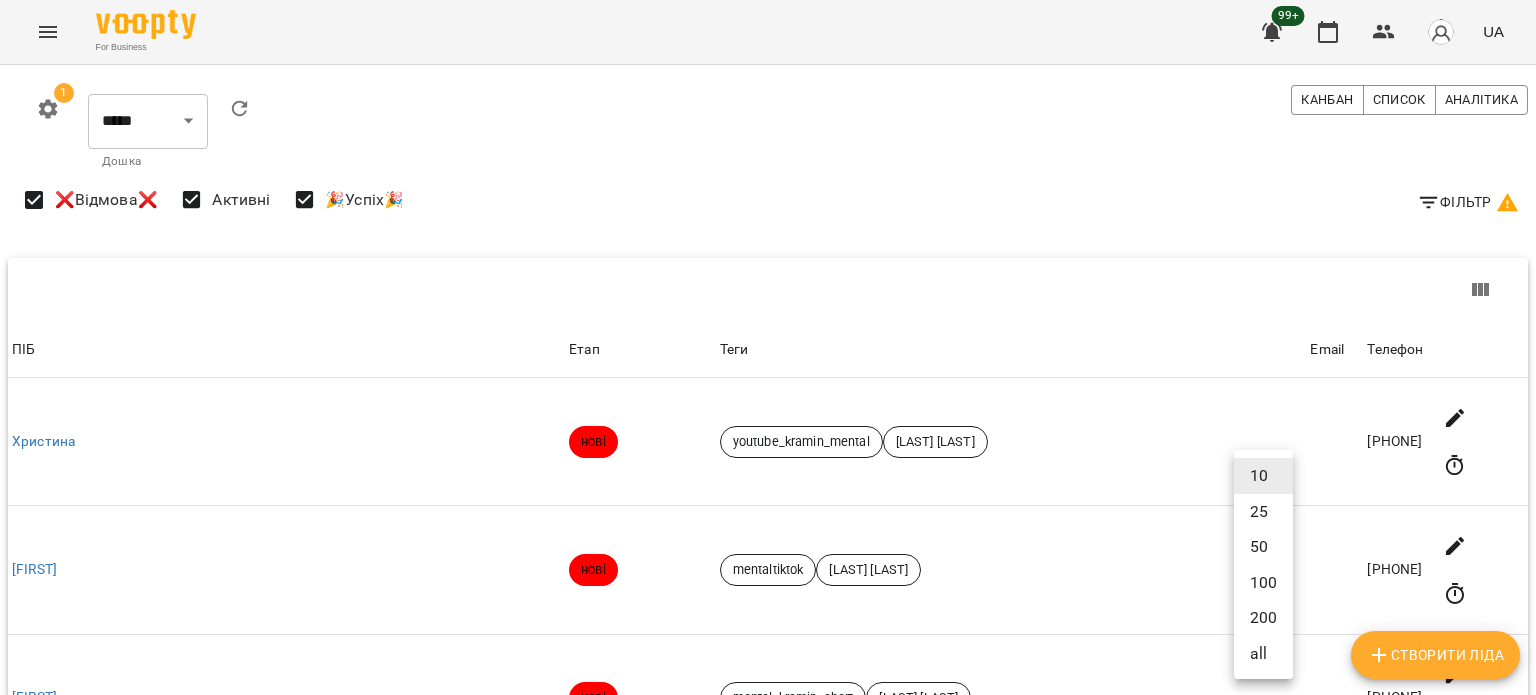 click on "100" at bounding box center (1263, 583) 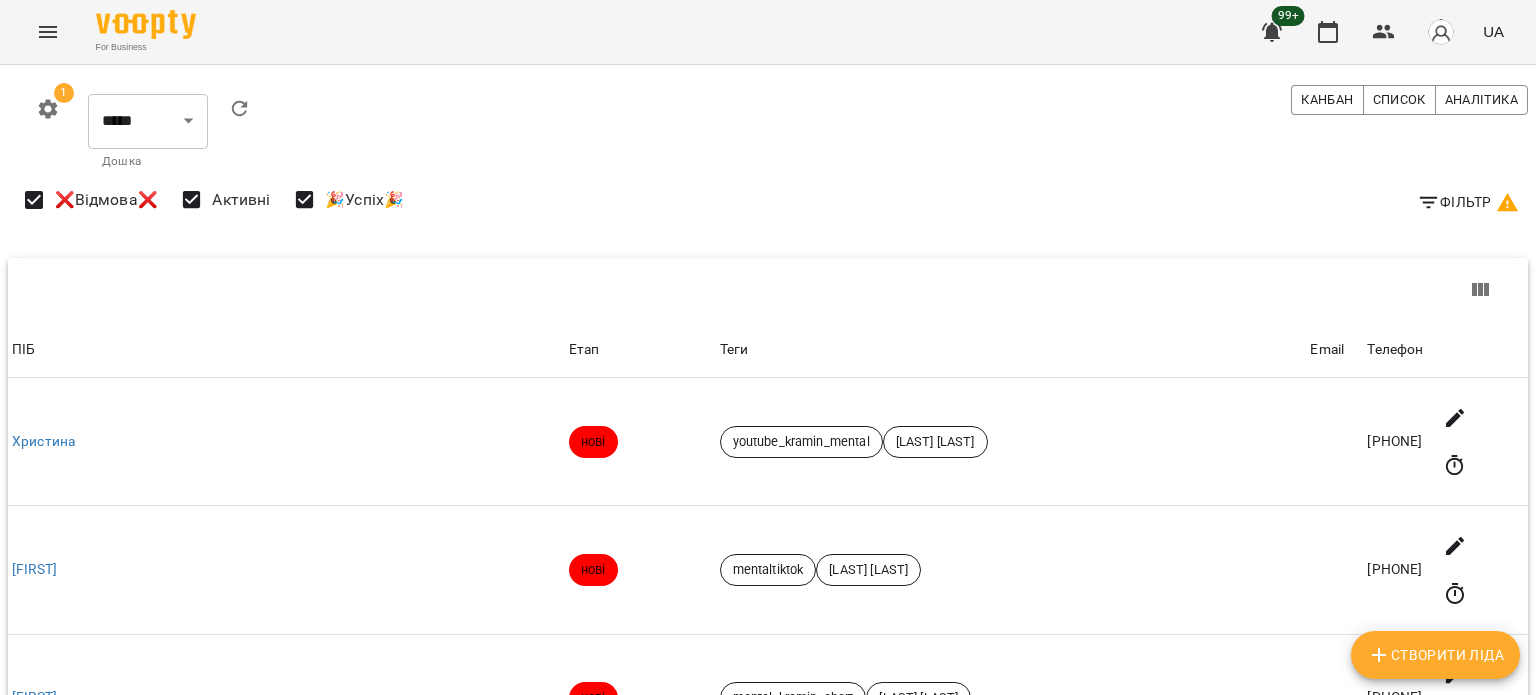 scroll, scrollTop: 3500, scrollLeft: 0, axis: vertical 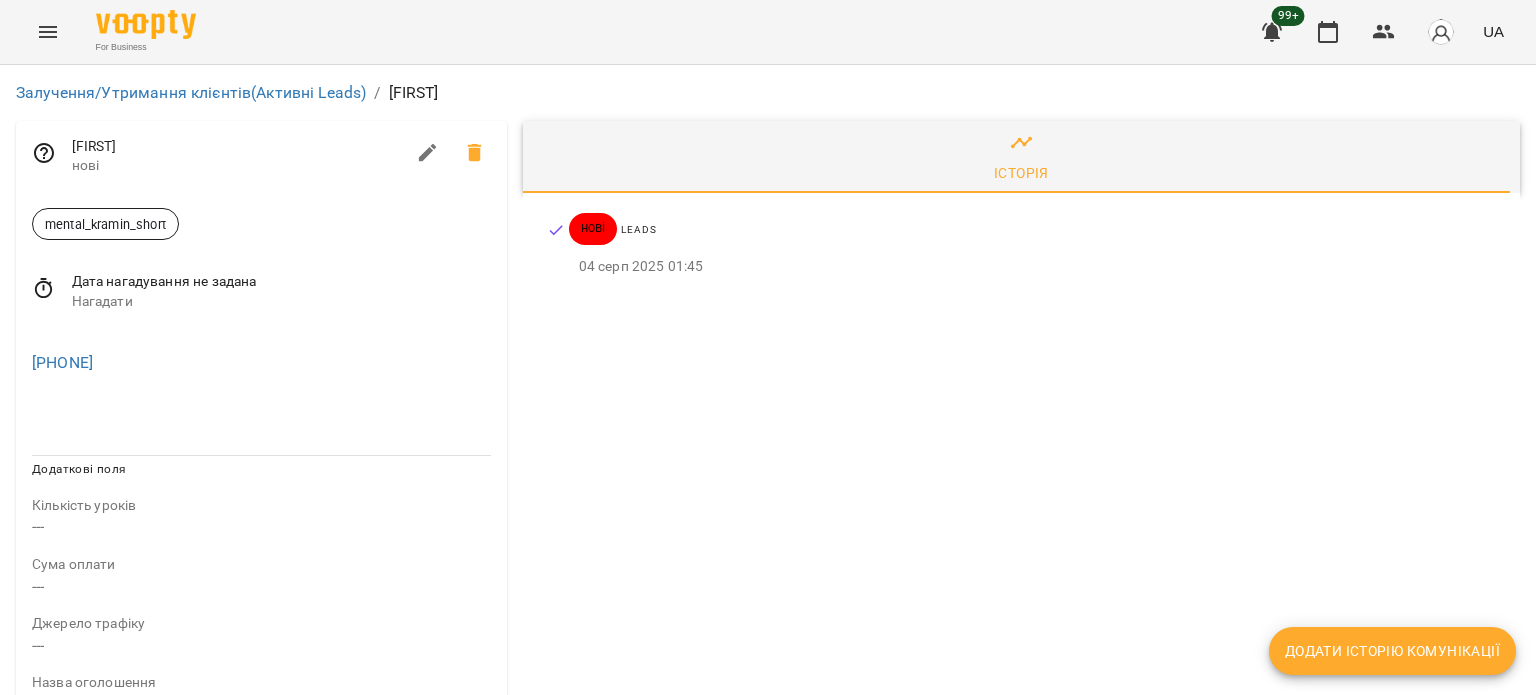 click 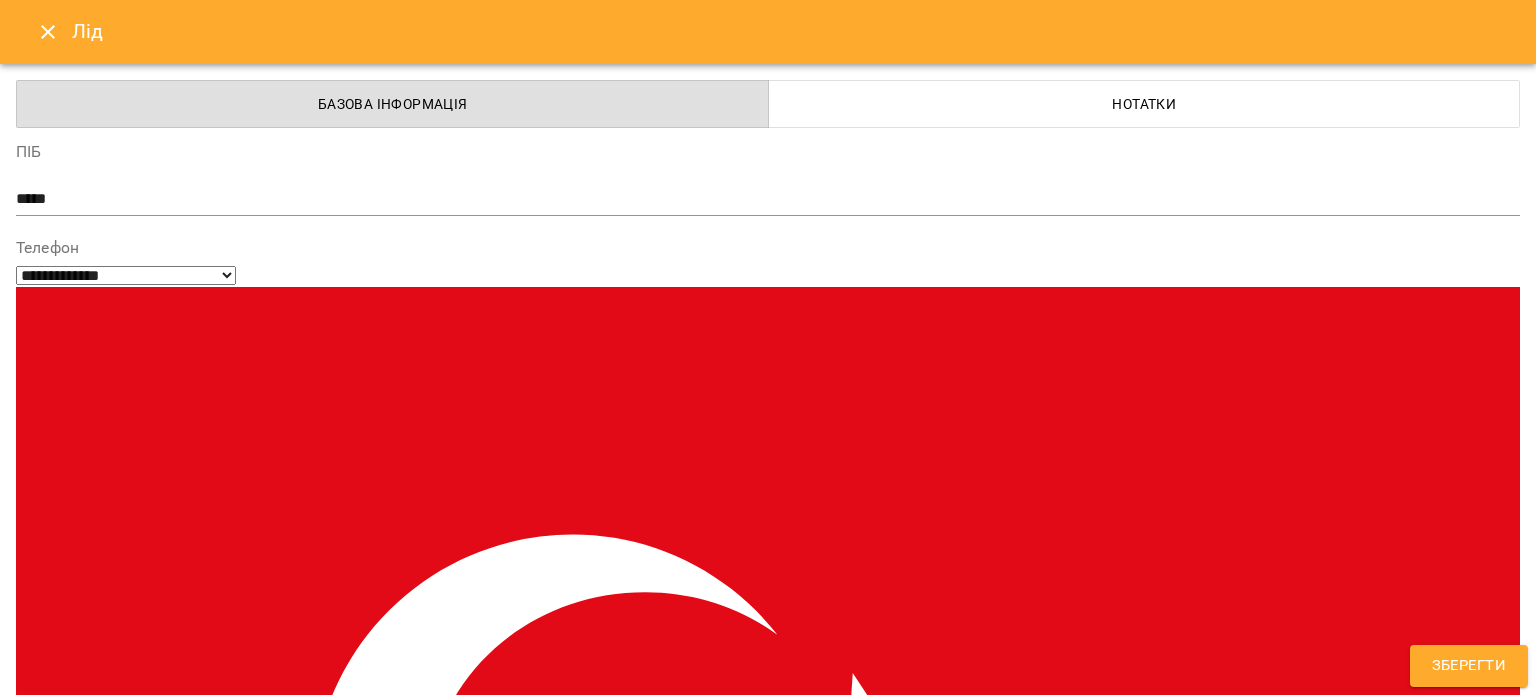 click on "mental_kramin_short" at bounding box center (731, 1528) 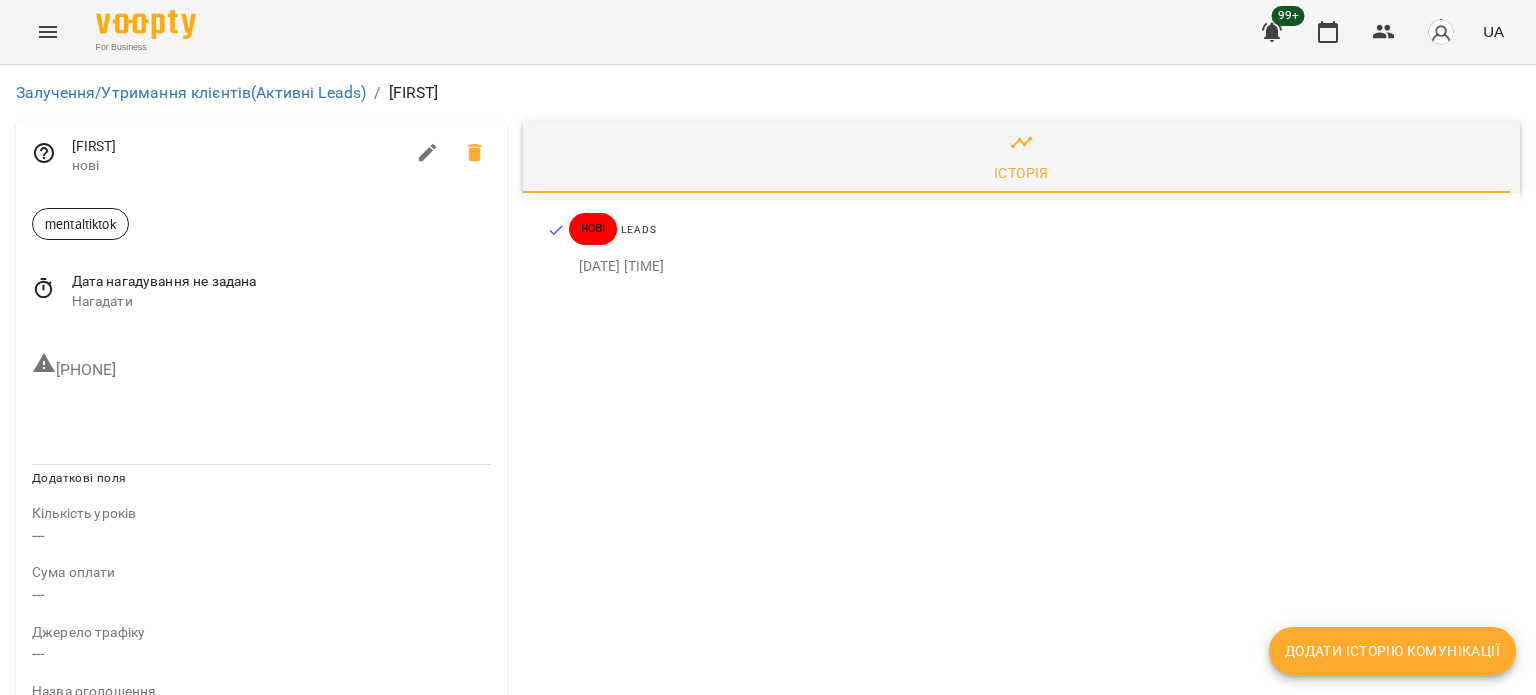 scroll, scrollTop: 0, scrollLeft: 0, axis: both 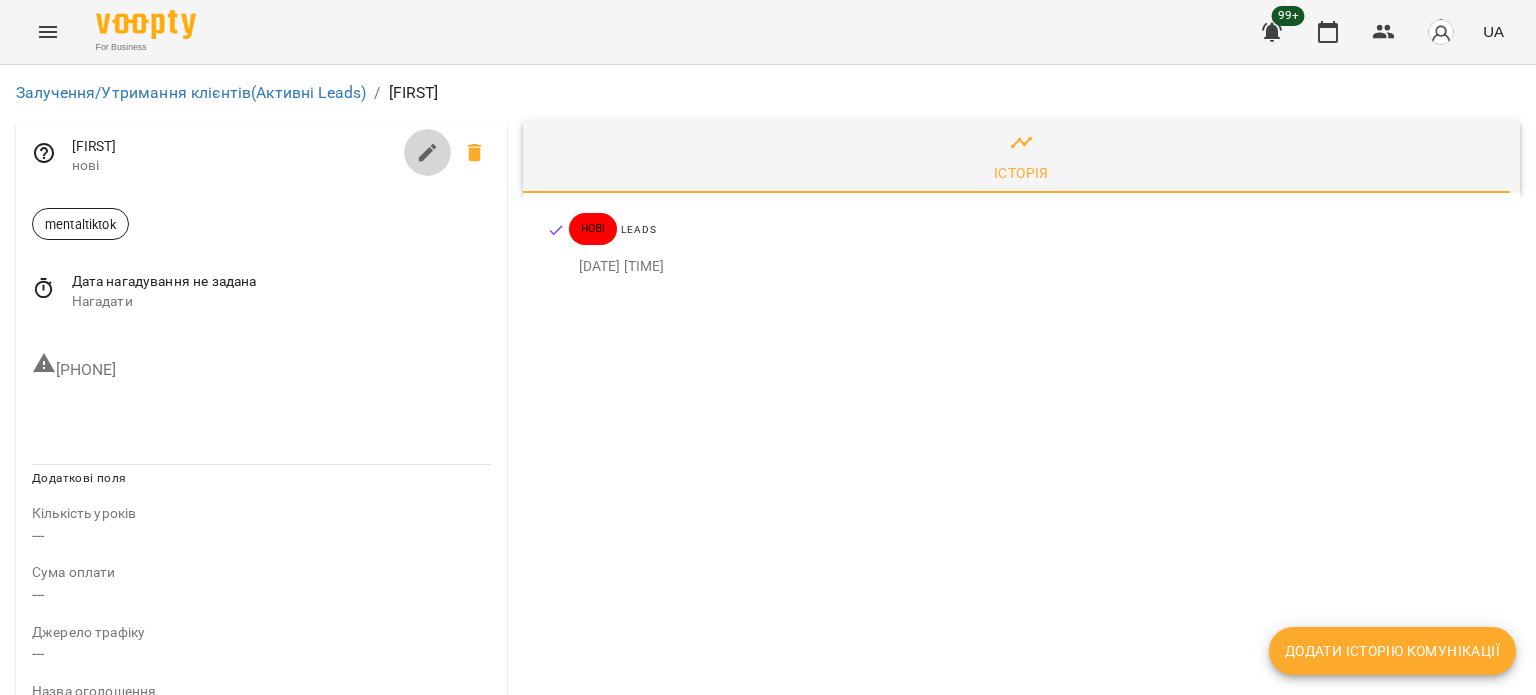 click at bounding box center [428, 153] 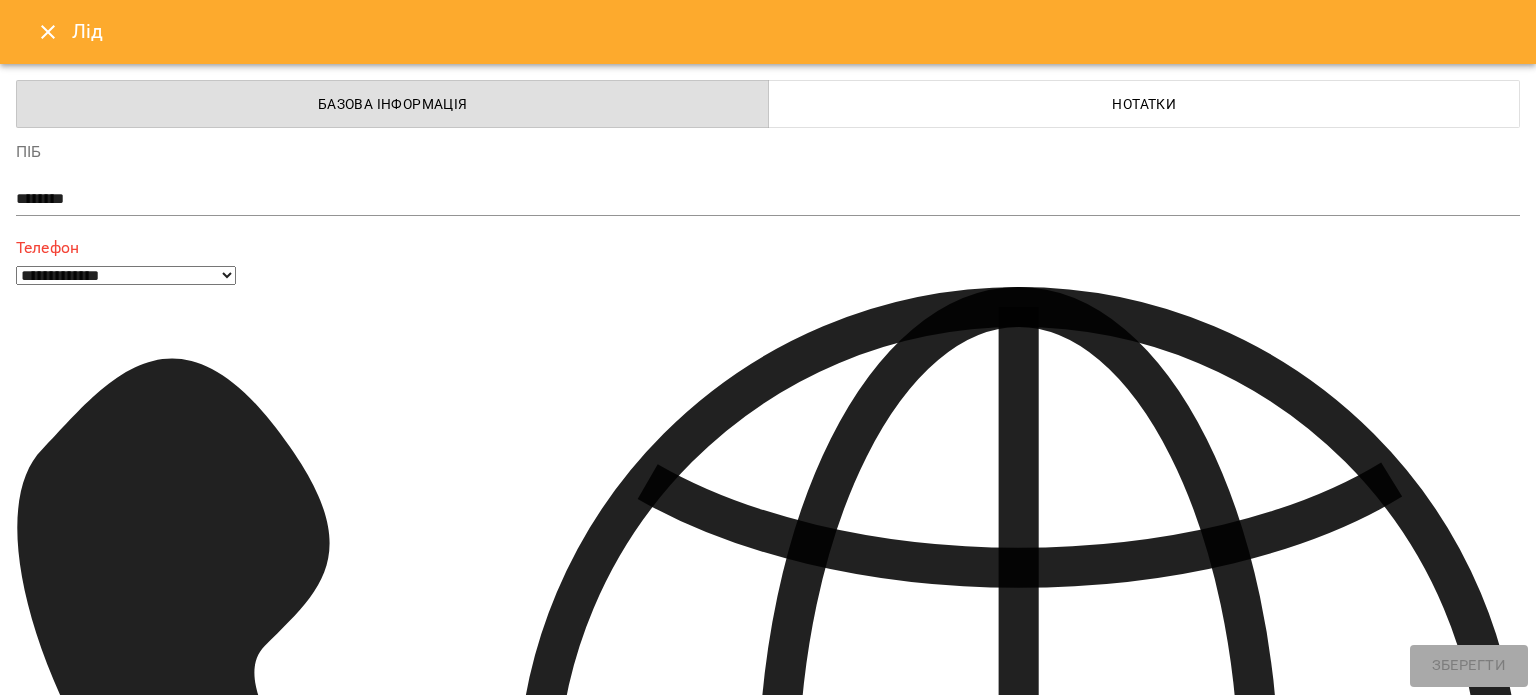 click on "**********" at bounding box center [99, 1311] 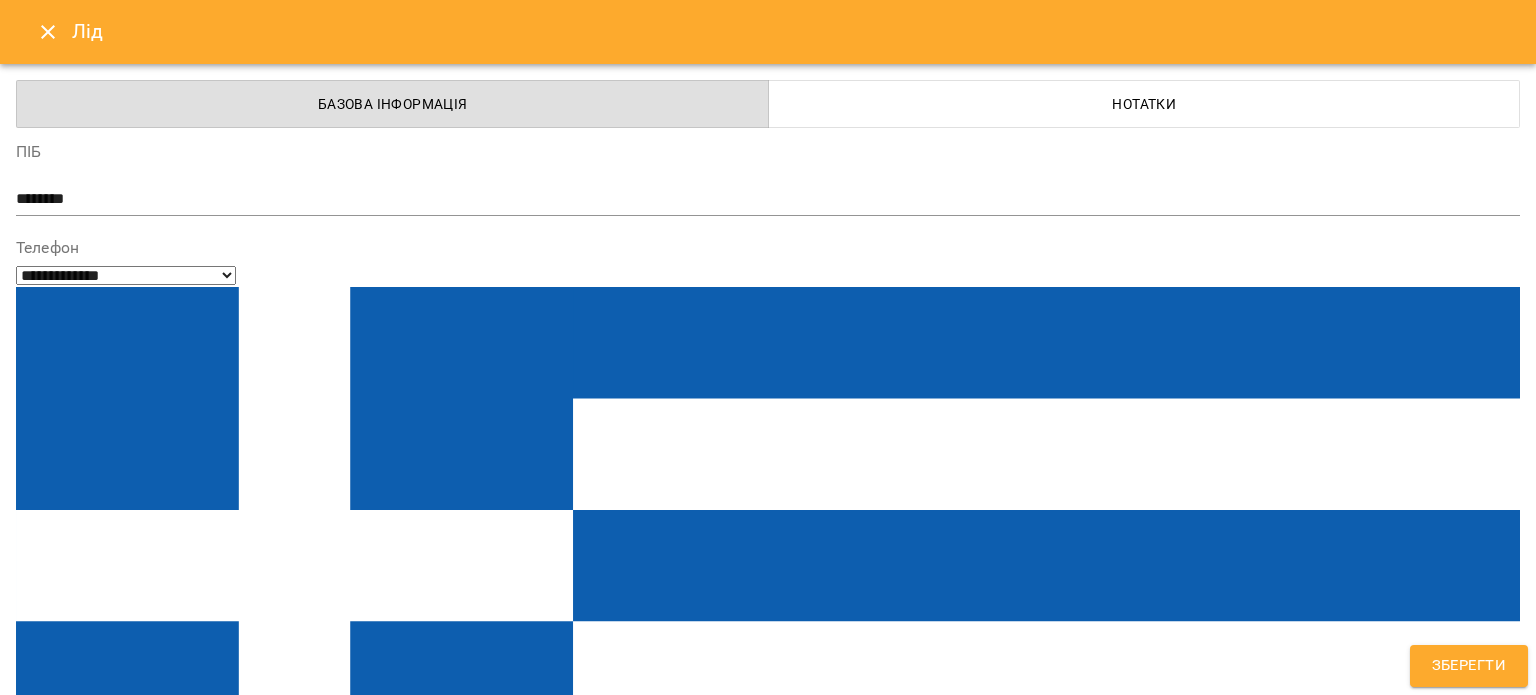 type on "**********" 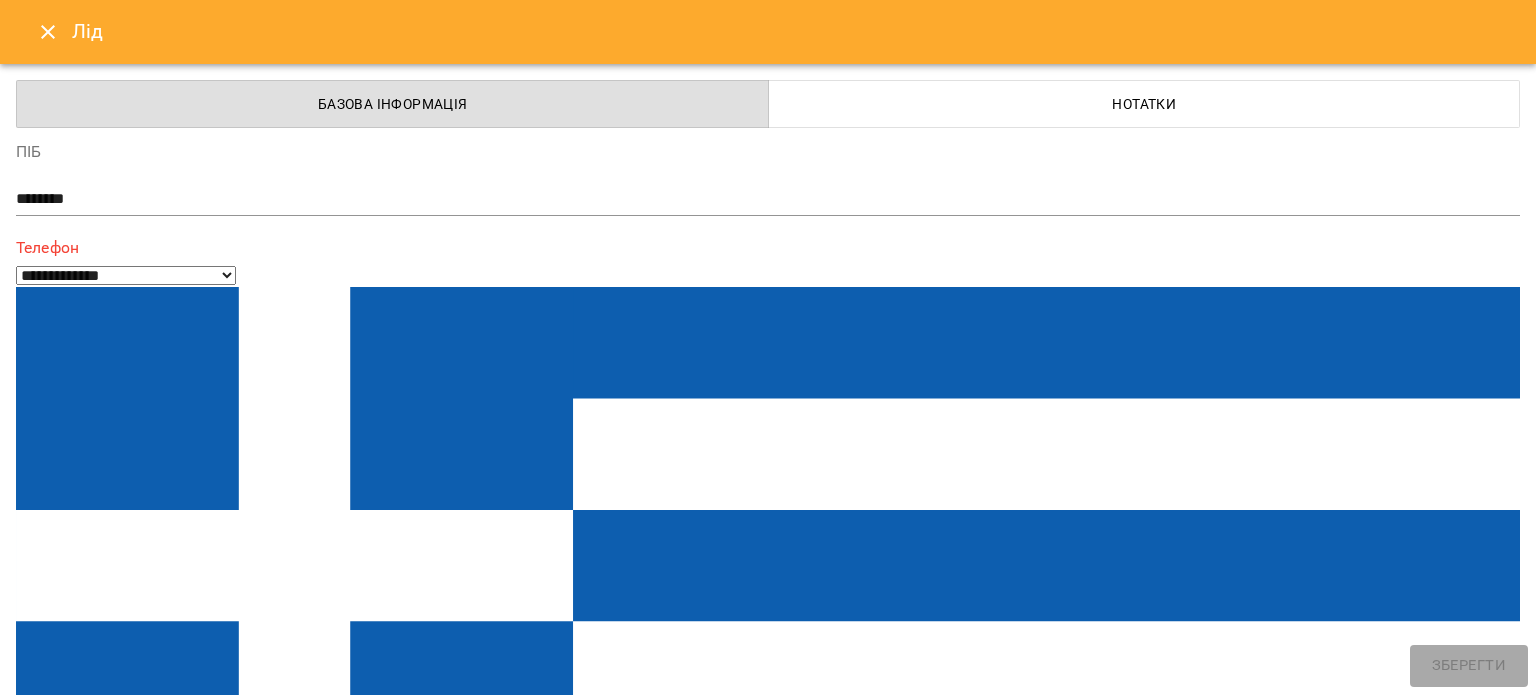type 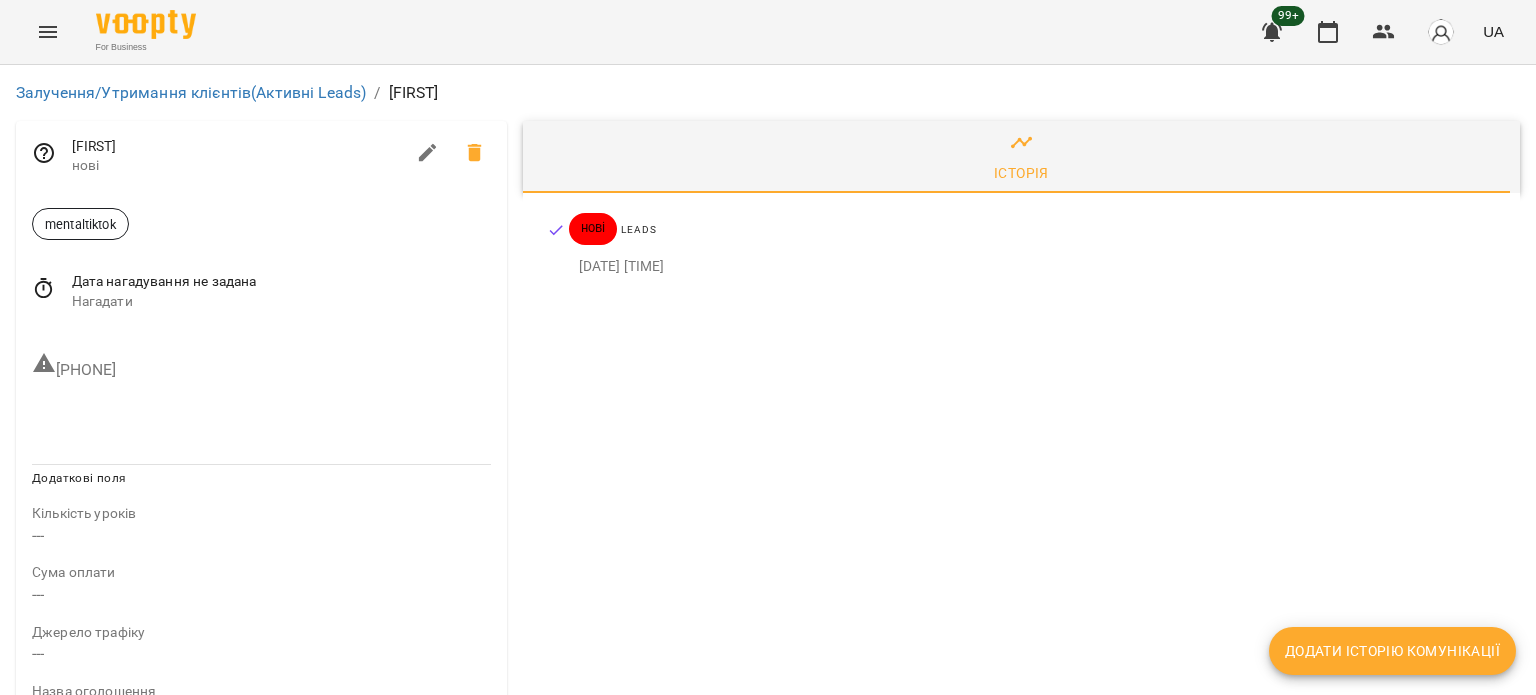 click 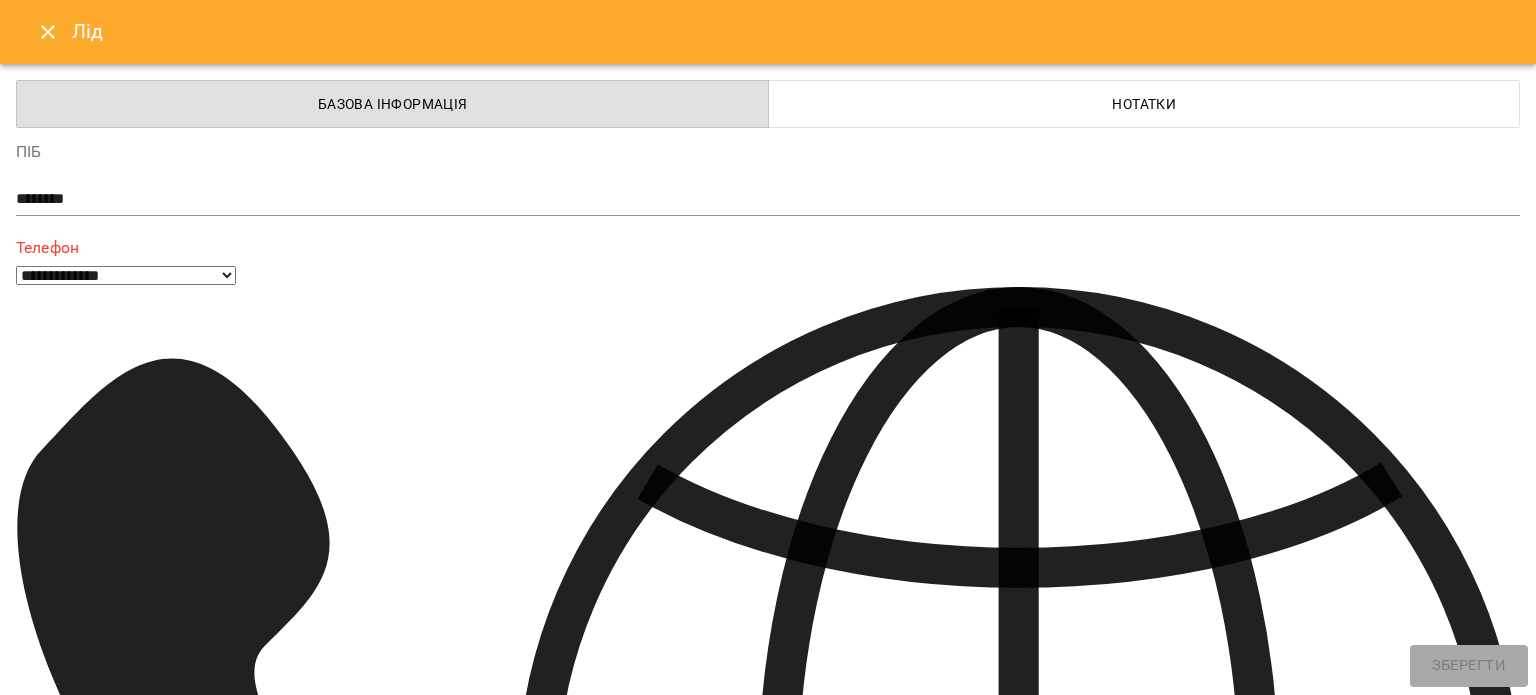 click on "**********" at bounding box center (99, 1311) 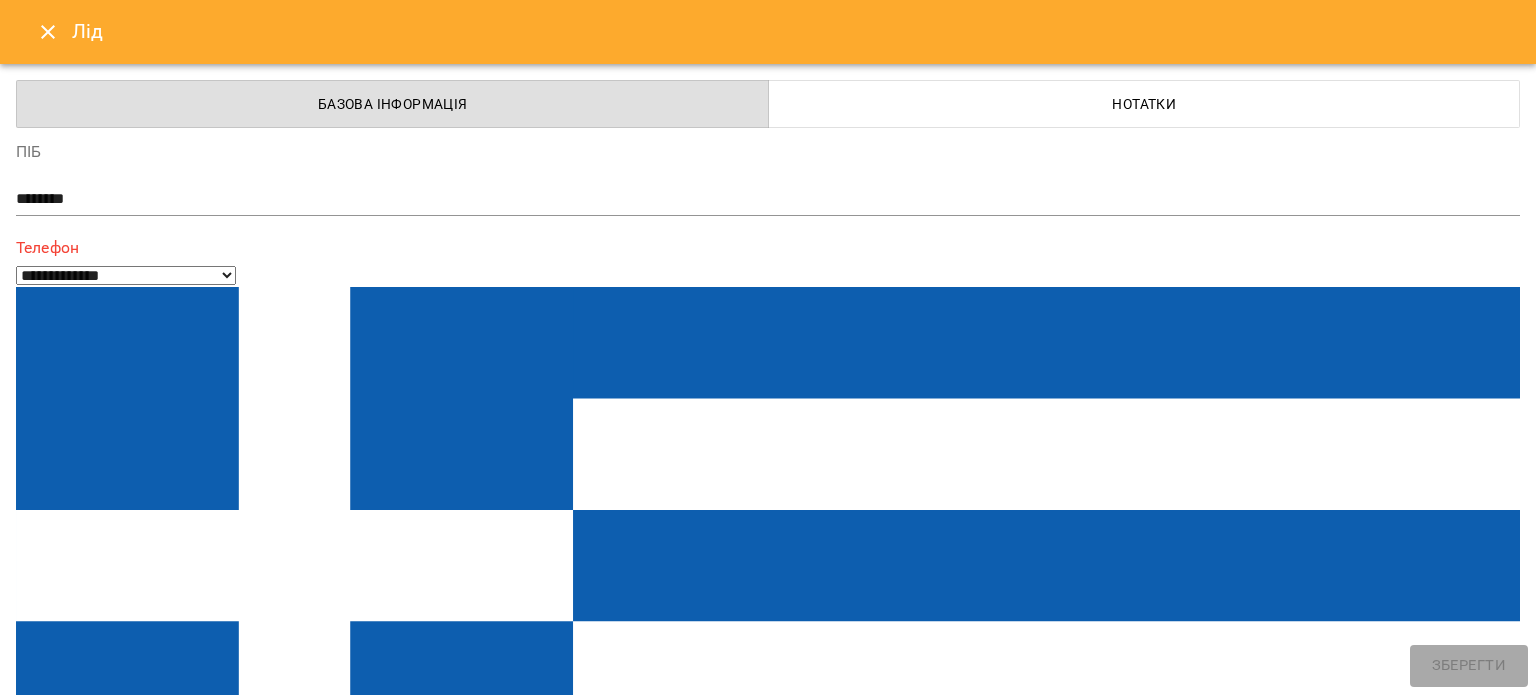 select on "**" 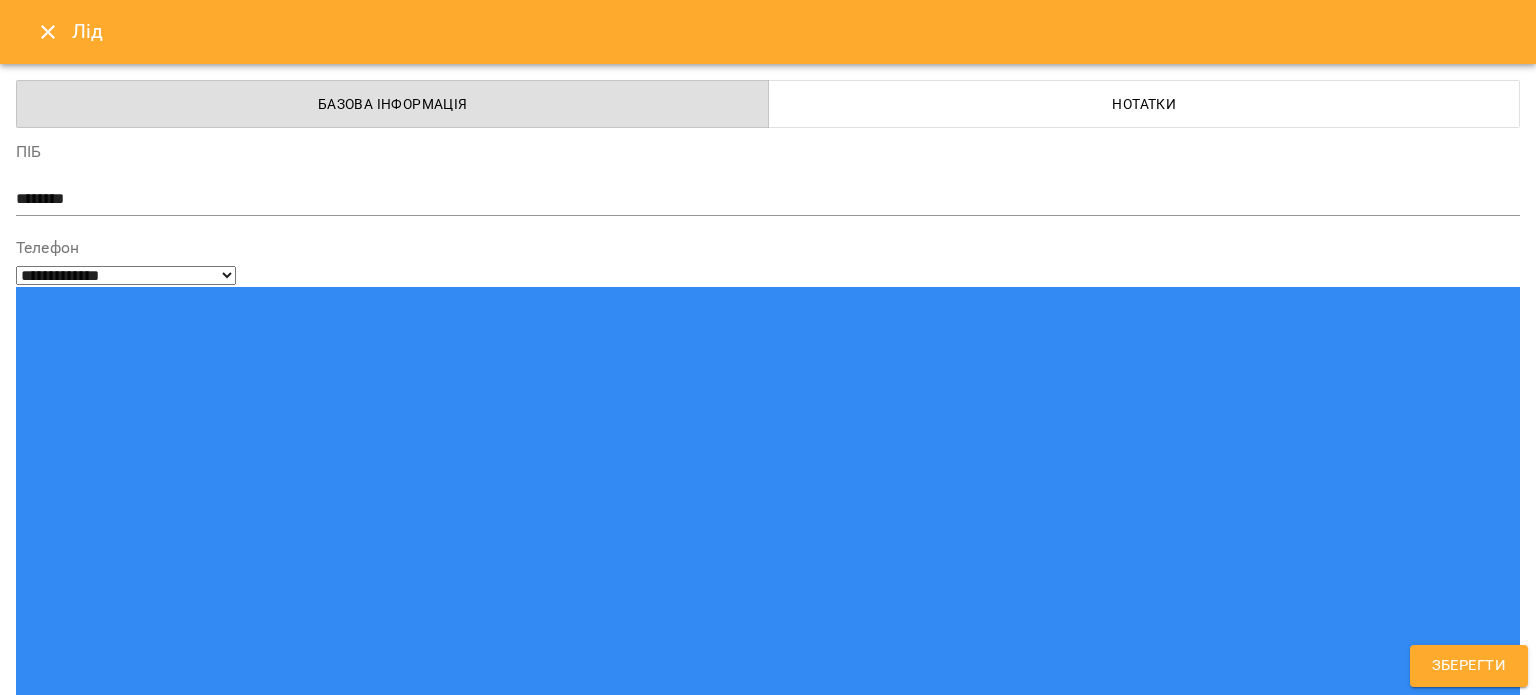 type on "**********" 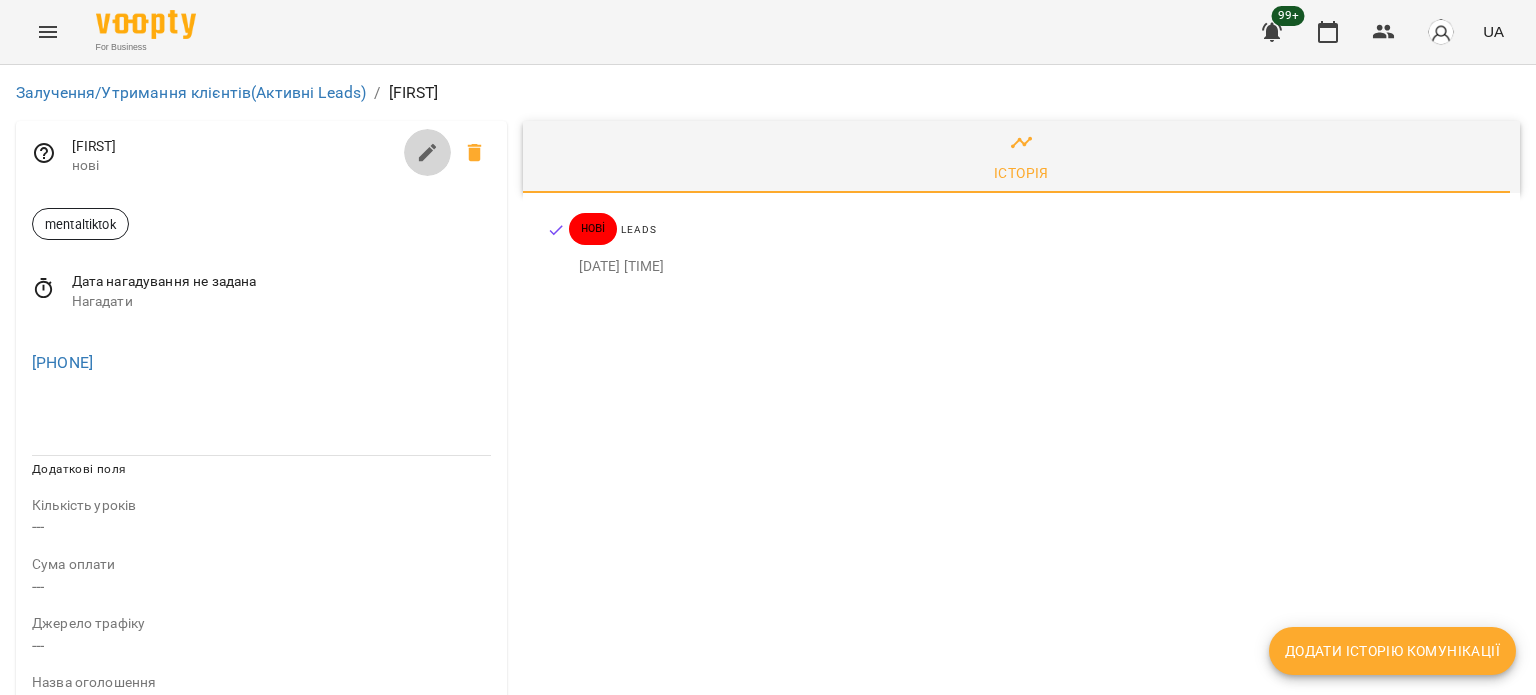 click 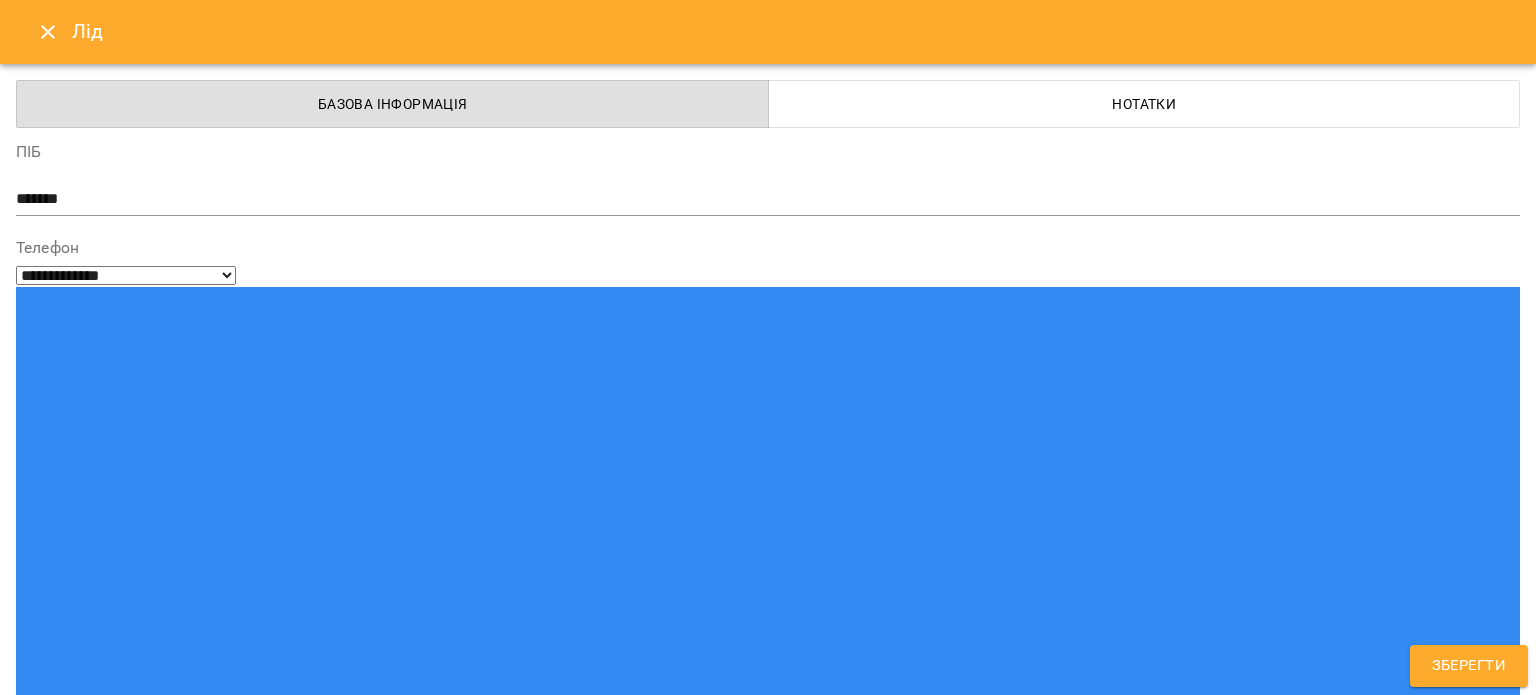 click on "mentaltiktok" at bounding box center [731, 1528] 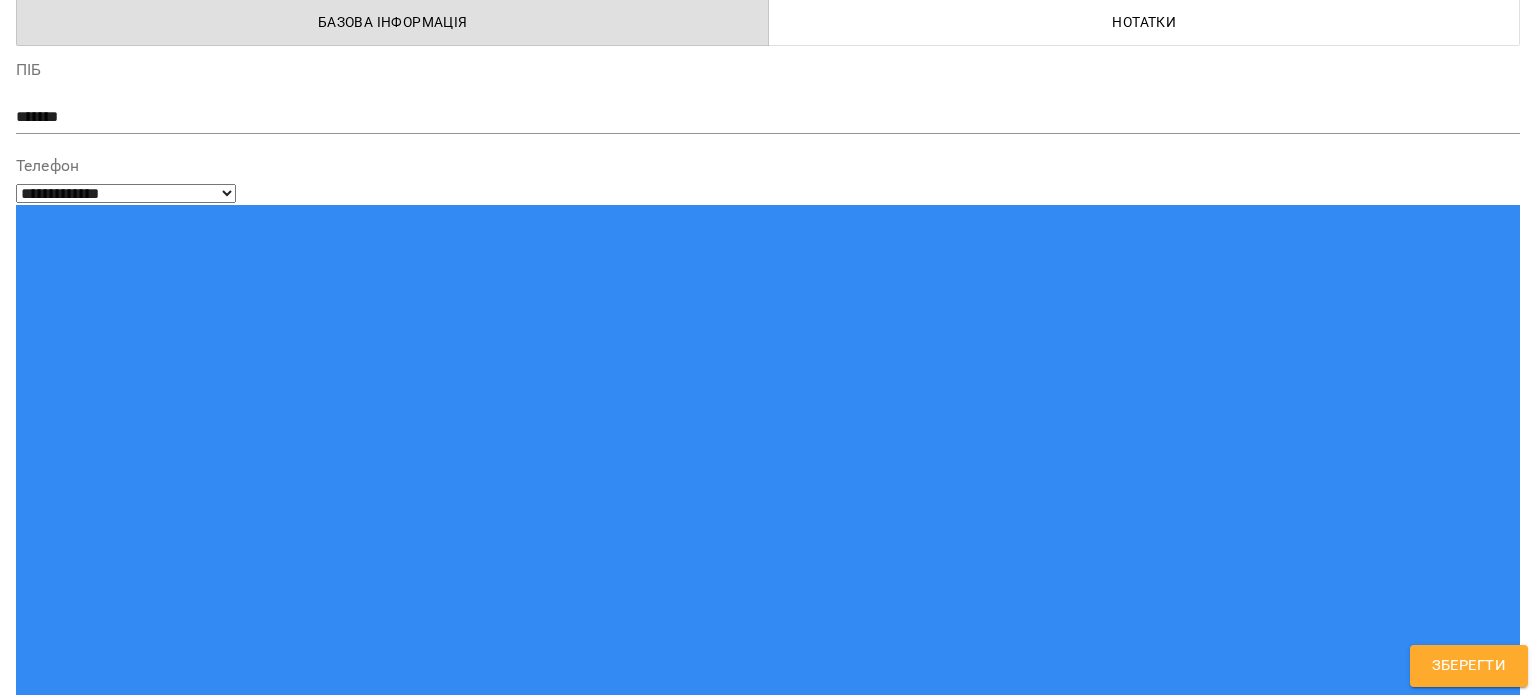 click on "**********" at bounding box center (768, 1649) 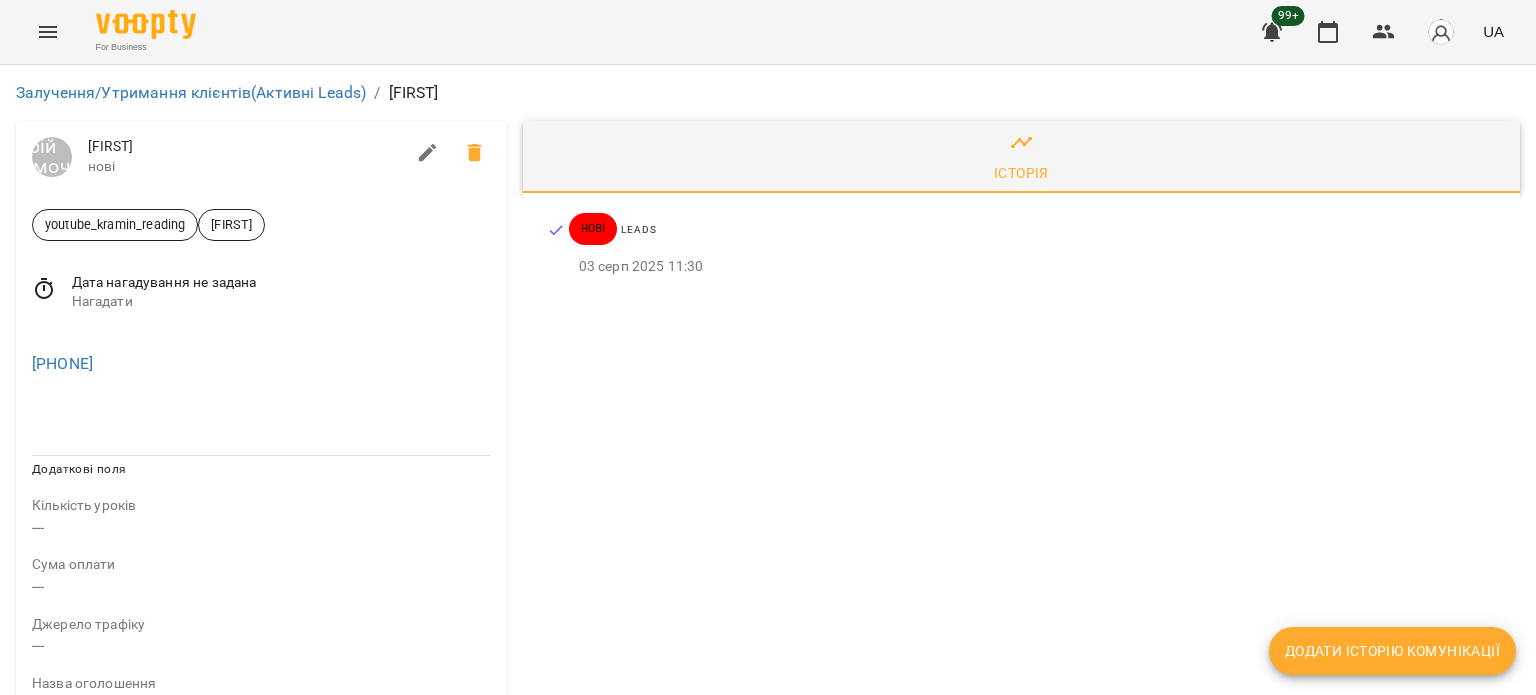 scroll, scrollTop: 0, scrollLeft: 0, axis: both 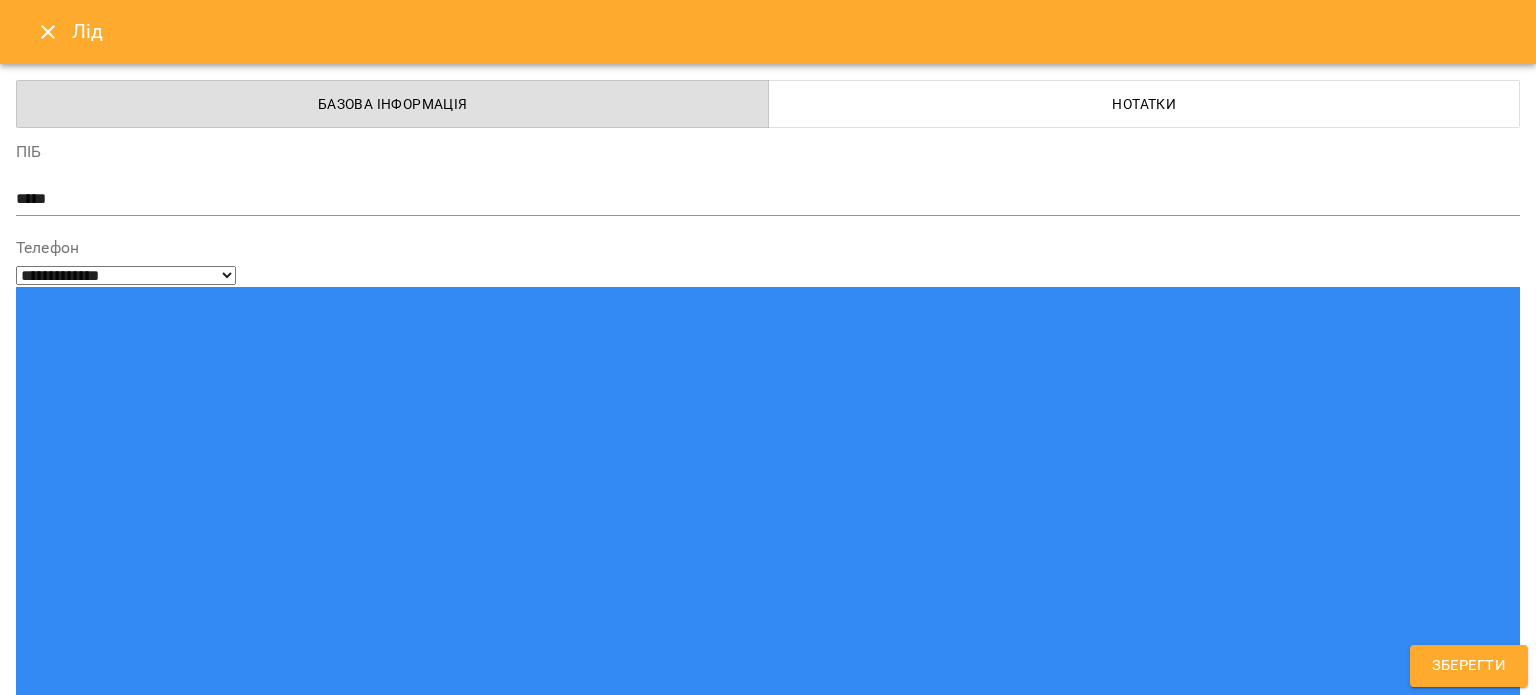 click 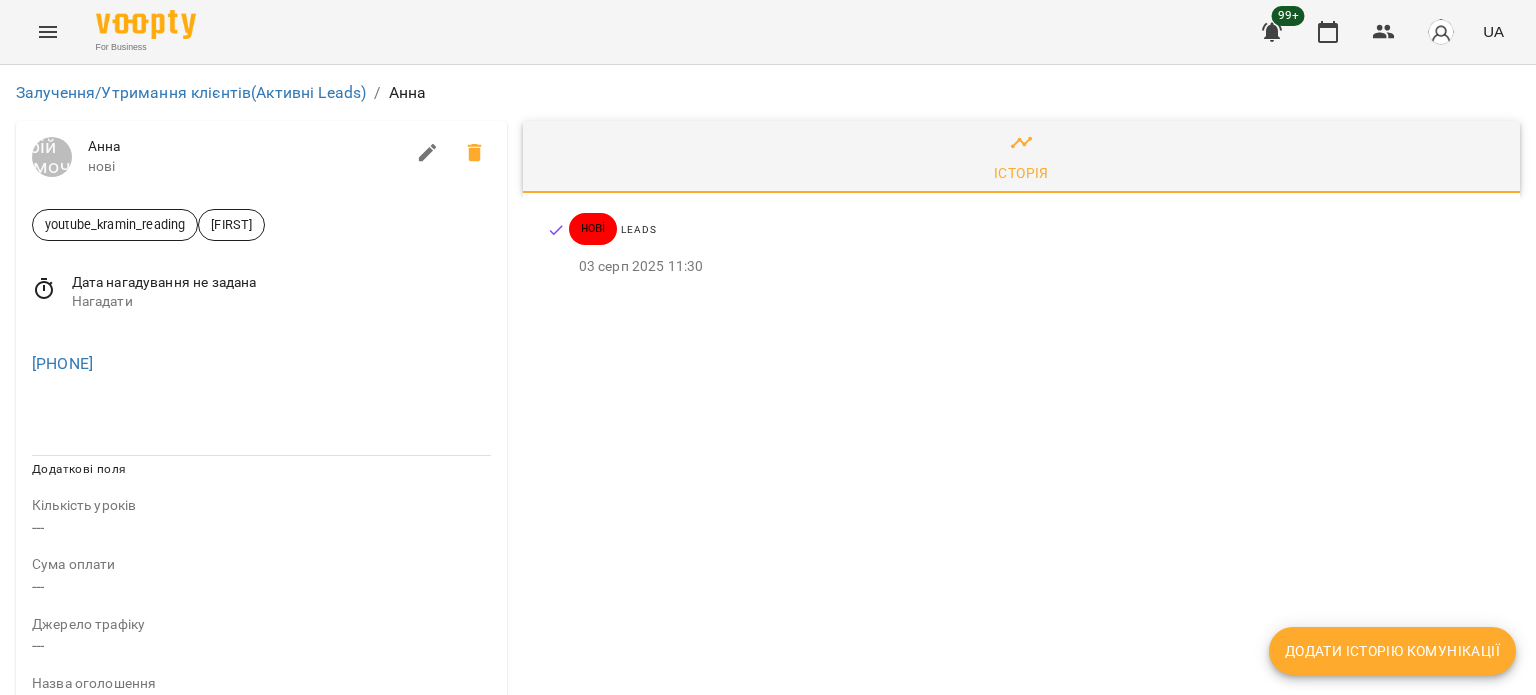 scroll, scrollTop: 0, scrollLeft: 0, axis: both 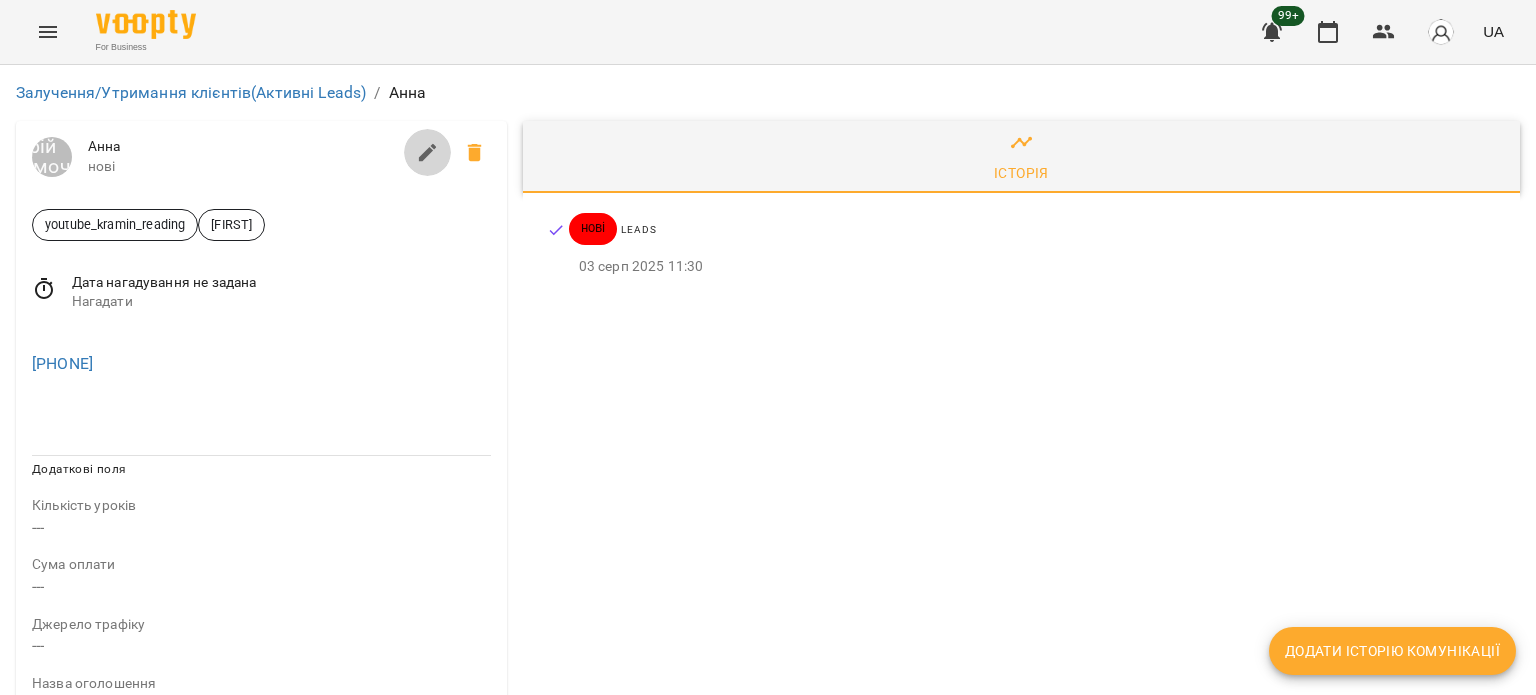click at bounding box center [428, 153] 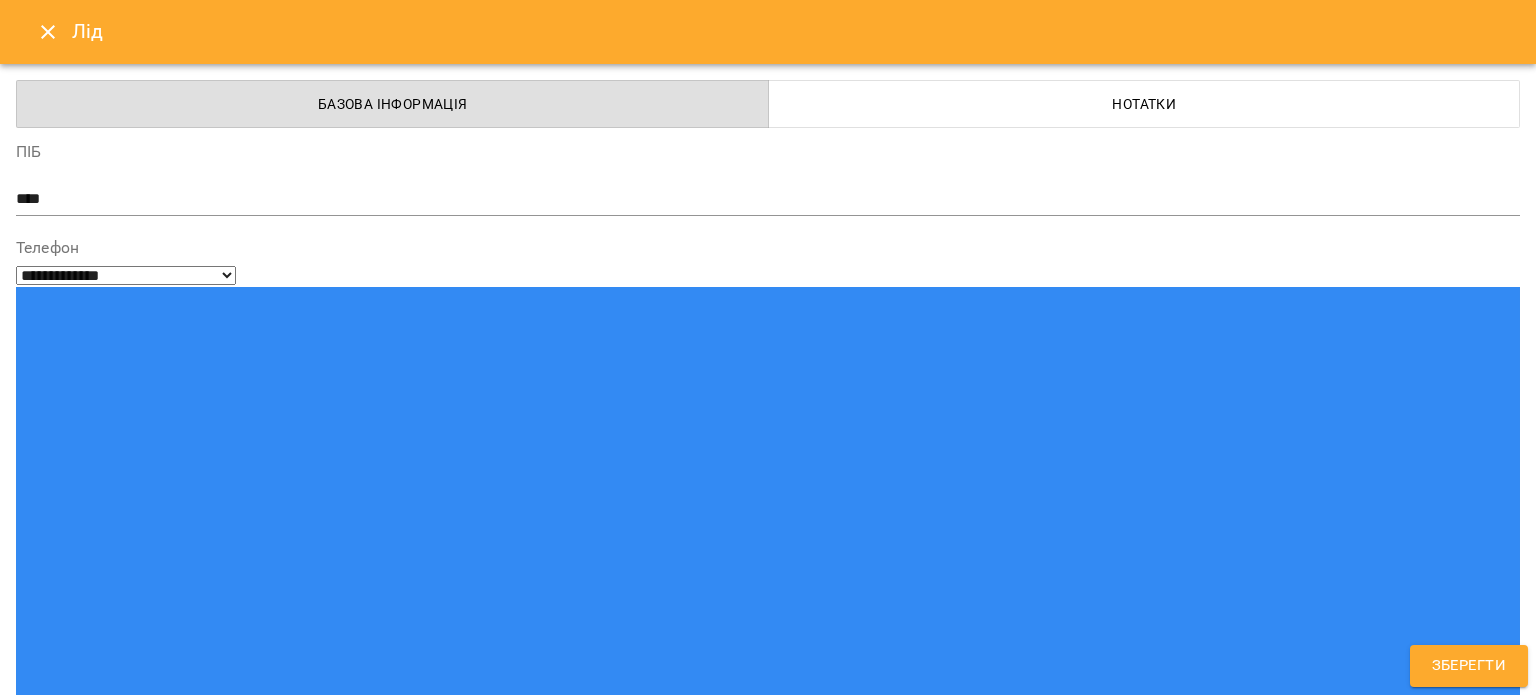 click 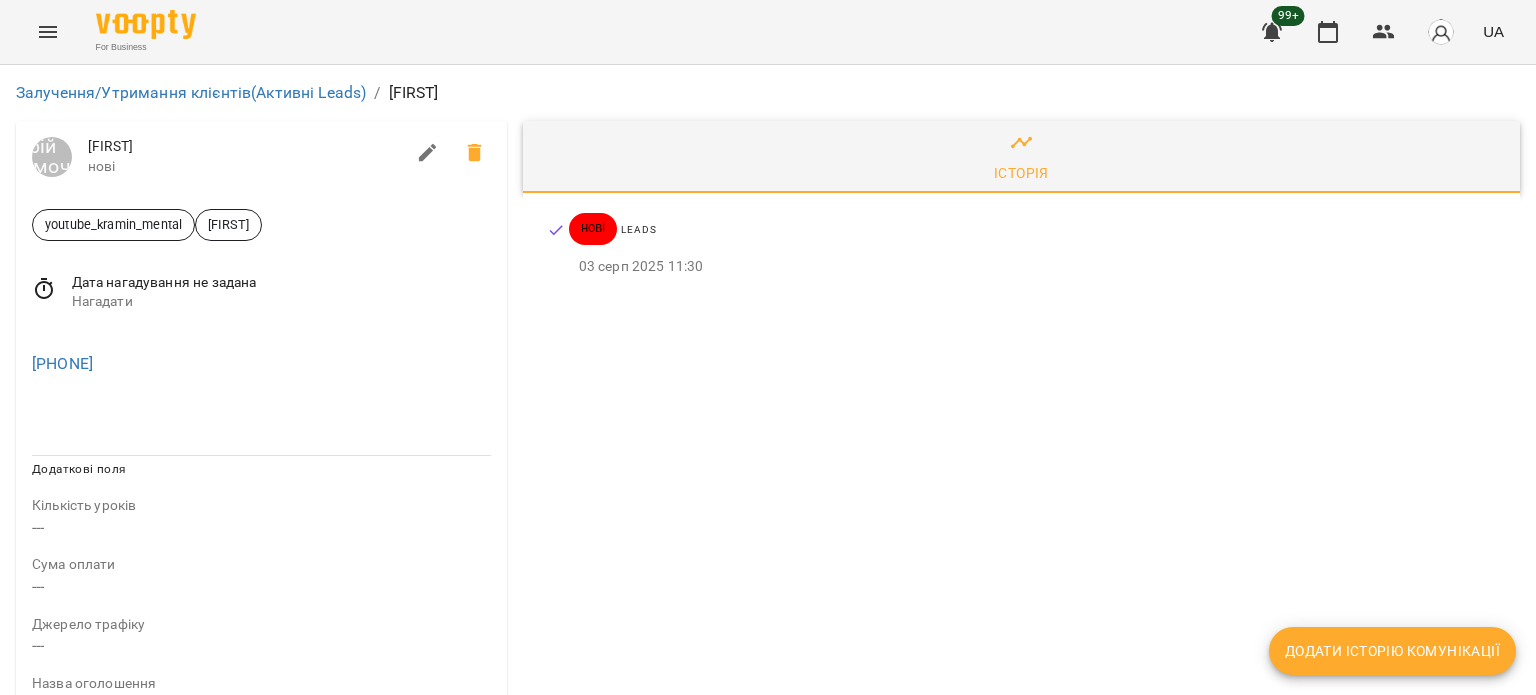 scroll, scrollTop: 0, scrollLeft: 0, axis: both 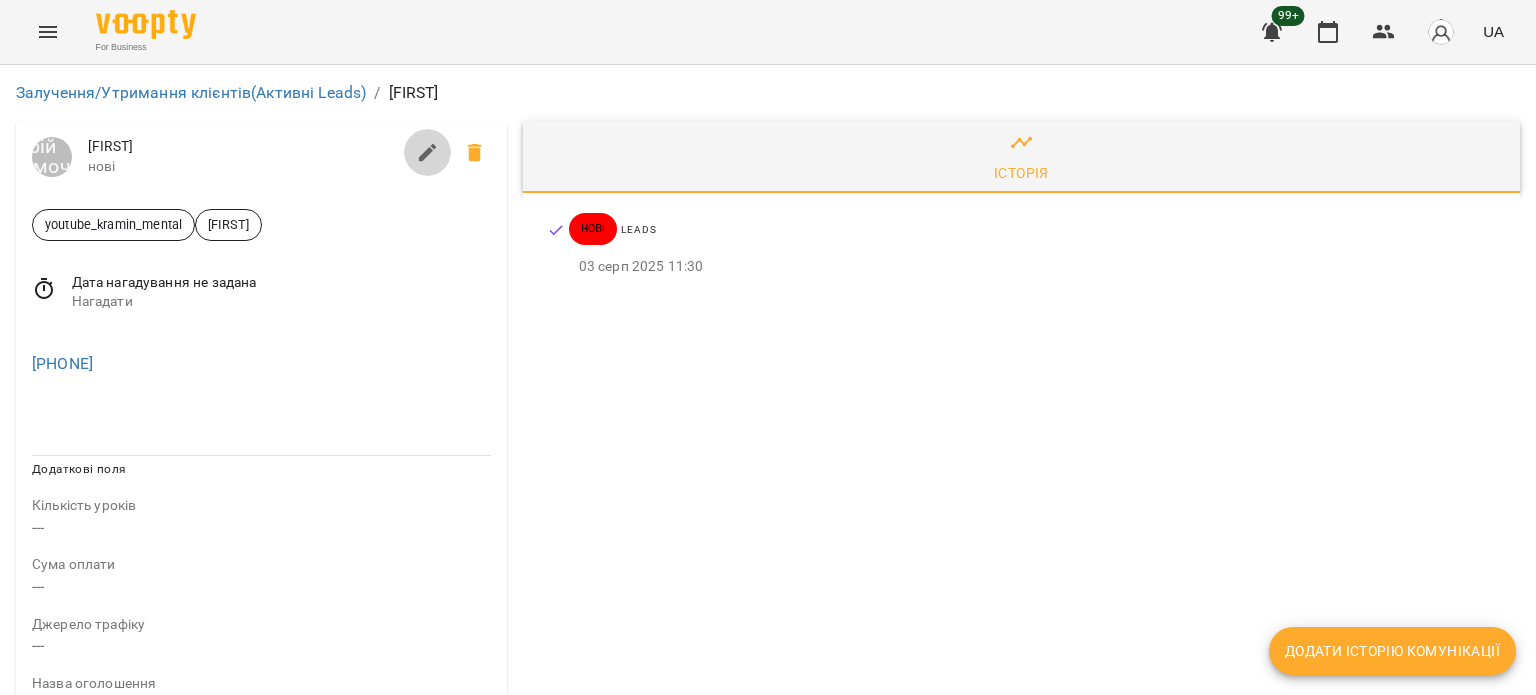 click 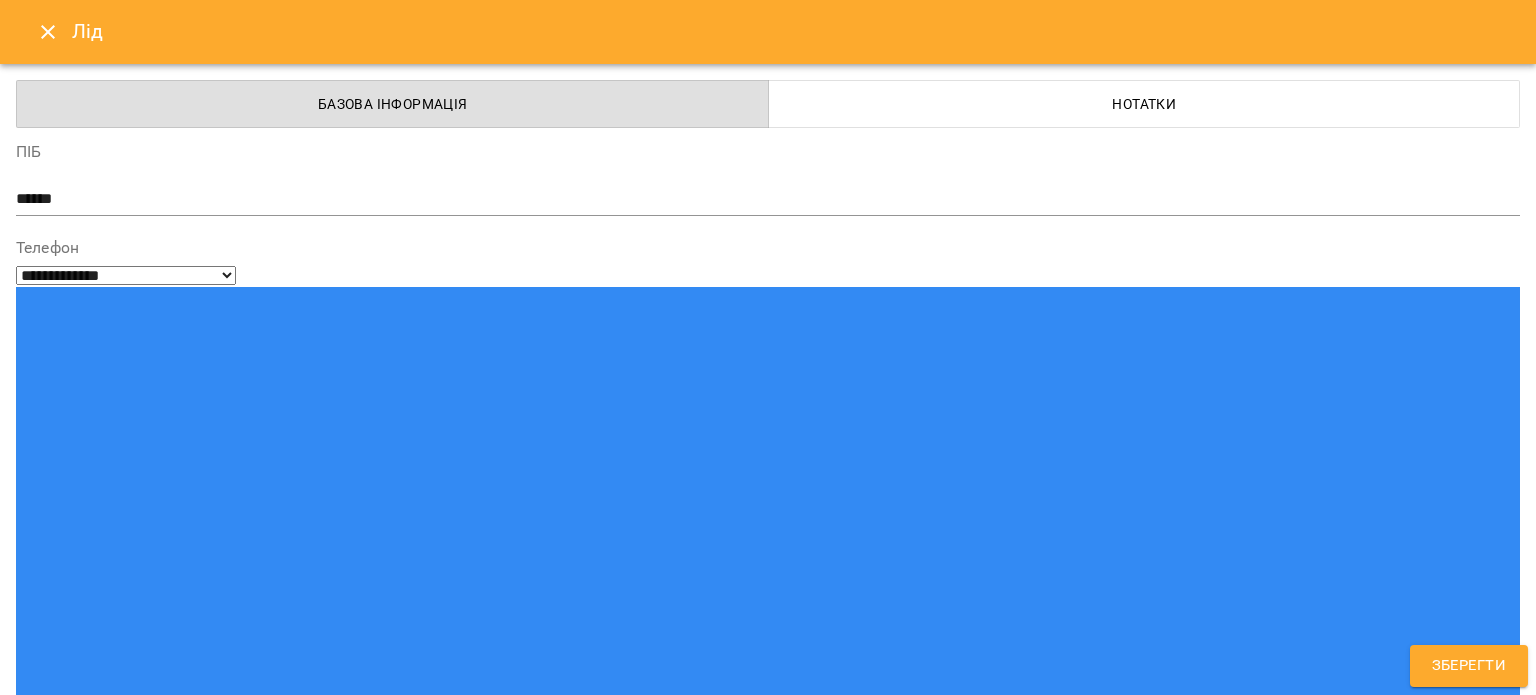 click at bounding box center (768, 1627) 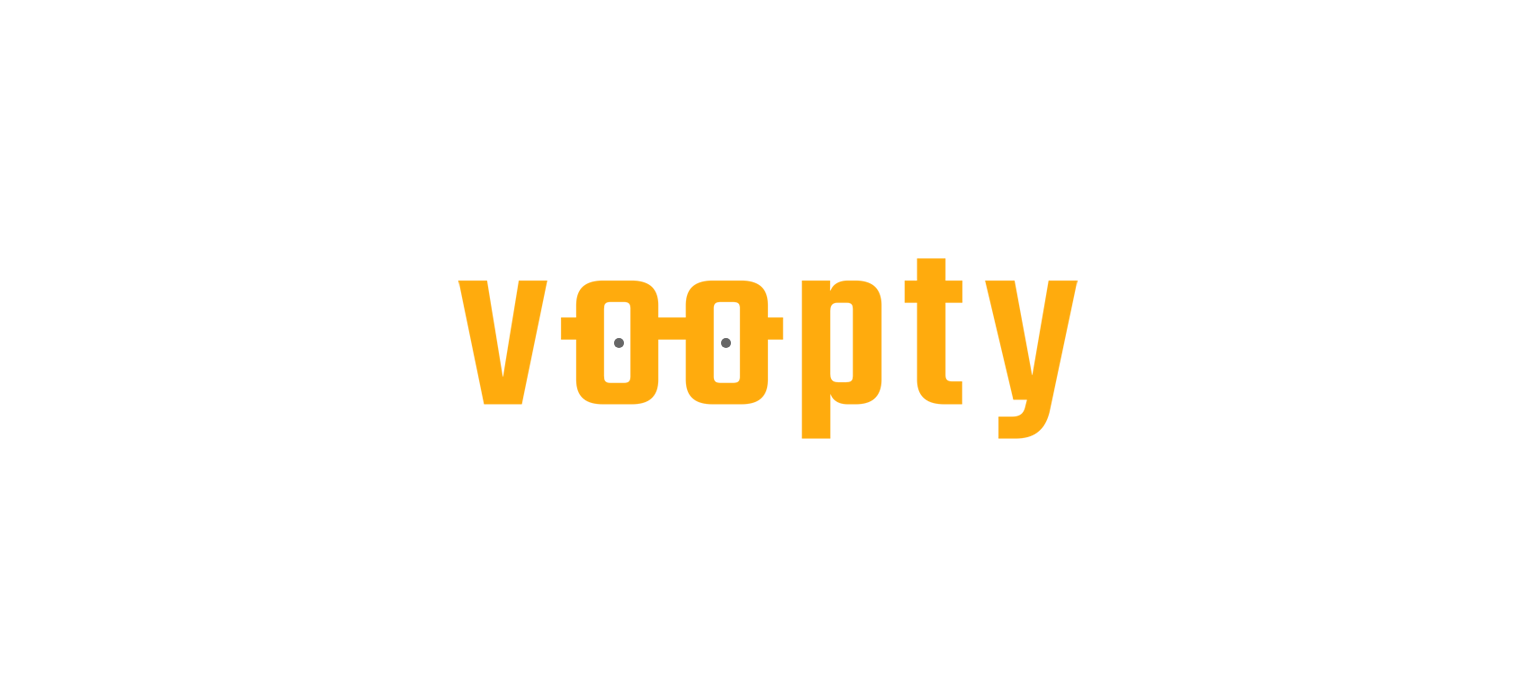 scroll, scrollTop: 0, scrollLeft: 0, axis: both 